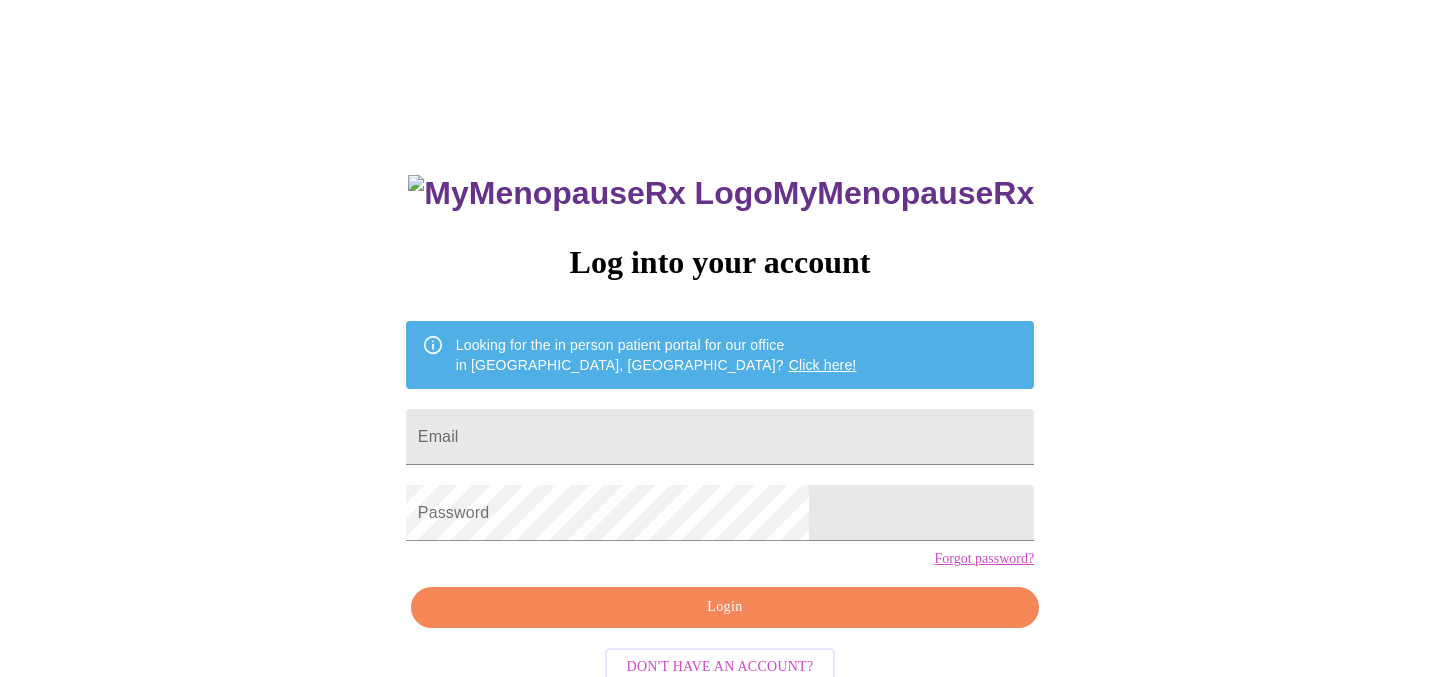scroll, scrollTop: 0, scrollLeft: 0, axis: both 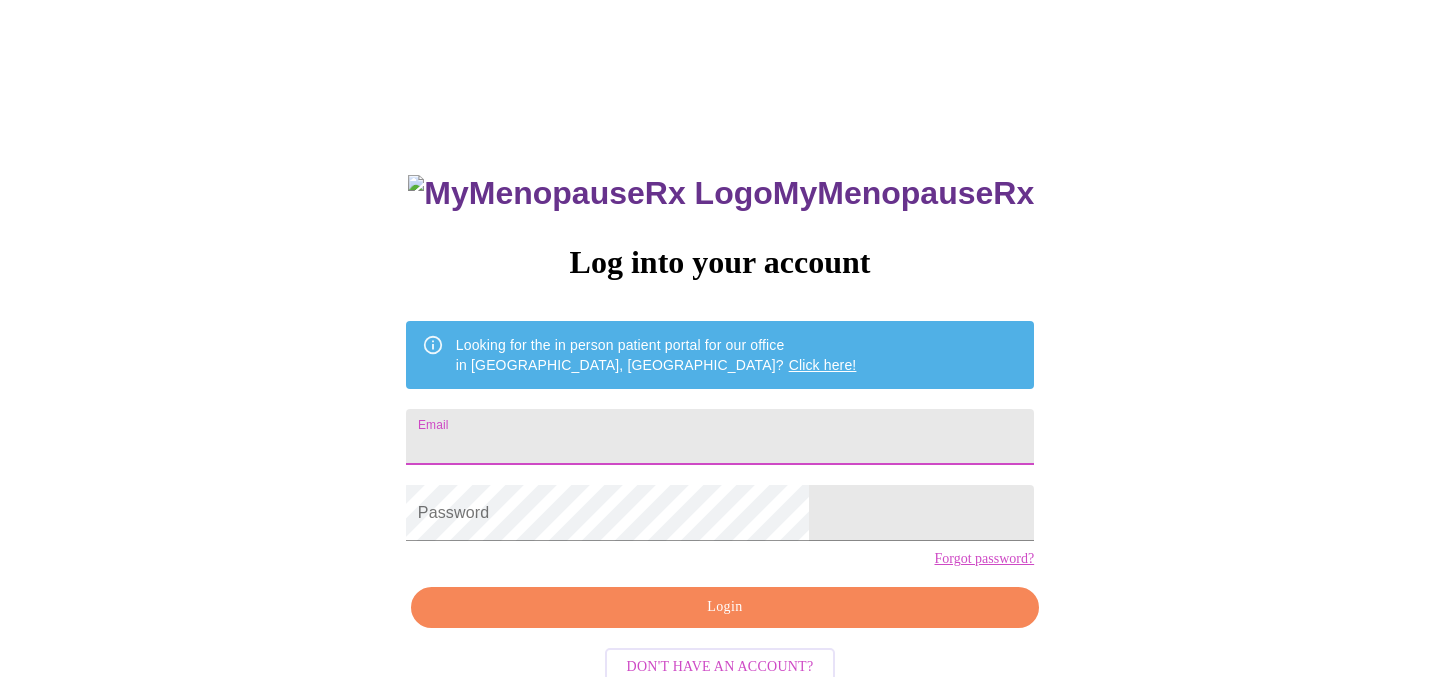 click on "Email" at bounding box center (720, 437) 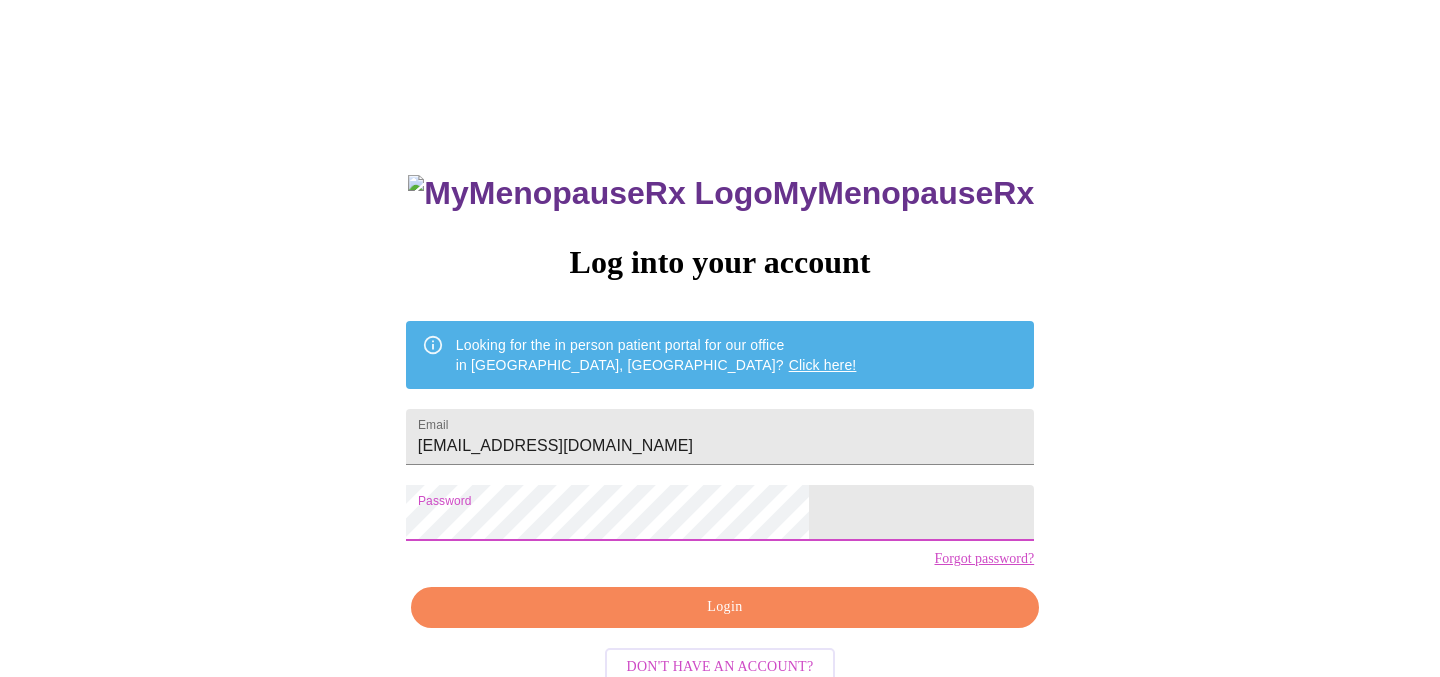 click on "Login" at bounding box center (725, 607) 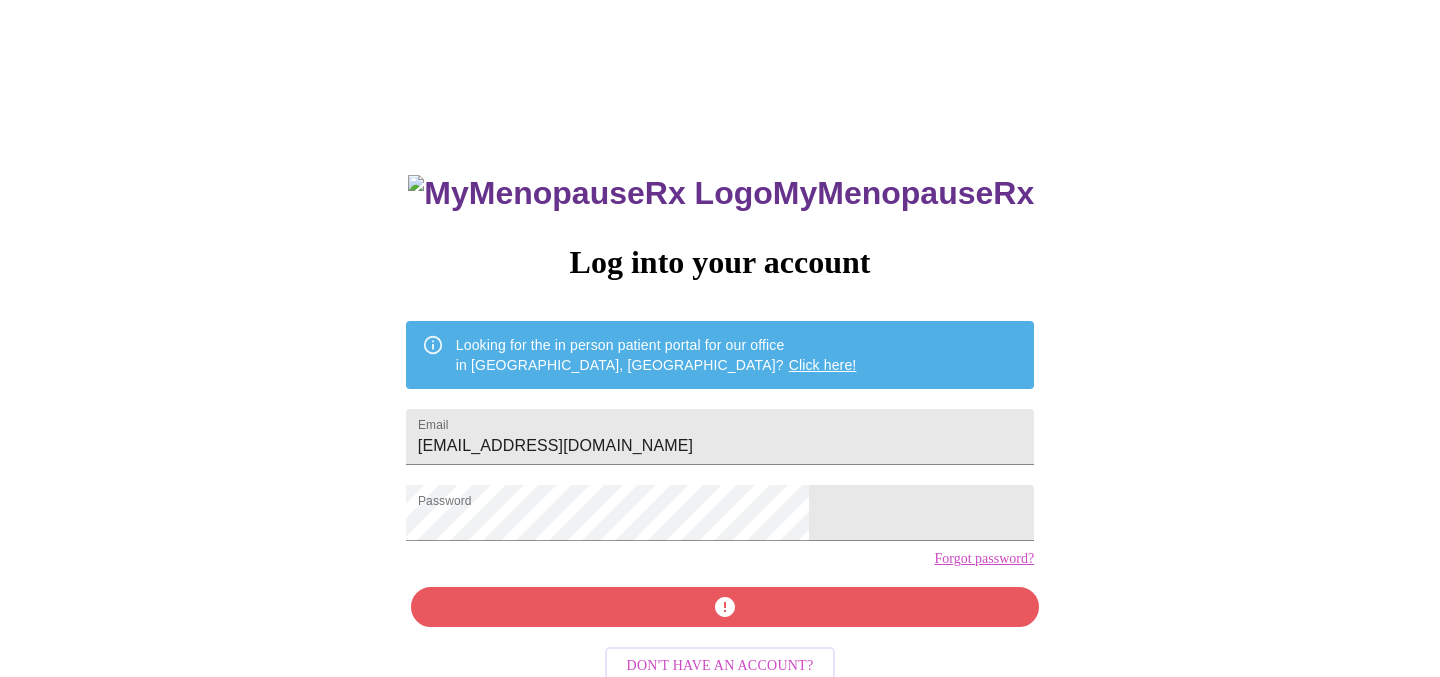 scroll, scrollTop: 51, scrollLeft: 0, axis: vertical 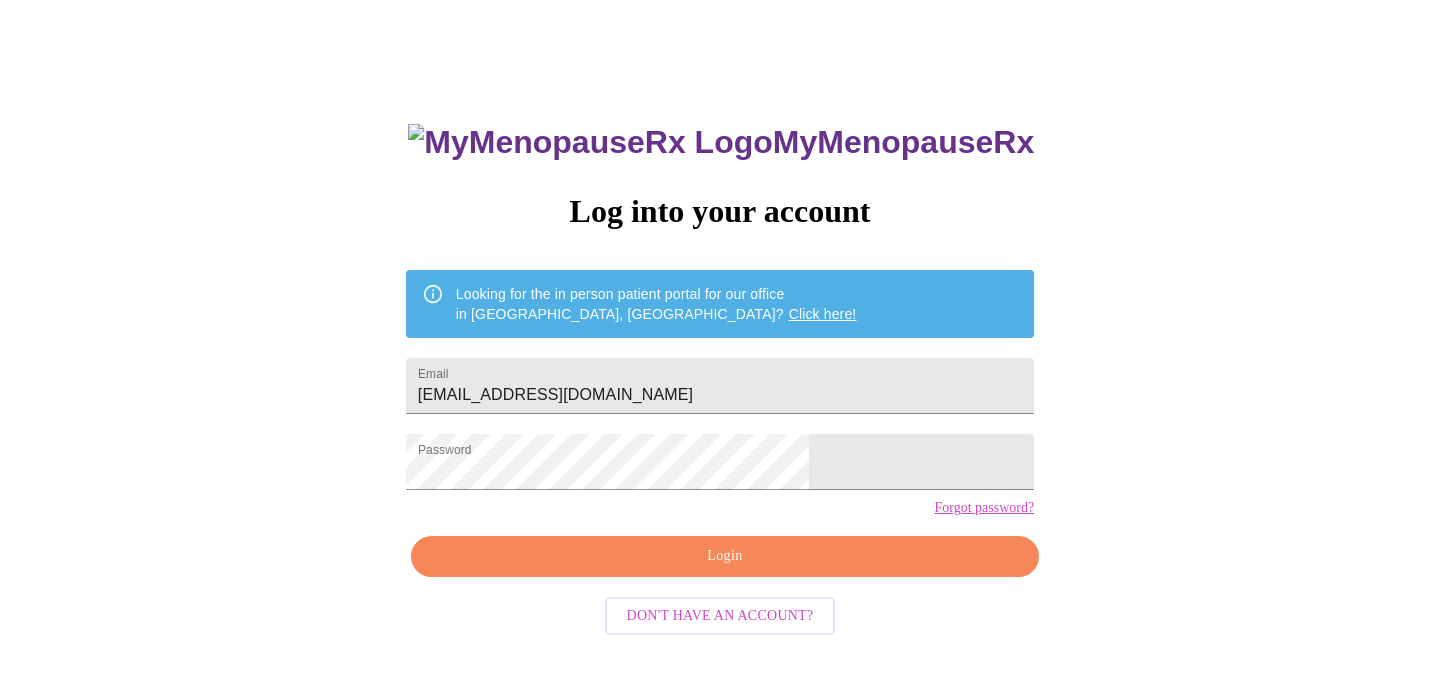 click on "Login" at bounding box center [725, 556] 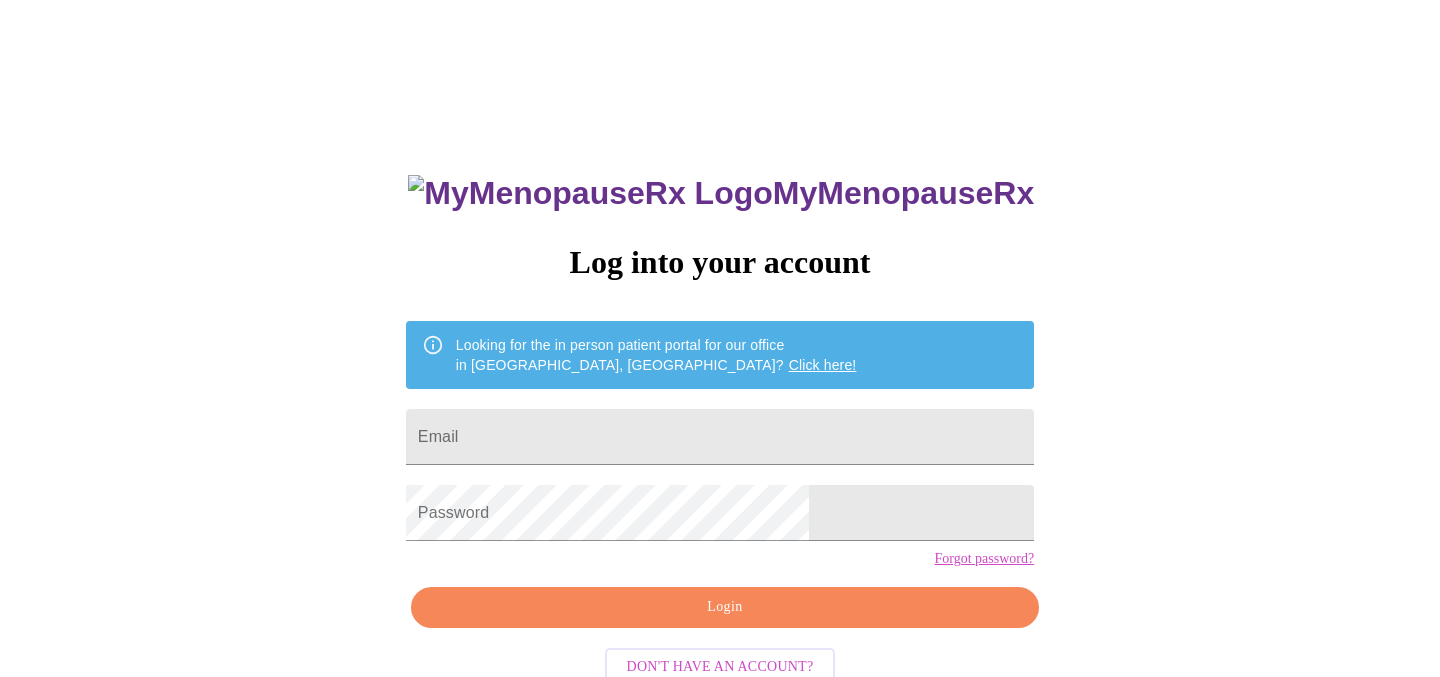 scroll, scrollTop: 51, scrollLeft: 0, axis: vertical 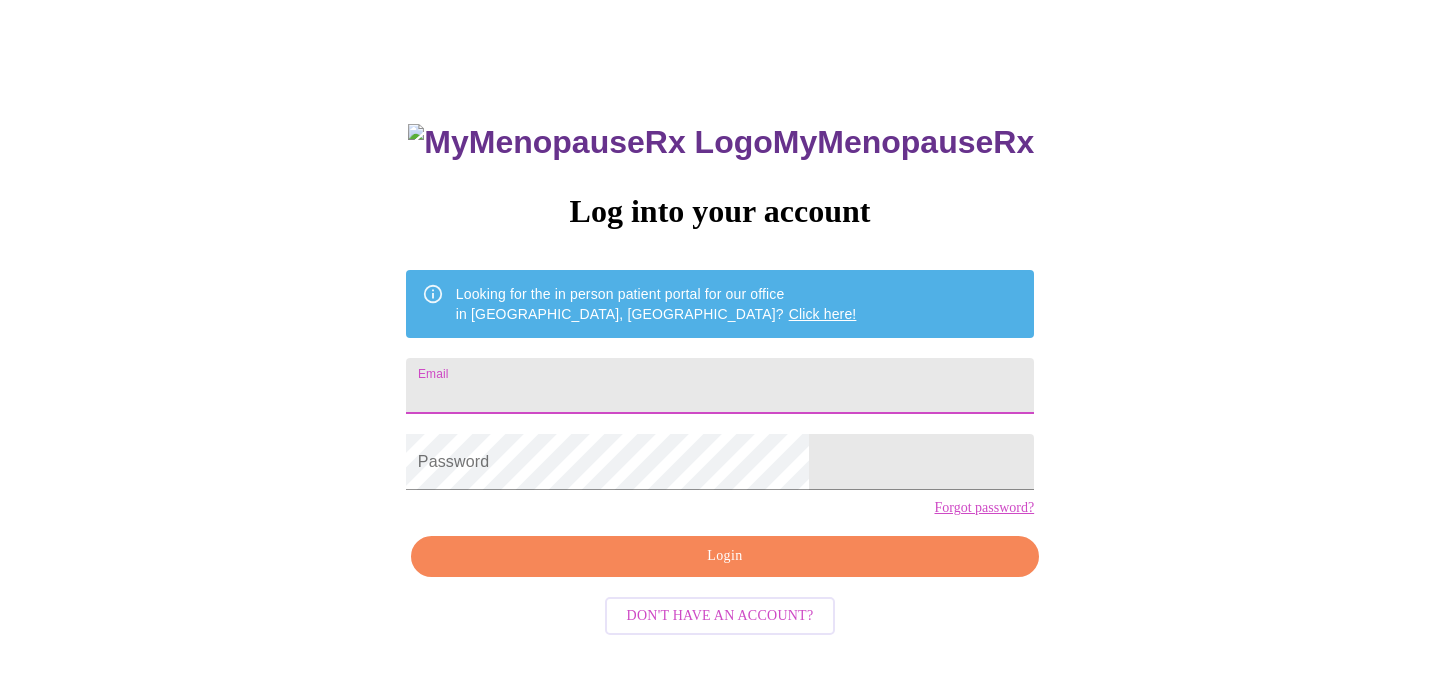 click on "Email" at bounding box center (720, 386) 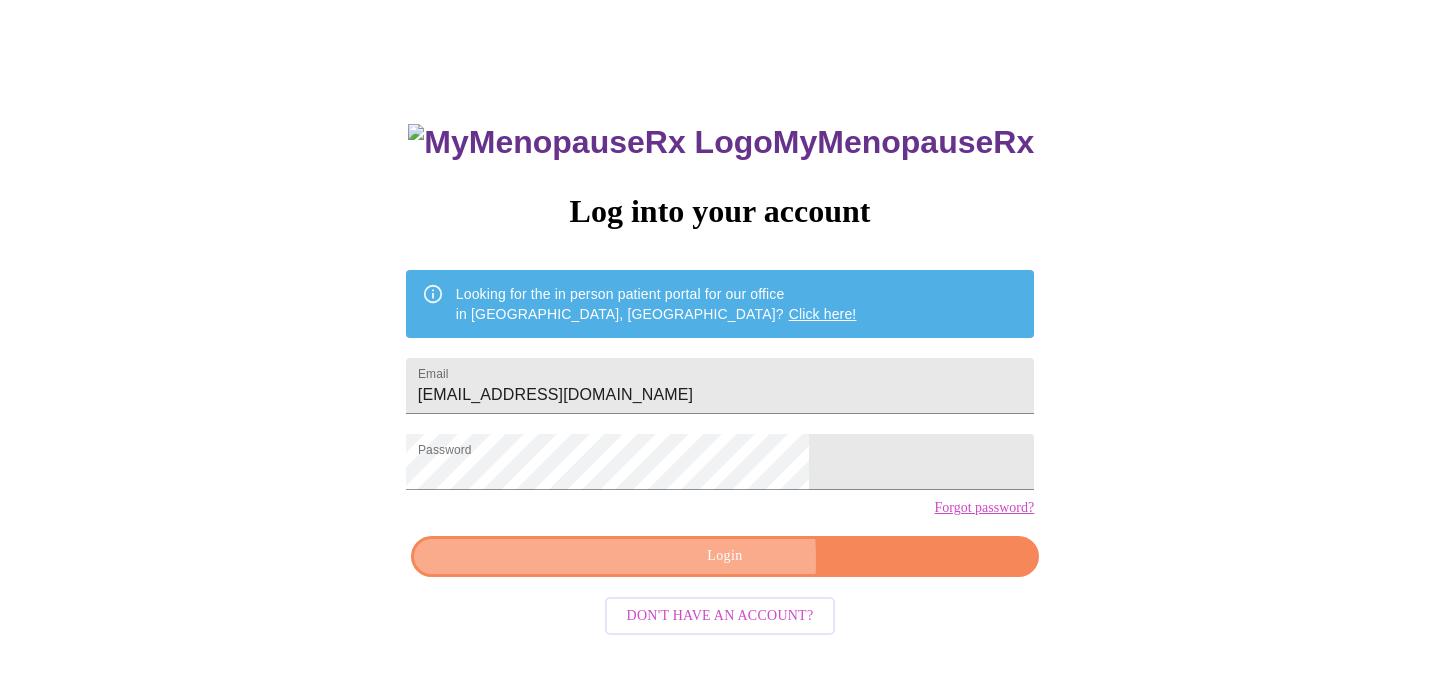 click on "Login" at bounding box center [725, 556] 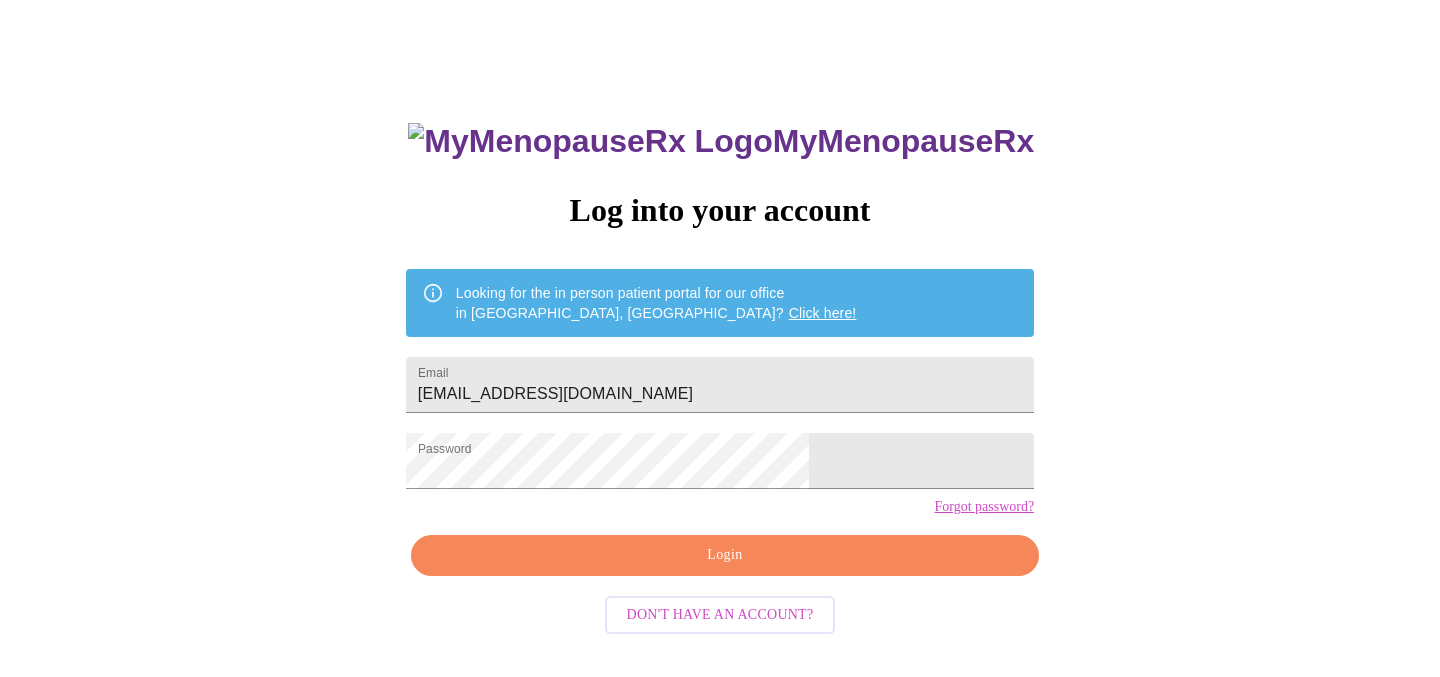 click on "Login" at bounding box center (725, 555) 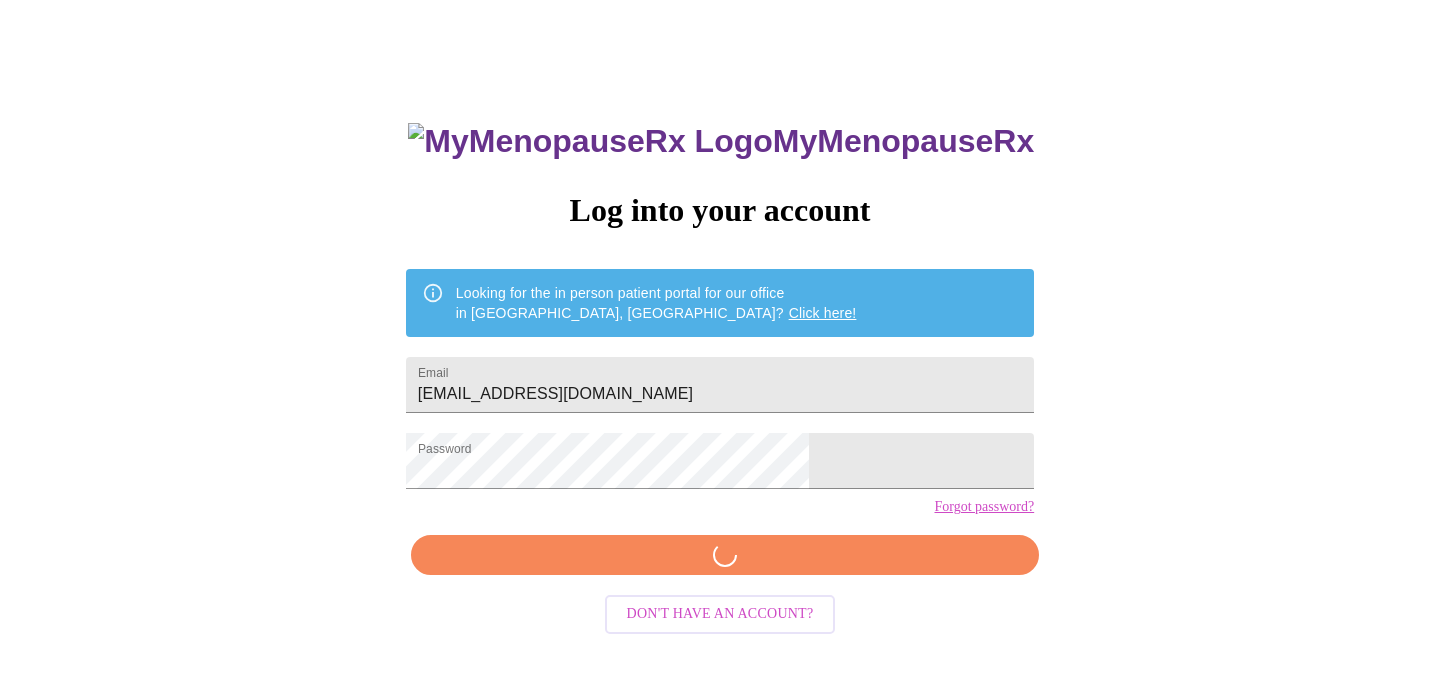 scroll, scrollTop: 51, scrollLeft: 0, axis: vertical 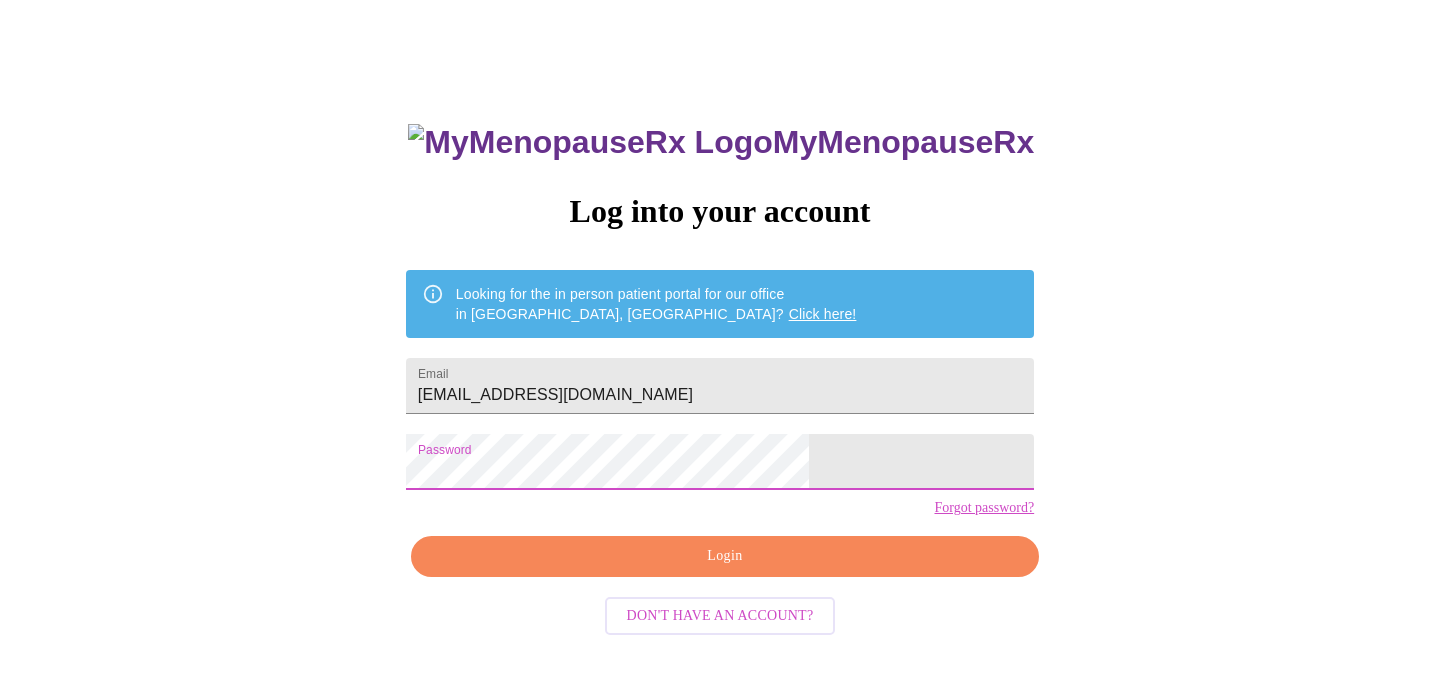 click on "Login" at bounding box center [725, 556] 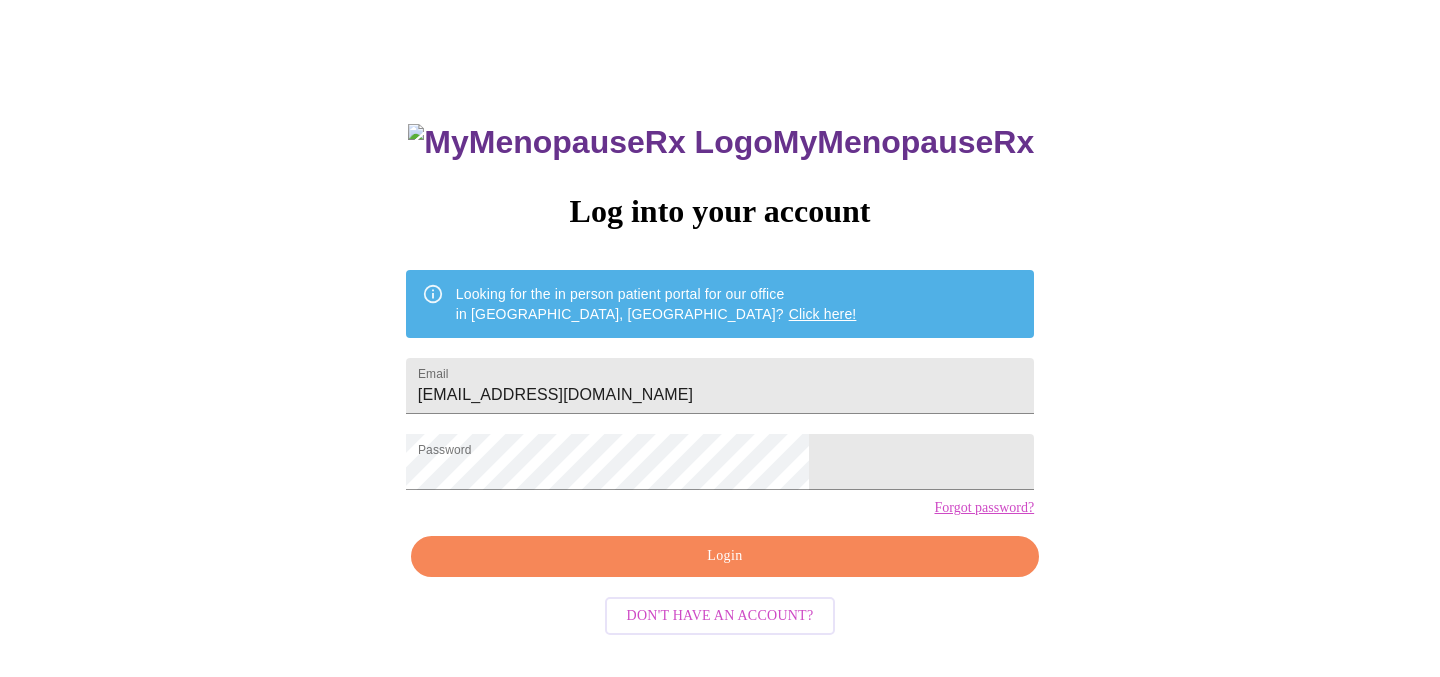 click on "Forgot password?" at bounding box center (984, 508) 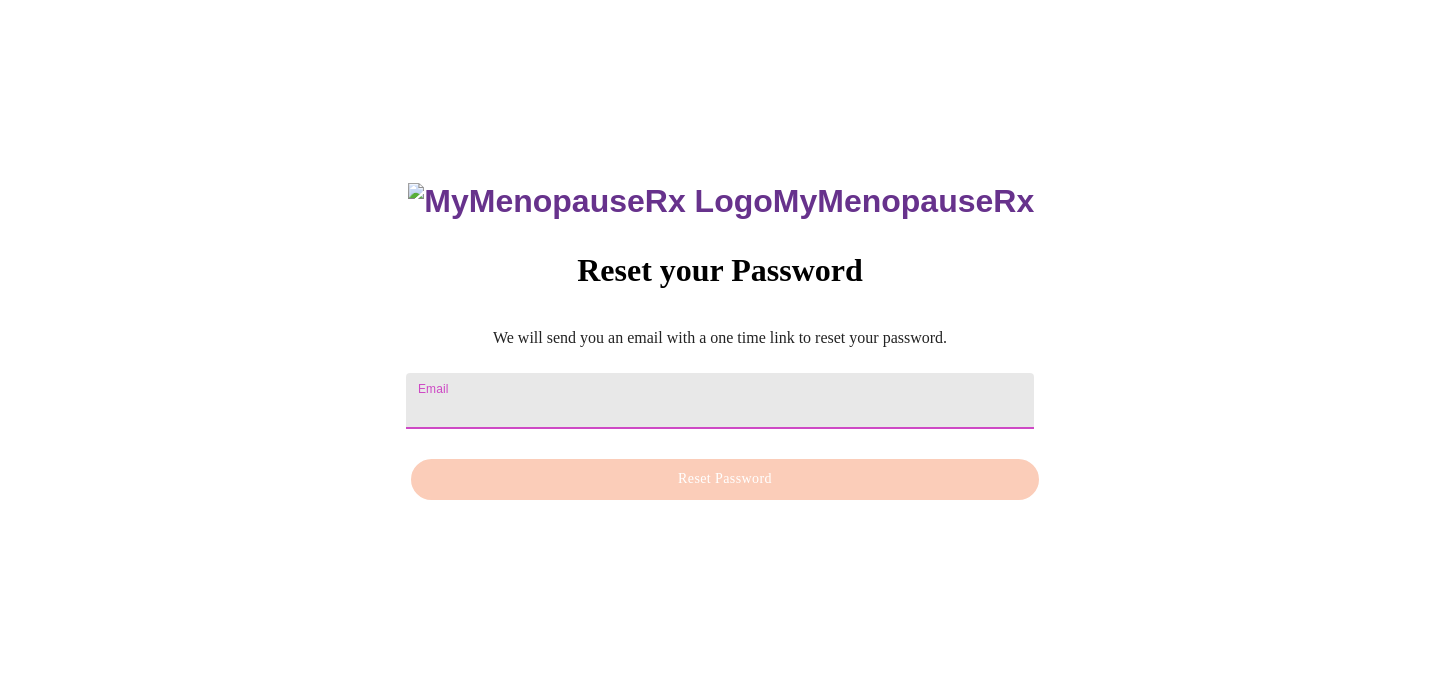 click on "Email" at bounding box center [720, 401] 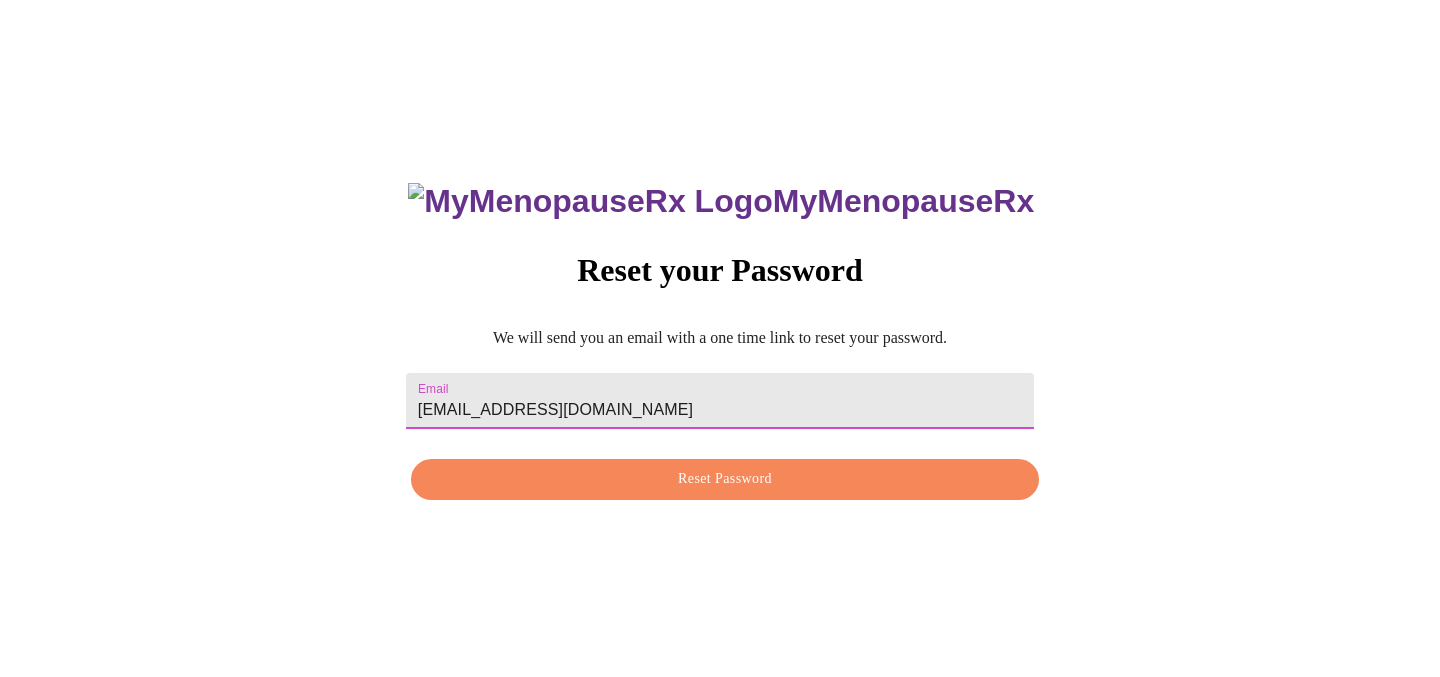 click on "Reset Password" at bounding box center (725, 479) 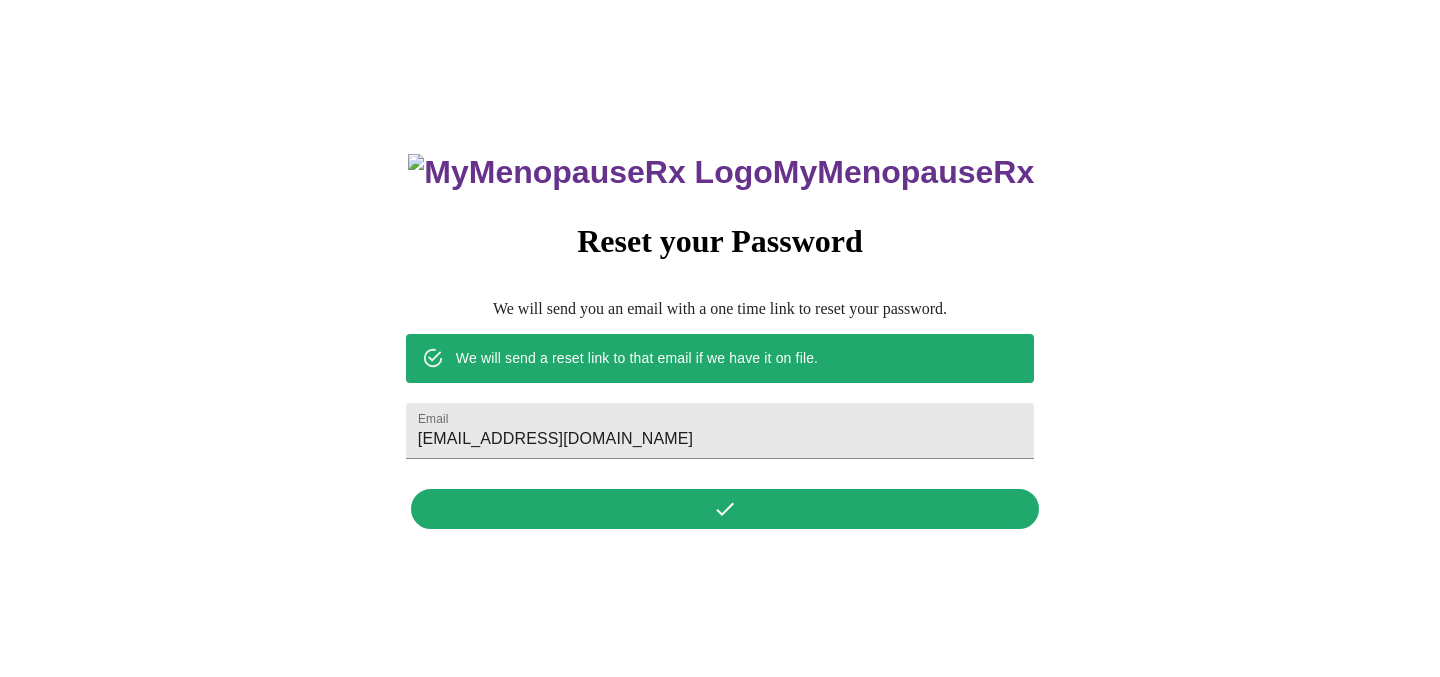 scroll, scrollTop: 0, scrollLeft: 0, axis: both 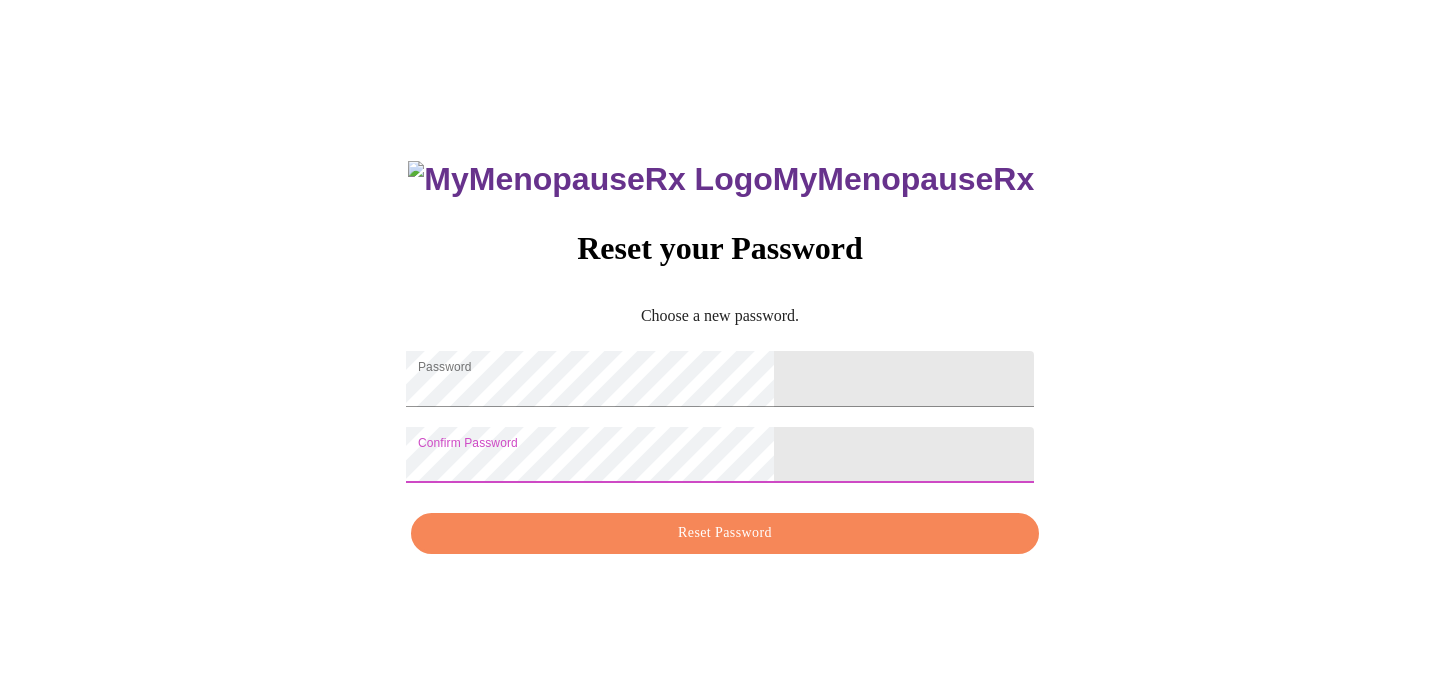 click on "Reset Password" at bounding box center (725, 533) 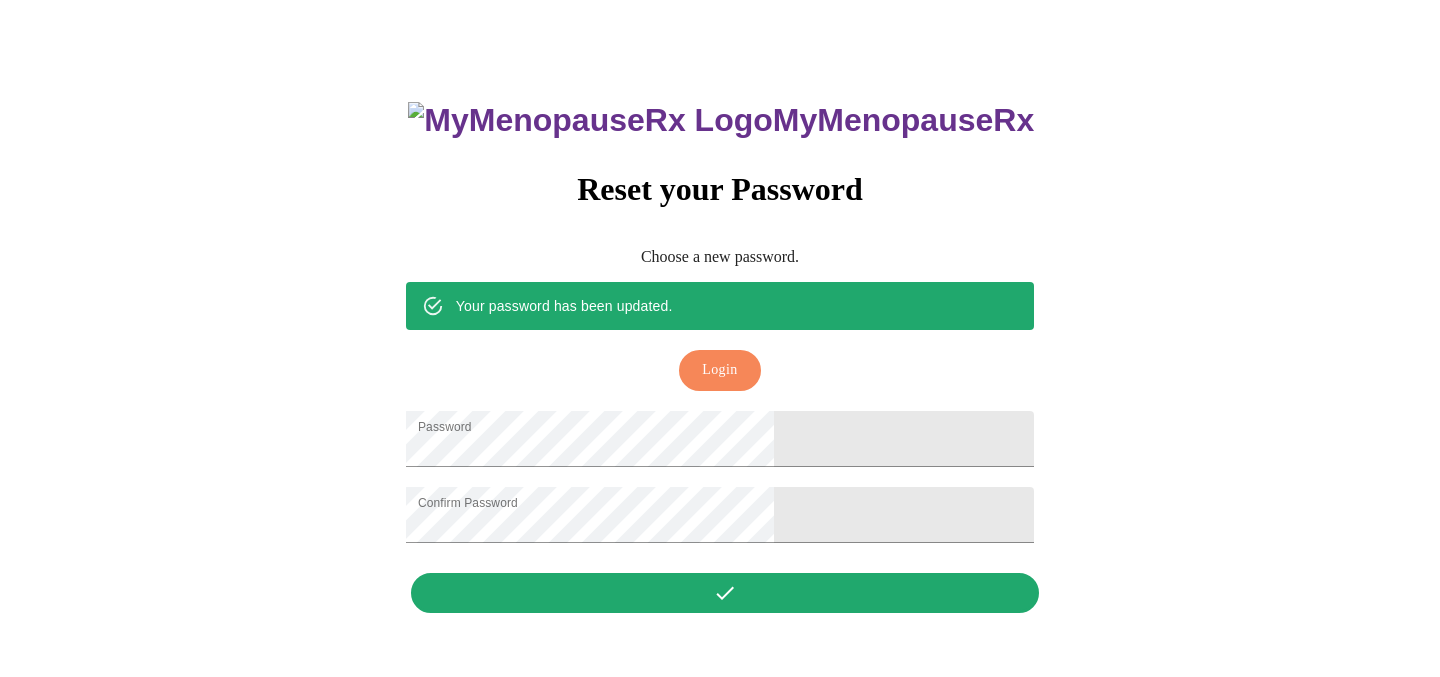 click on "Your password has been updated. Login" at bounding box center [720, 341] 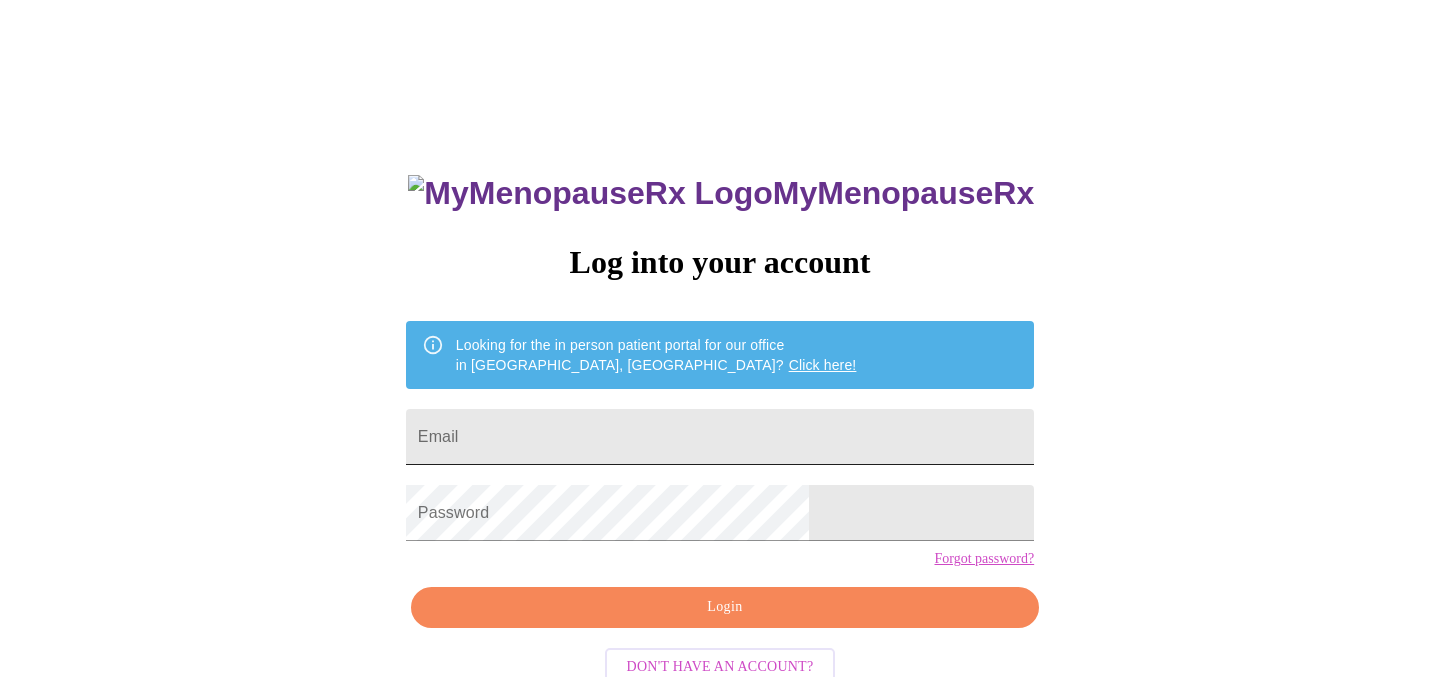 click on "Email" at bounding box center [720, 437] 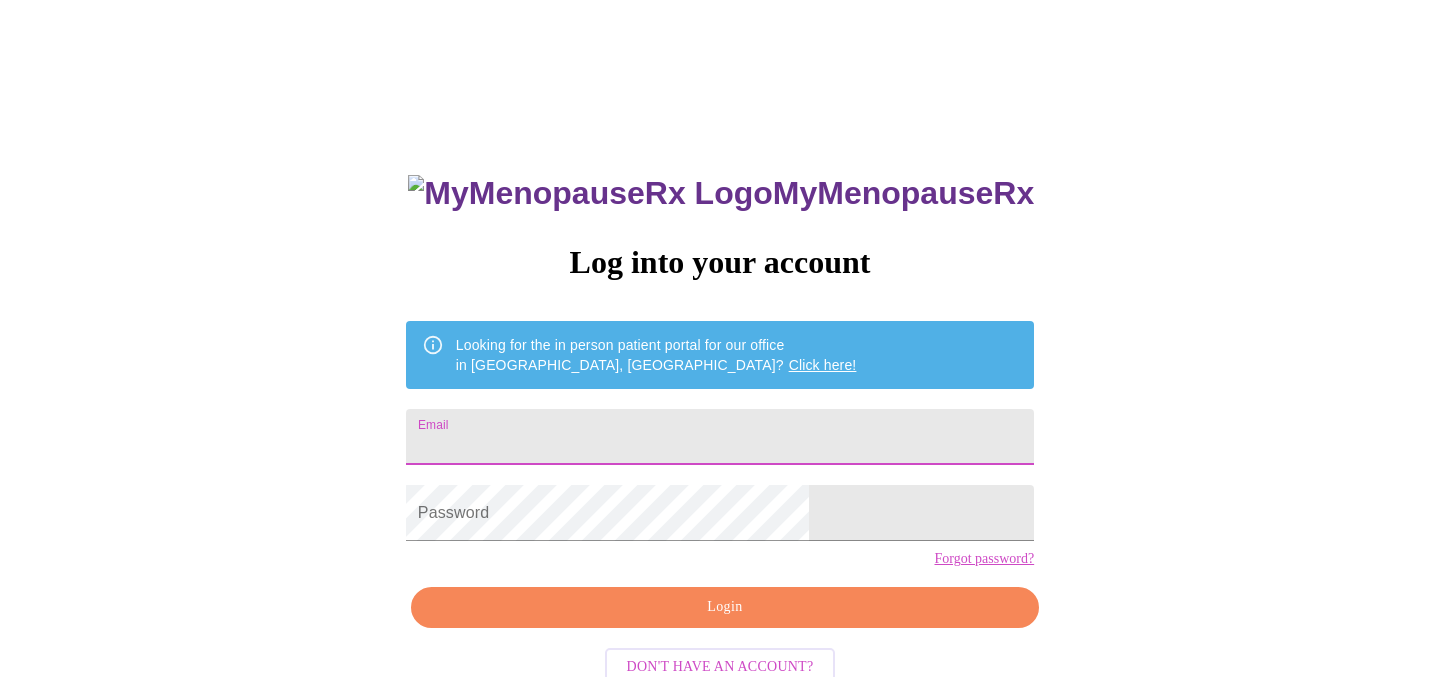 type on "[EMAIL_ADDRESS][DOMAIN_NAME]" 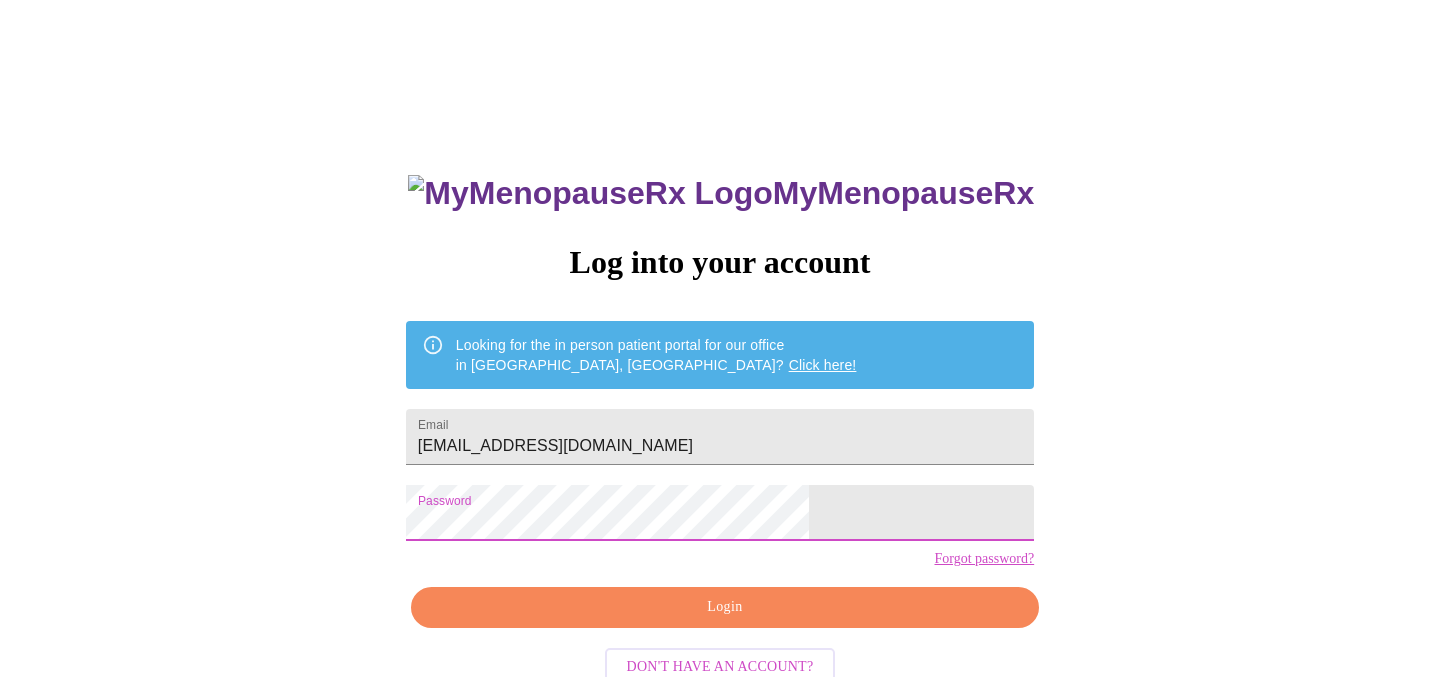click on "Login" at bounding box center (725, 607) 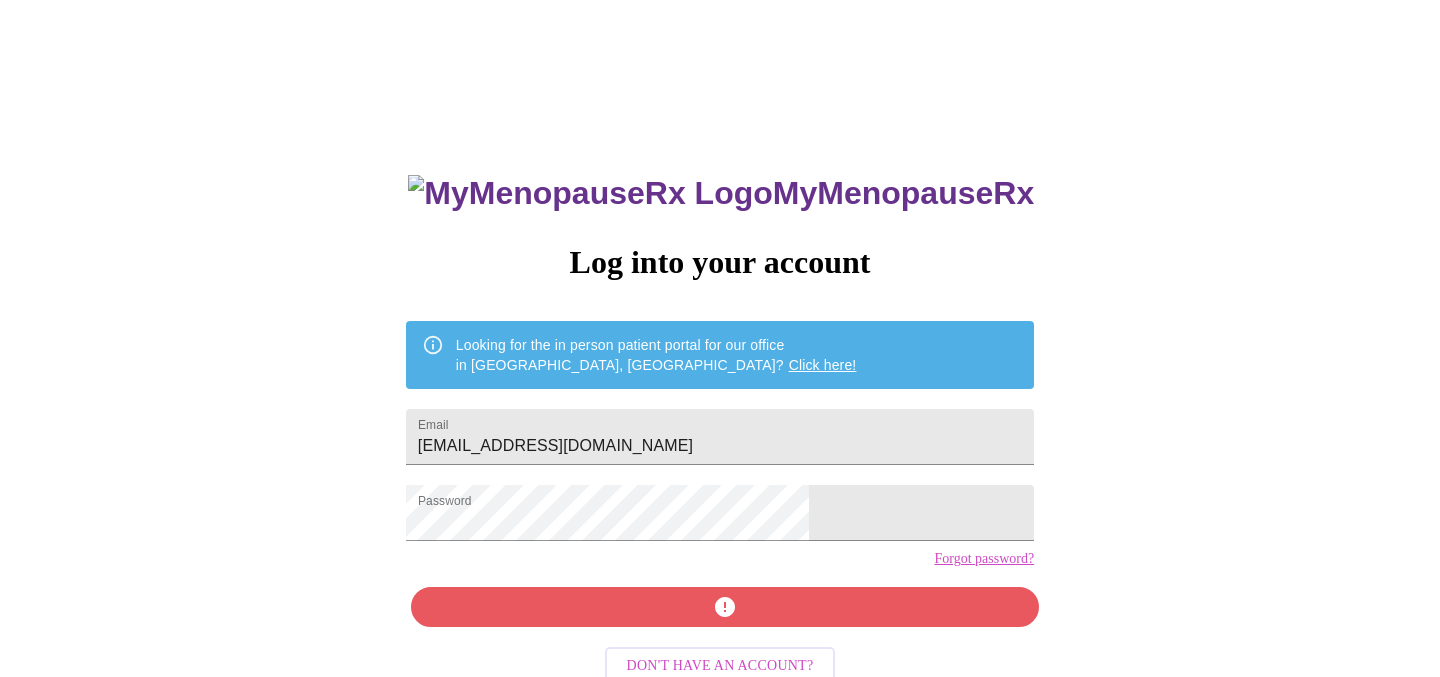 scroll, scrollTop: 51, scrollLeft: 0, axis: vertical 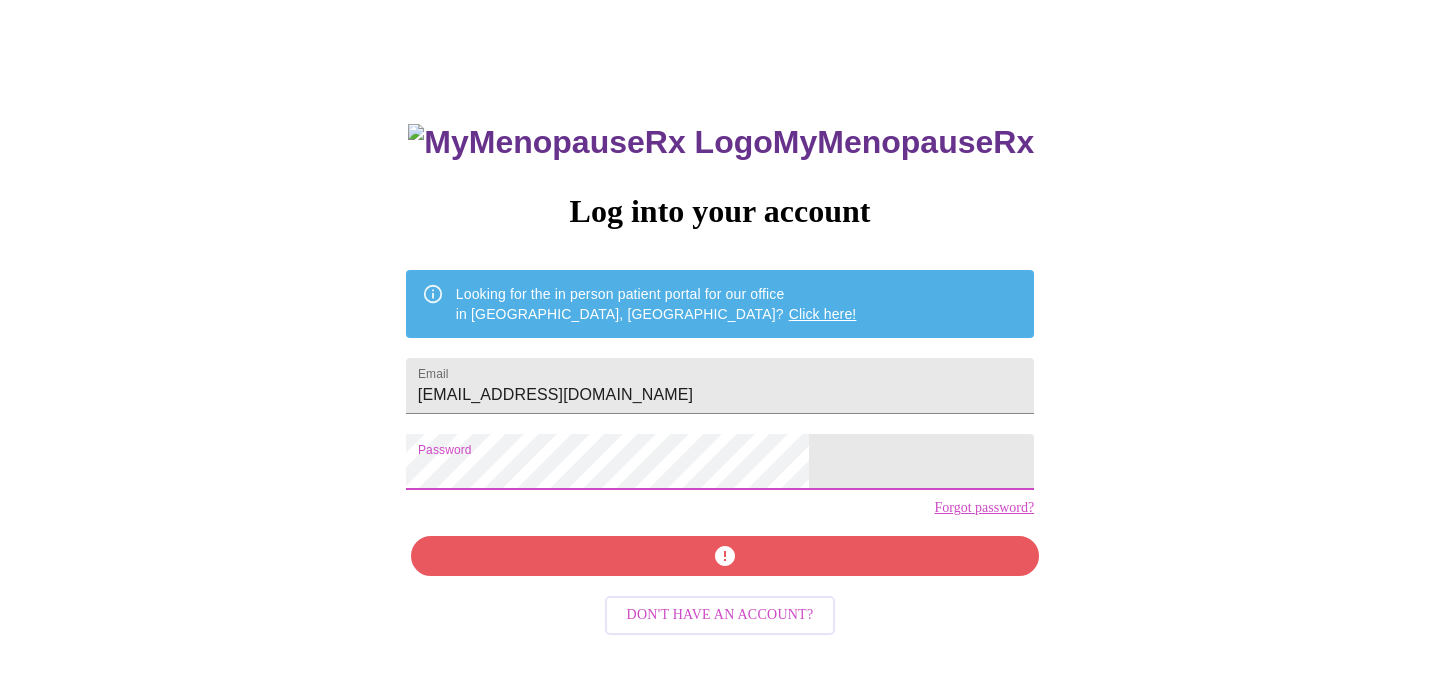 click on "MyMenopauseRx Log into your account Looking for the in person patient portal for our office   in [GEOGRAPHIC_DATA], [GEOGRAPHIC_DATA]? Click here! Email [EMAIL_ADDRESS][DOMAIN_NAME] Password Forgot password? Don't have an account?" at bounding box center [720, 430] 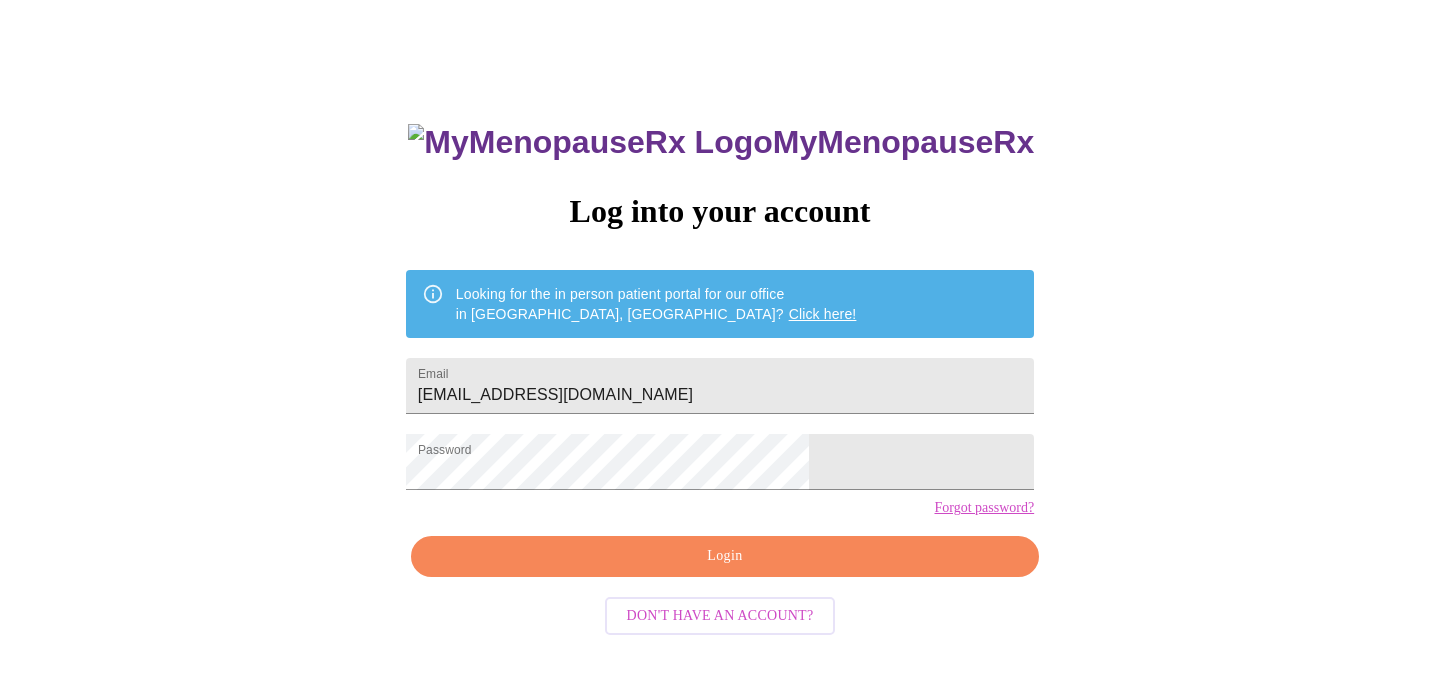 click on "Login" at bounding box center [725, 556] 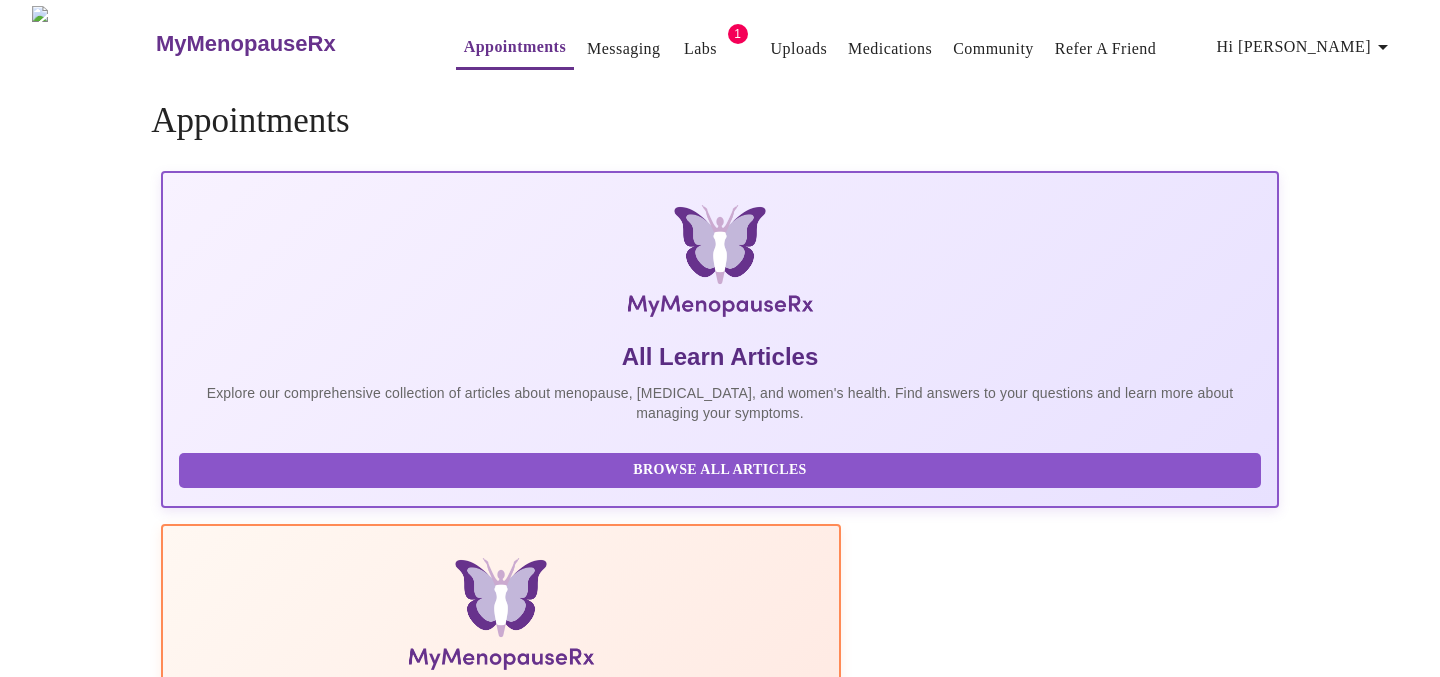scroll, scrollTop: 51, scrollLeft: 0, axis: vertical 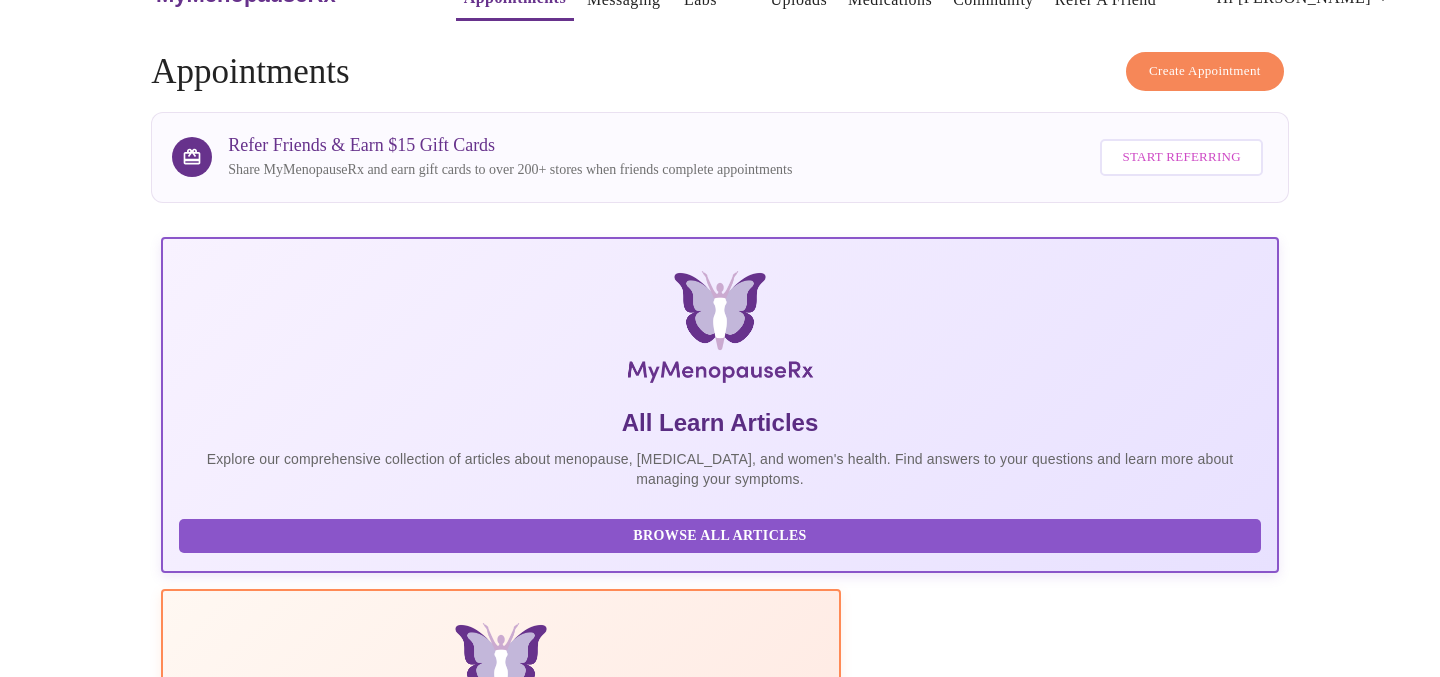 click on "Create Appointment" at bounding box center [1205, 71] 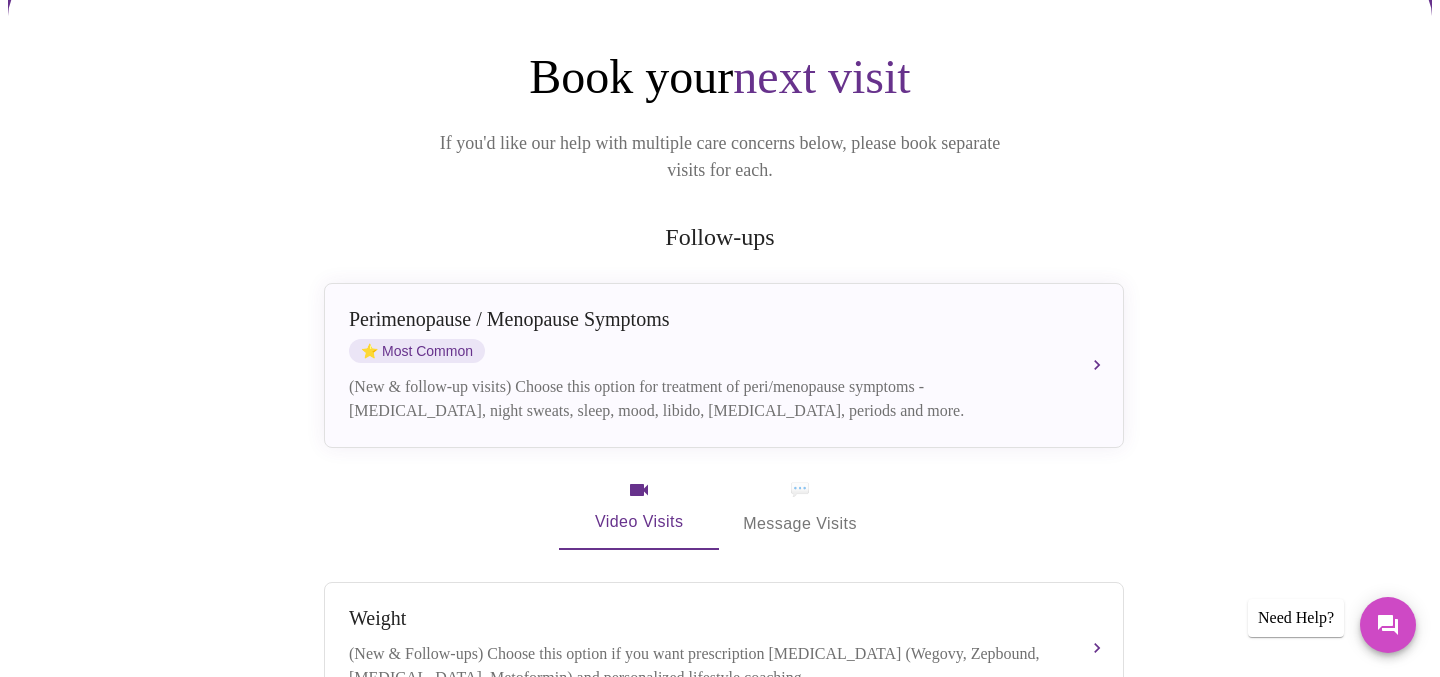 scroll, scrollTop: 249, scrollLeft: 0, axis: vertical 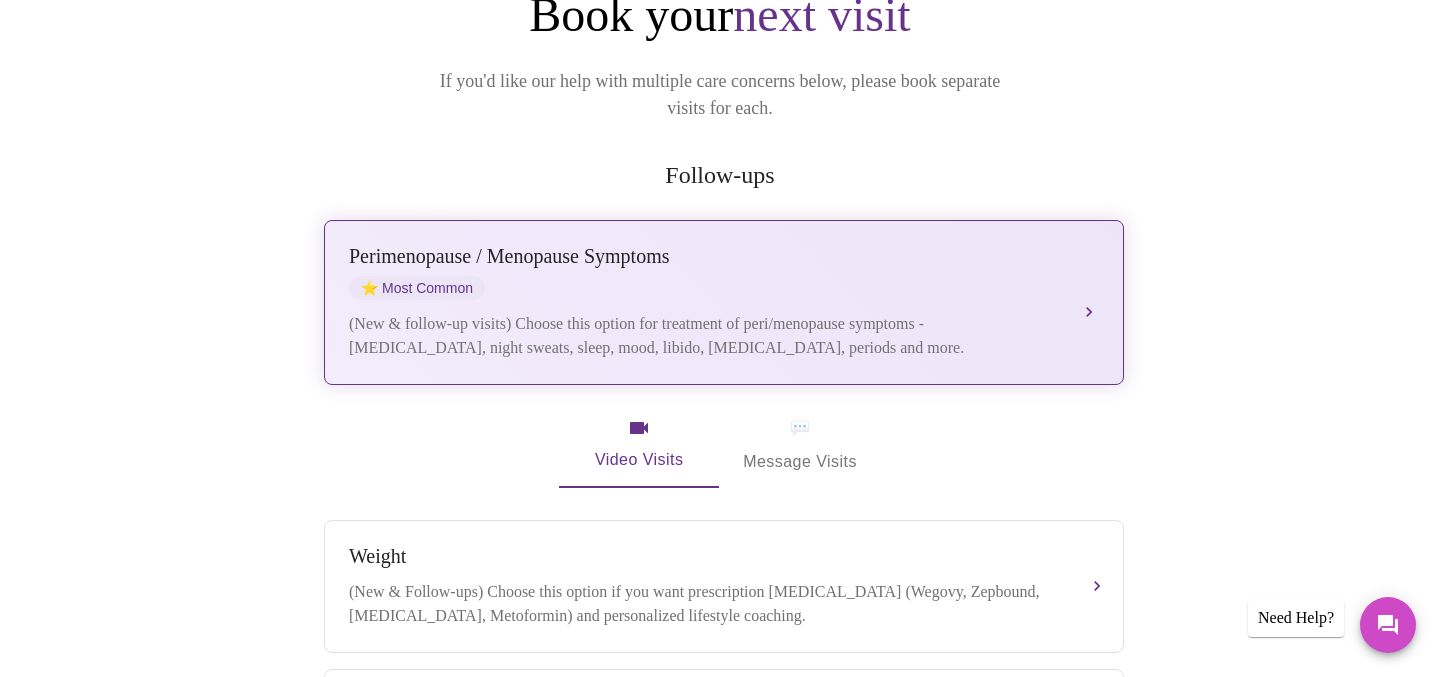 click on "(New & follow-up visits) Choose this option for treatment of peri/menopause symptoms - [MEDICAL_DATA], night sweats, sleep, mood, libido, [MEDICAL_DATA], periods and more." at bounding box center [704, 336] 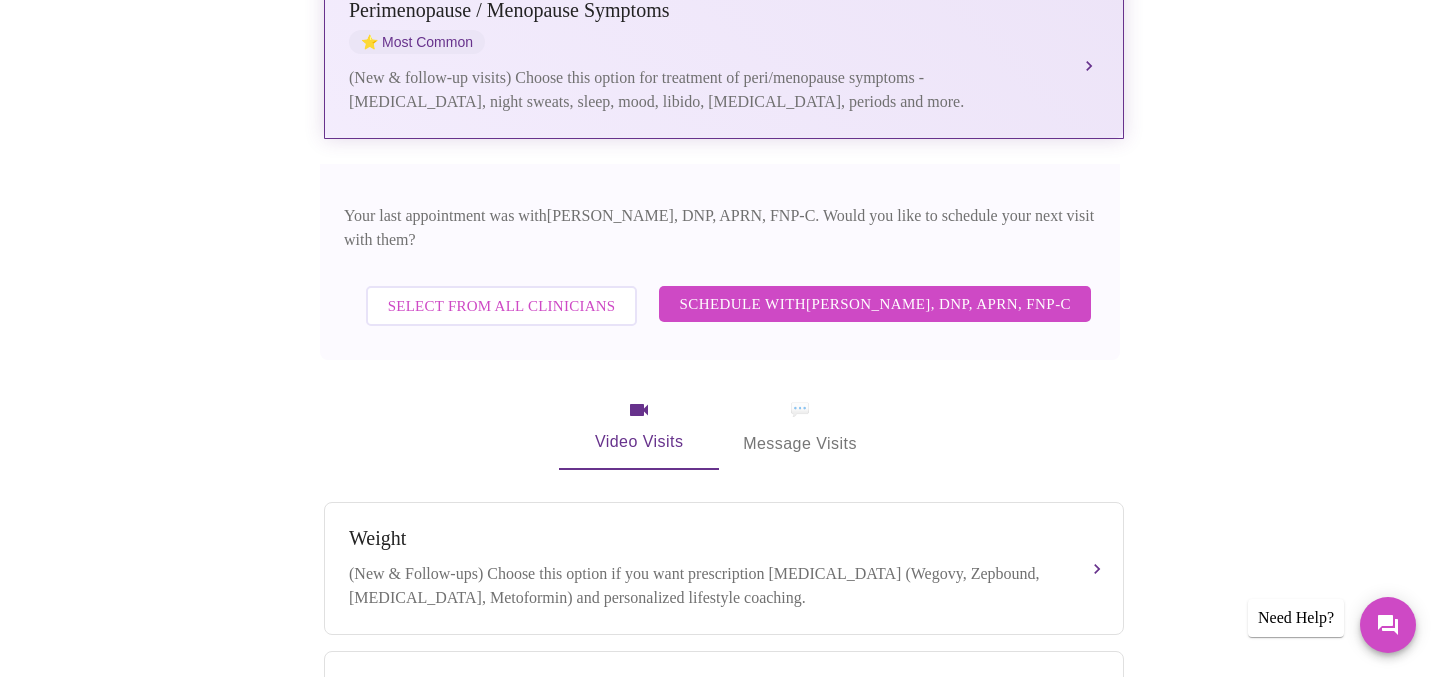 scroll, scrollTop: 496, scrollLeft: 0, axis: vertical 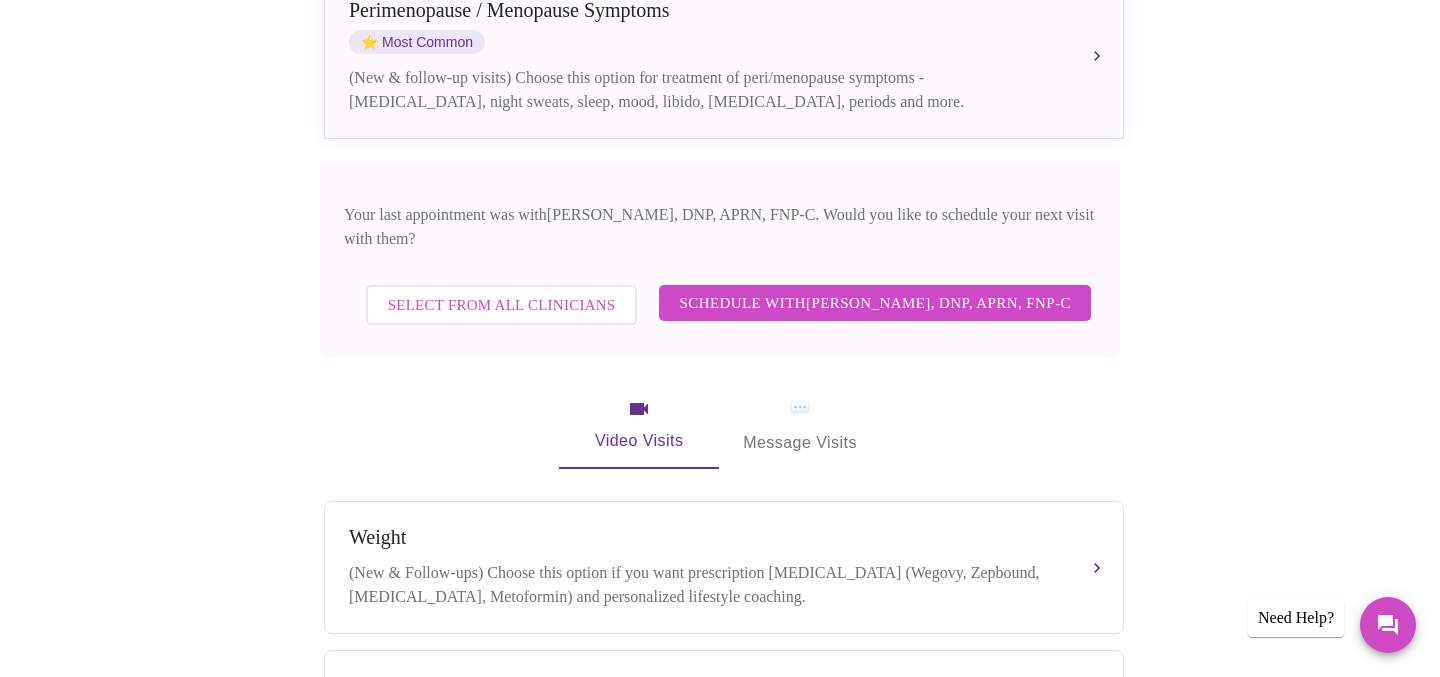 click on "💬 Message Visits" at bounding box center [800, 426] 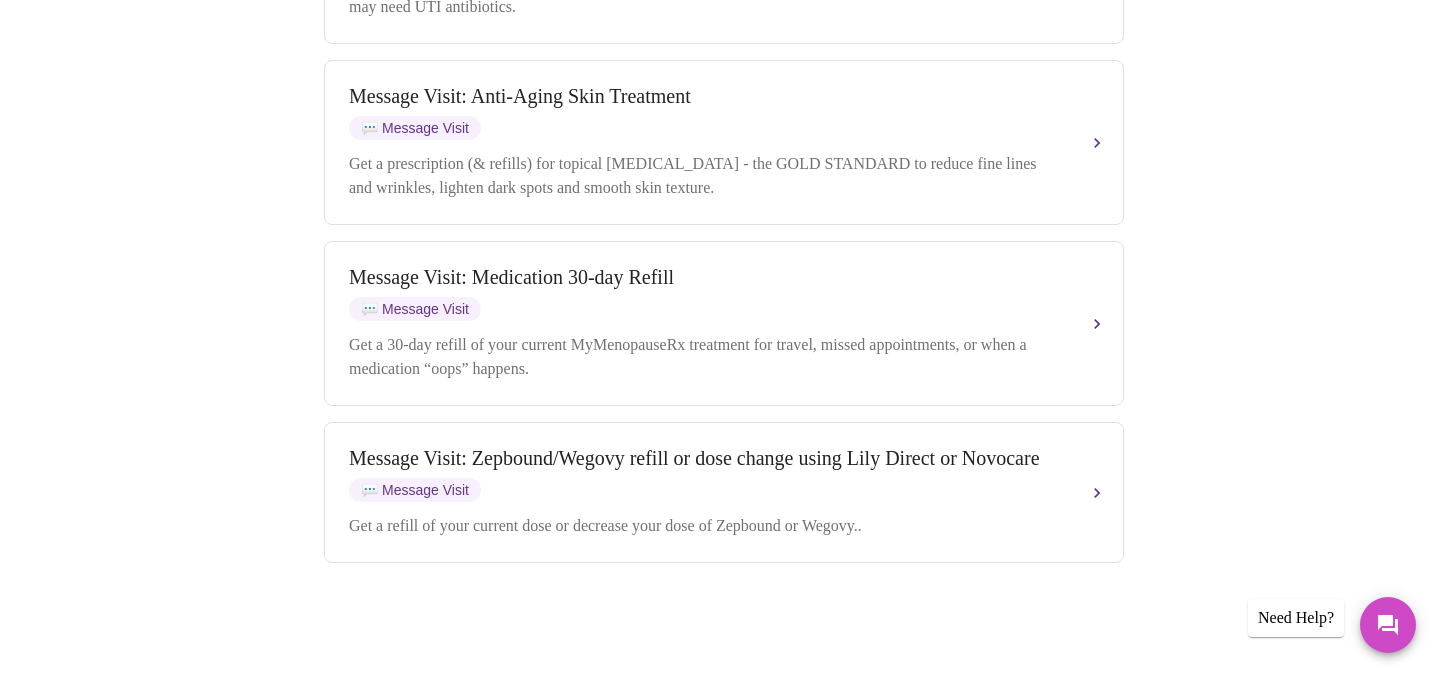 scroll, scrollTop: 2811, scrollLeft: 0, axis: vertical 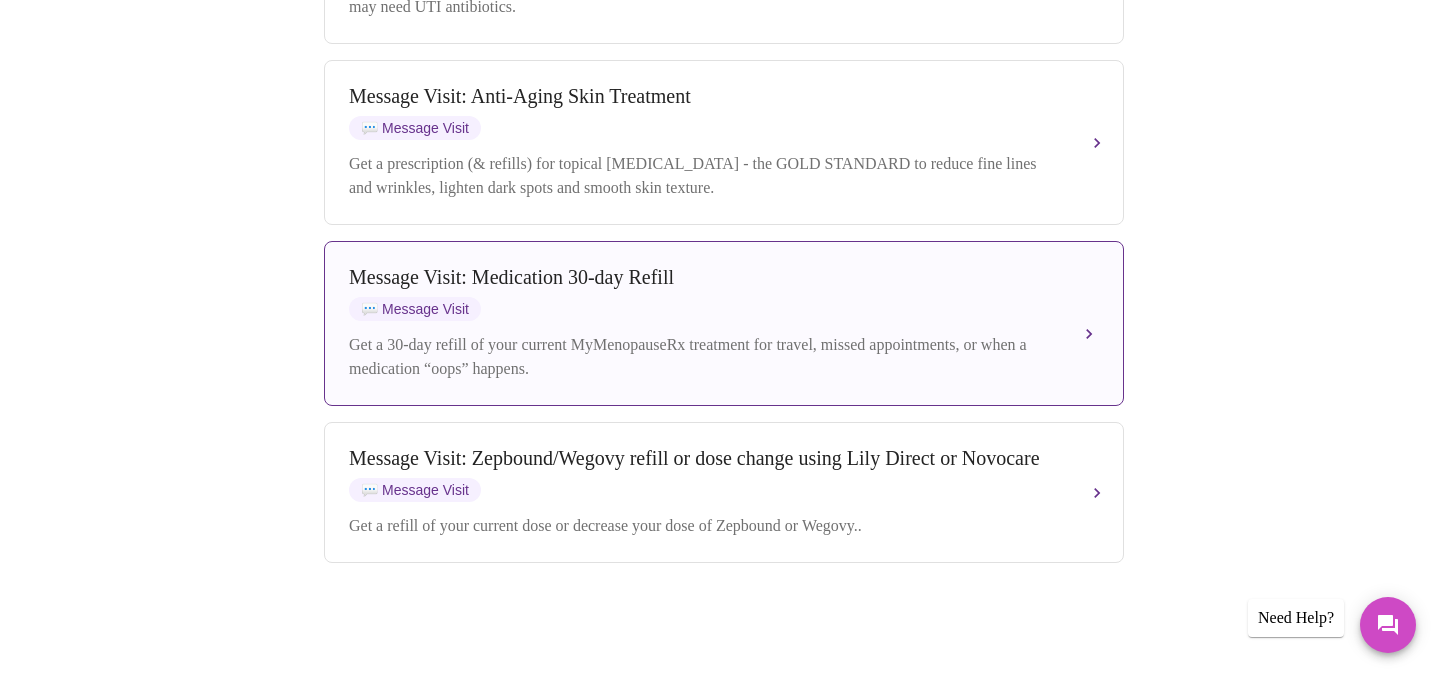 click on "Message Visit: Medication 30-day Refill" at bounding box center (704, 277) 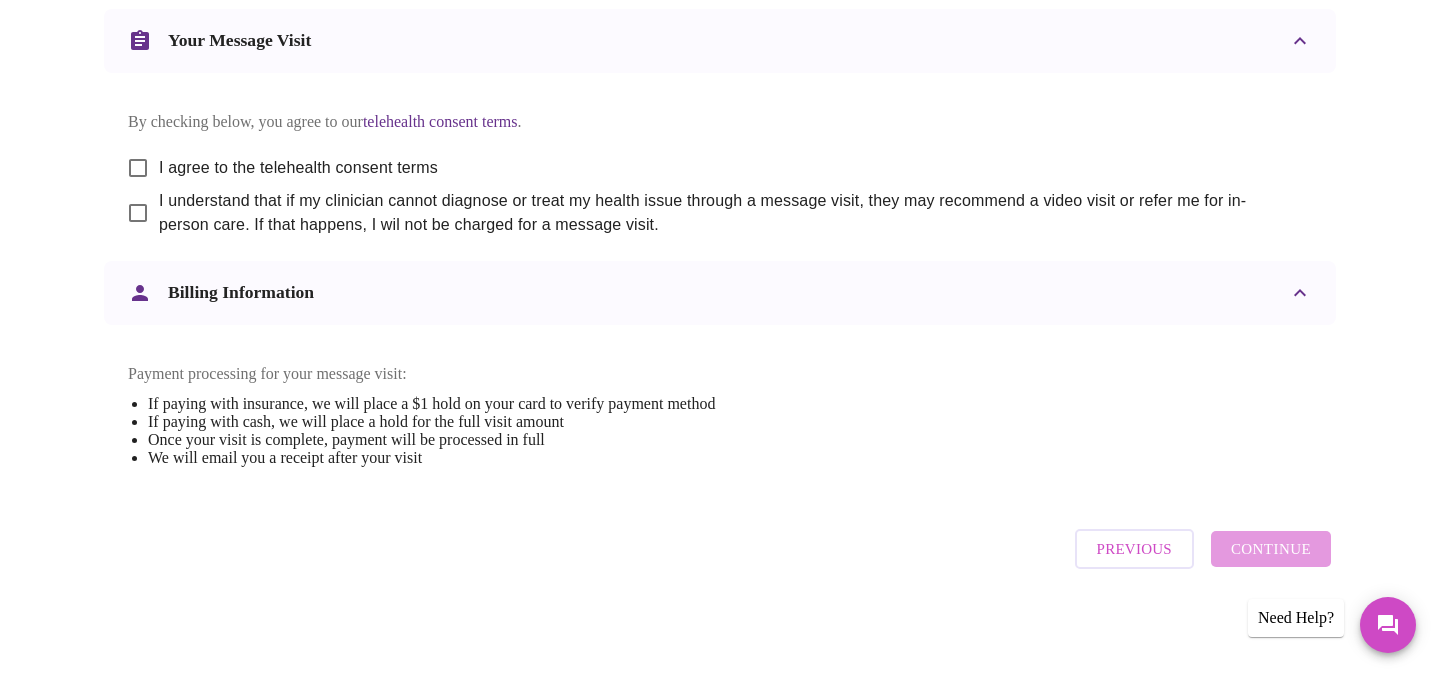 scroll, scrollTop: 1090, scrollLeft: 0, axis: vertical 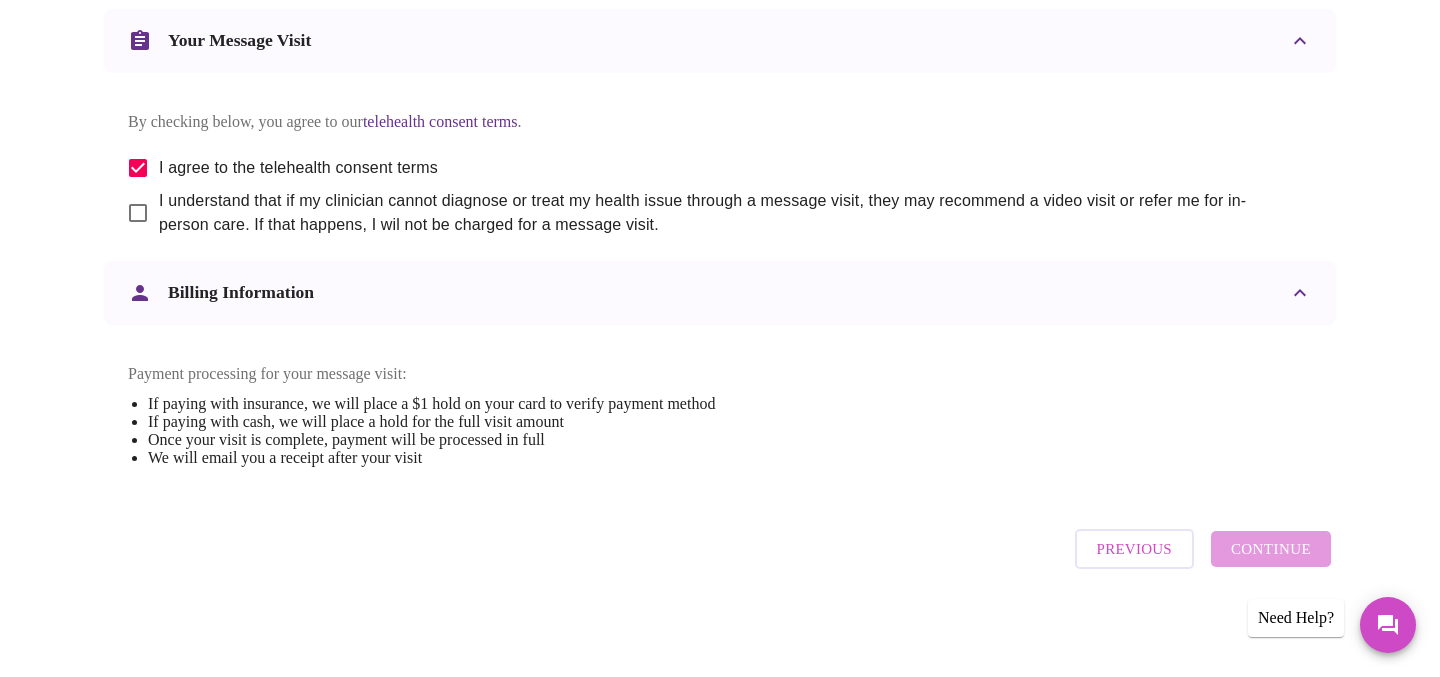 click on "I understand that if my clinician cannot diagnose or treat my health issue through a message visit, they may recommend a video visit or refer me for in-person care. If that happens, I wil not be charged for a message visit." at bounding box center [138, 213] 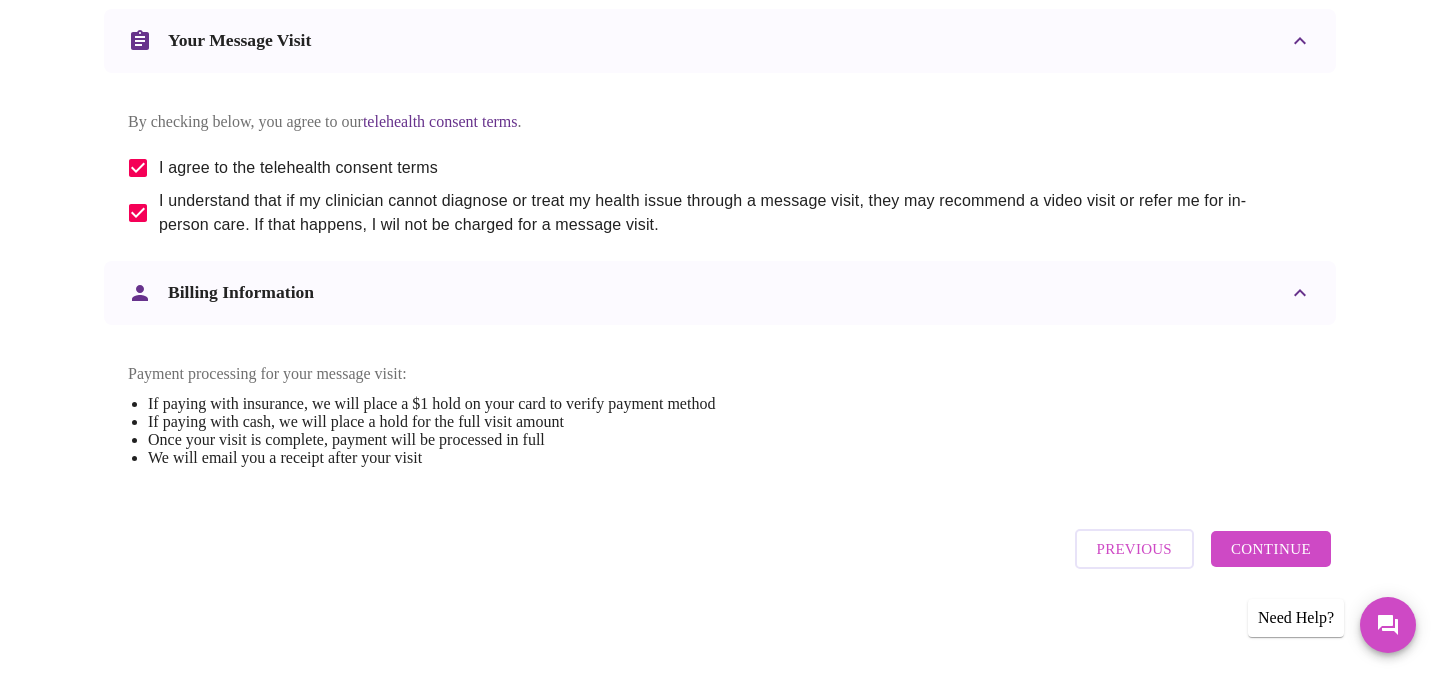 click on "Continue" at bounding box center (1271, 549) 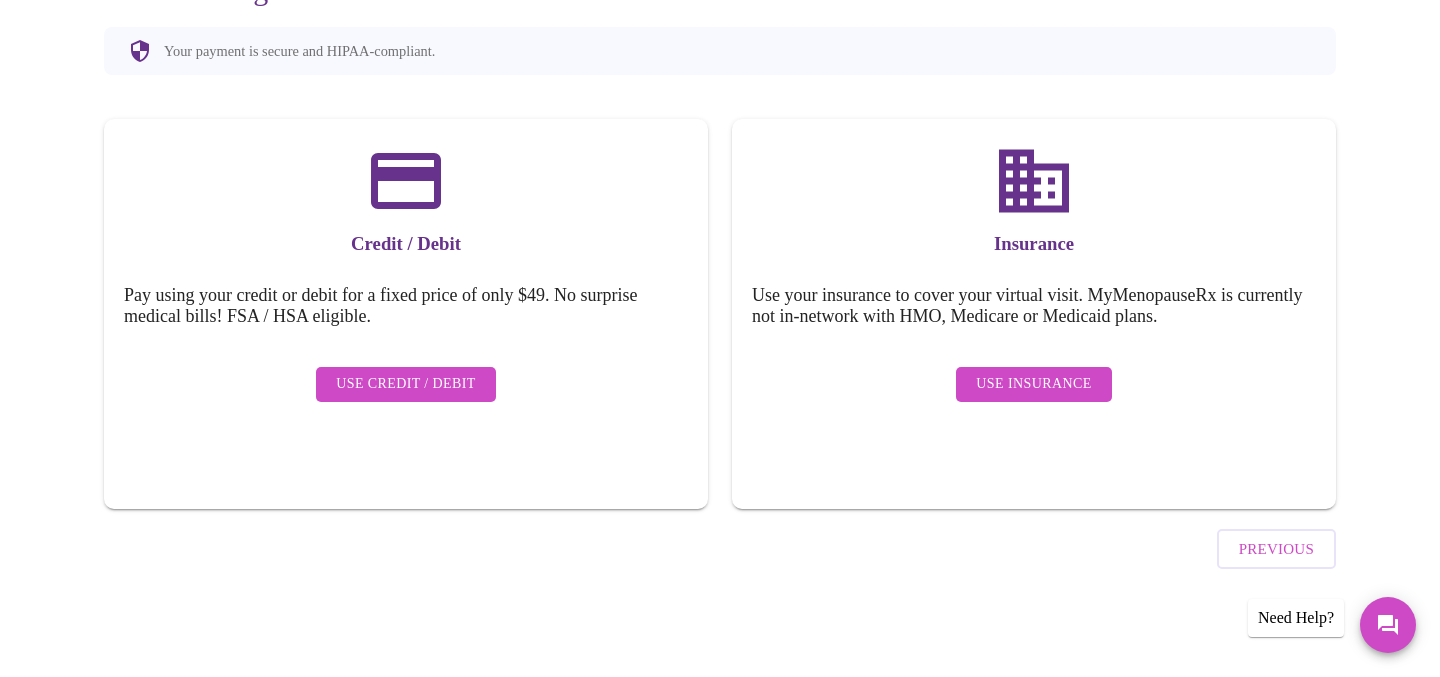scroll, scrollTop: 174, scrollLeft: 0, axis: vertical 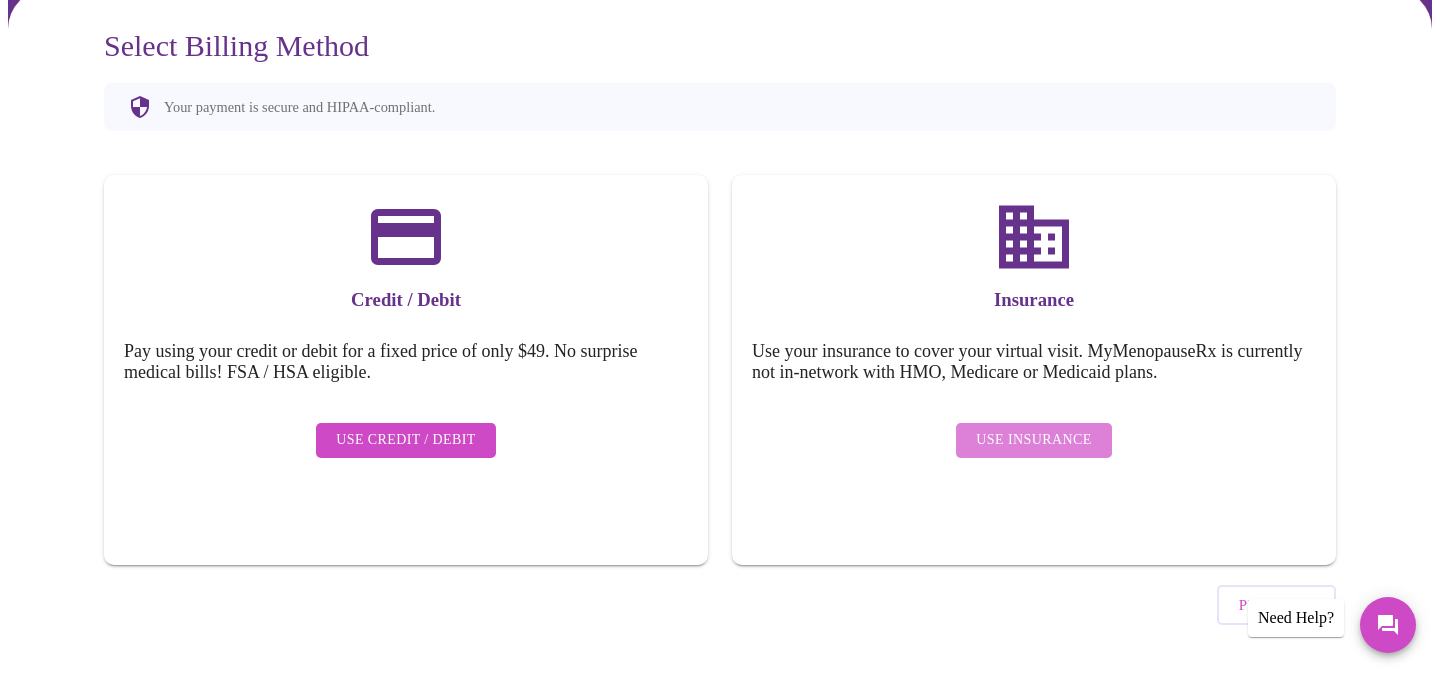 click on "Use Insurance" at bounding box center [1033, 440] 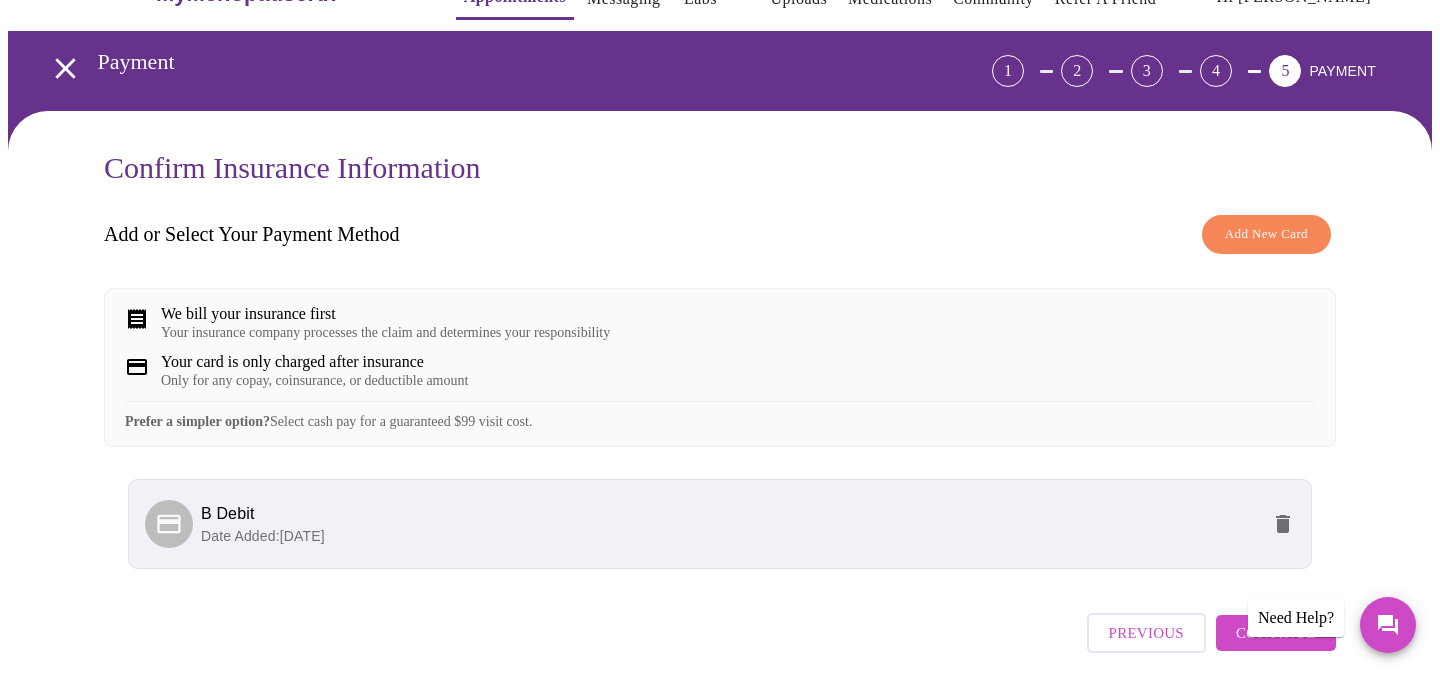 scroll, scrollTop: 144, scrollLeft: 0, axis: vertical 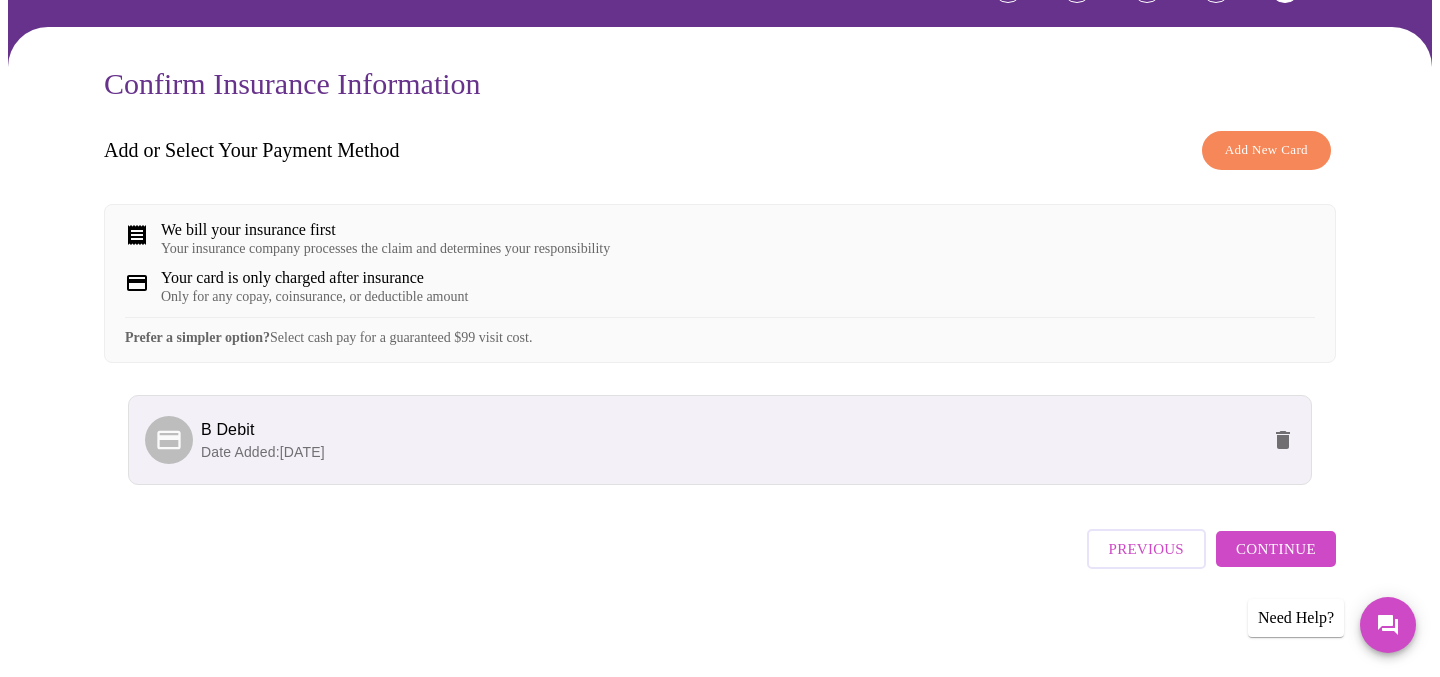 click on "Continue" at bounding box center [1276, 549] 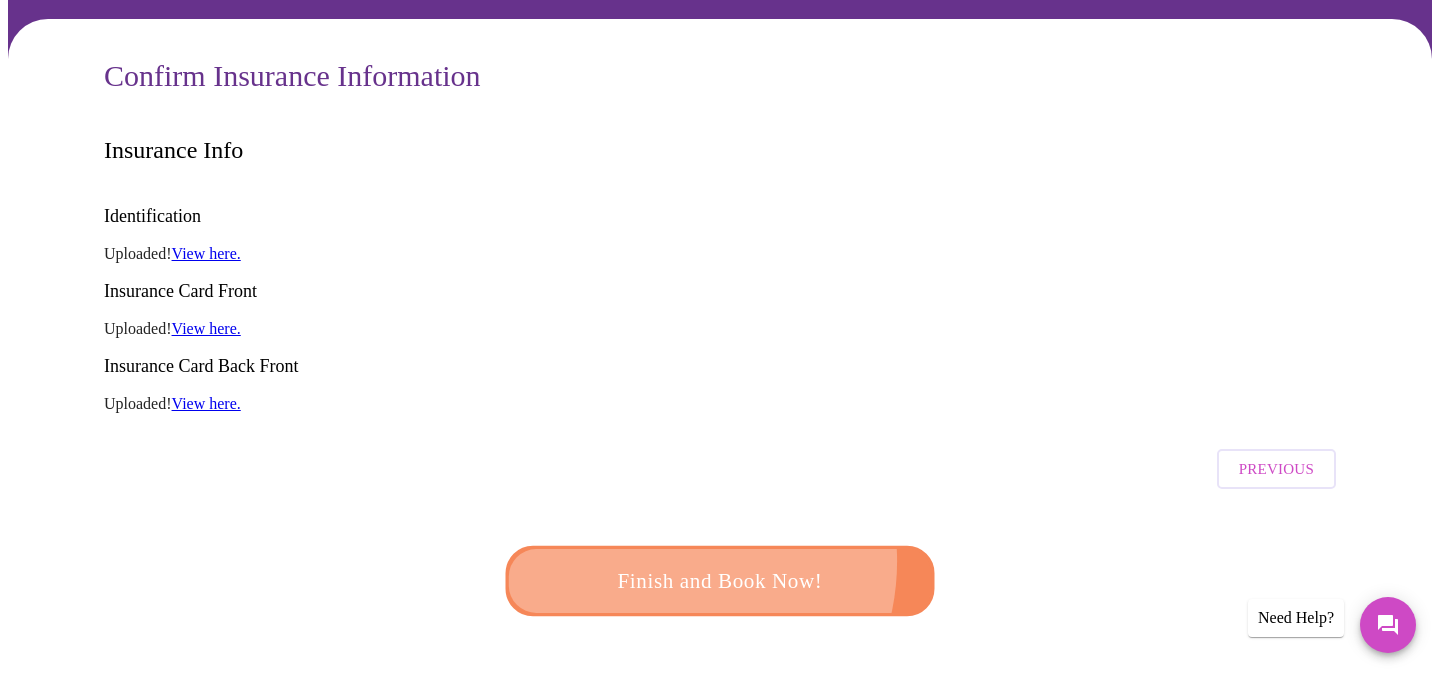click on "Finish and Book Now!" at bounding box center (720, 580) 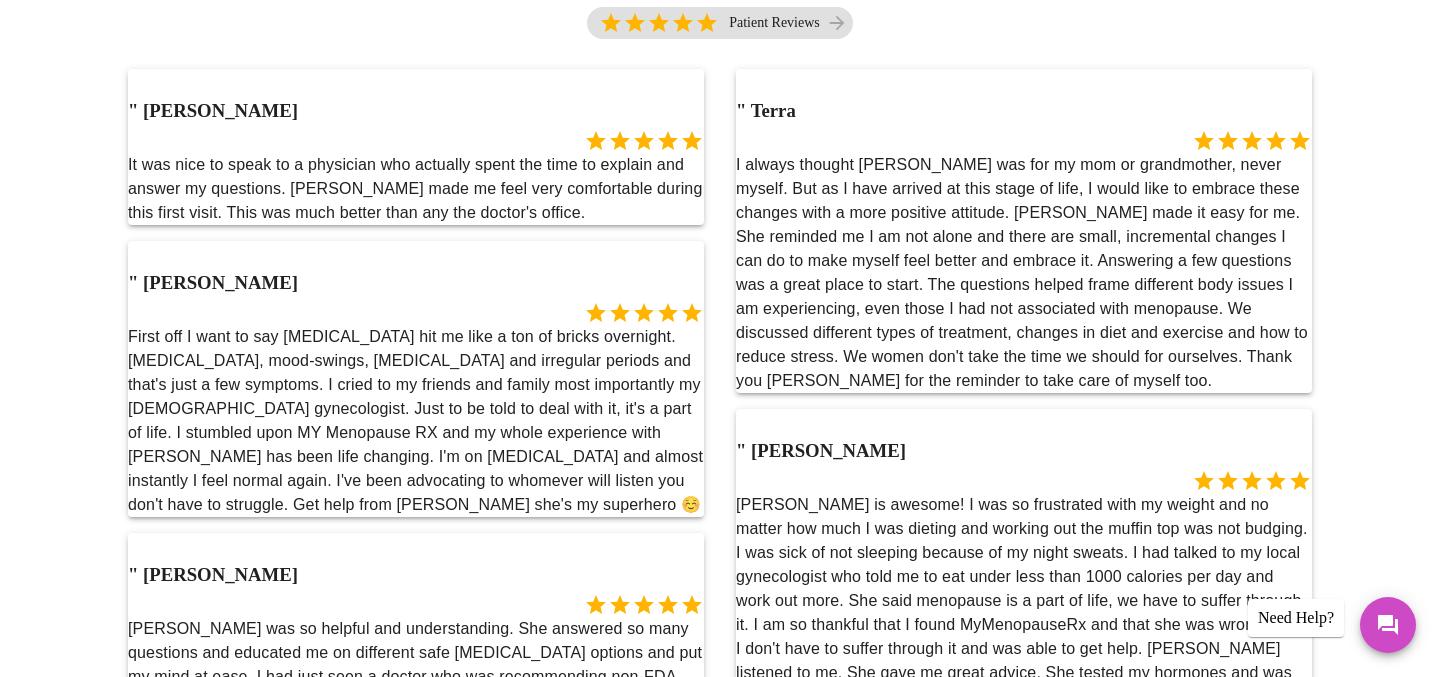 scroll, scrollTop: 8, scrollLeft: 0, axis: vertical 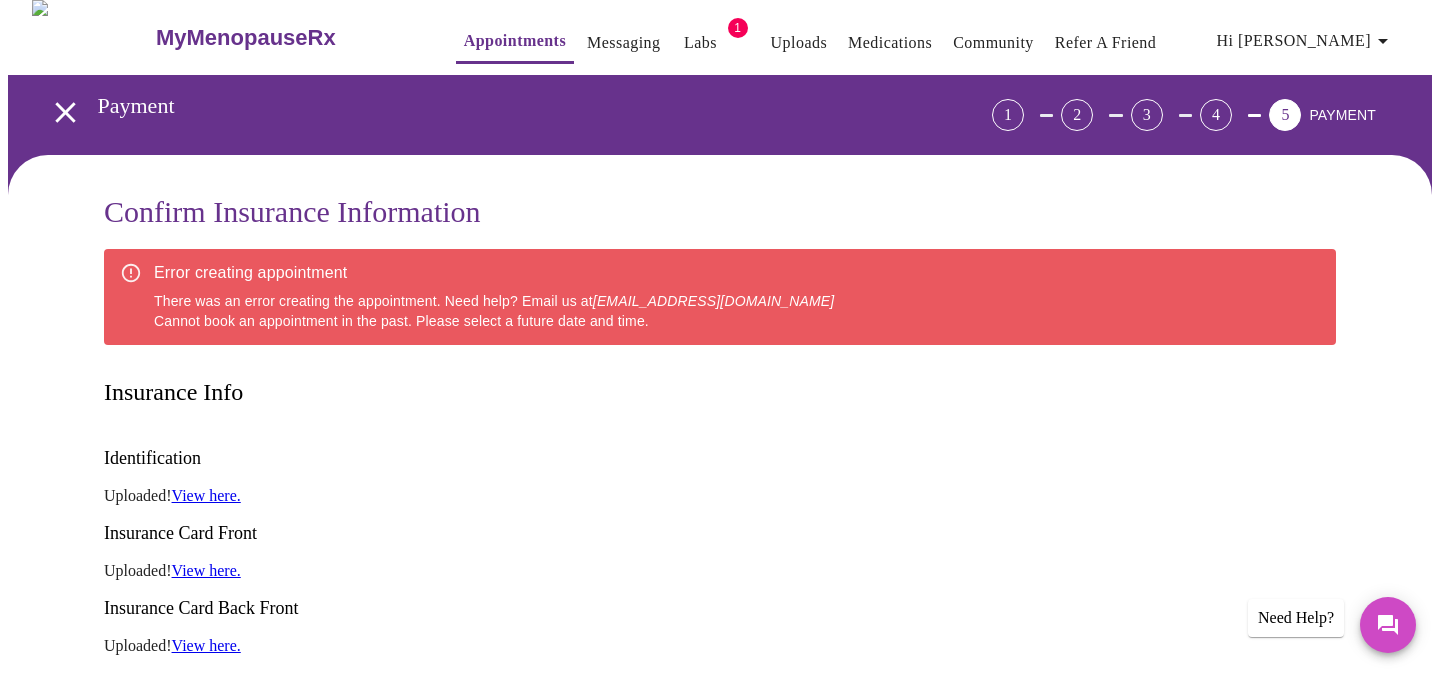 click on "Error creating appointment" at bounding box center (494, 273) 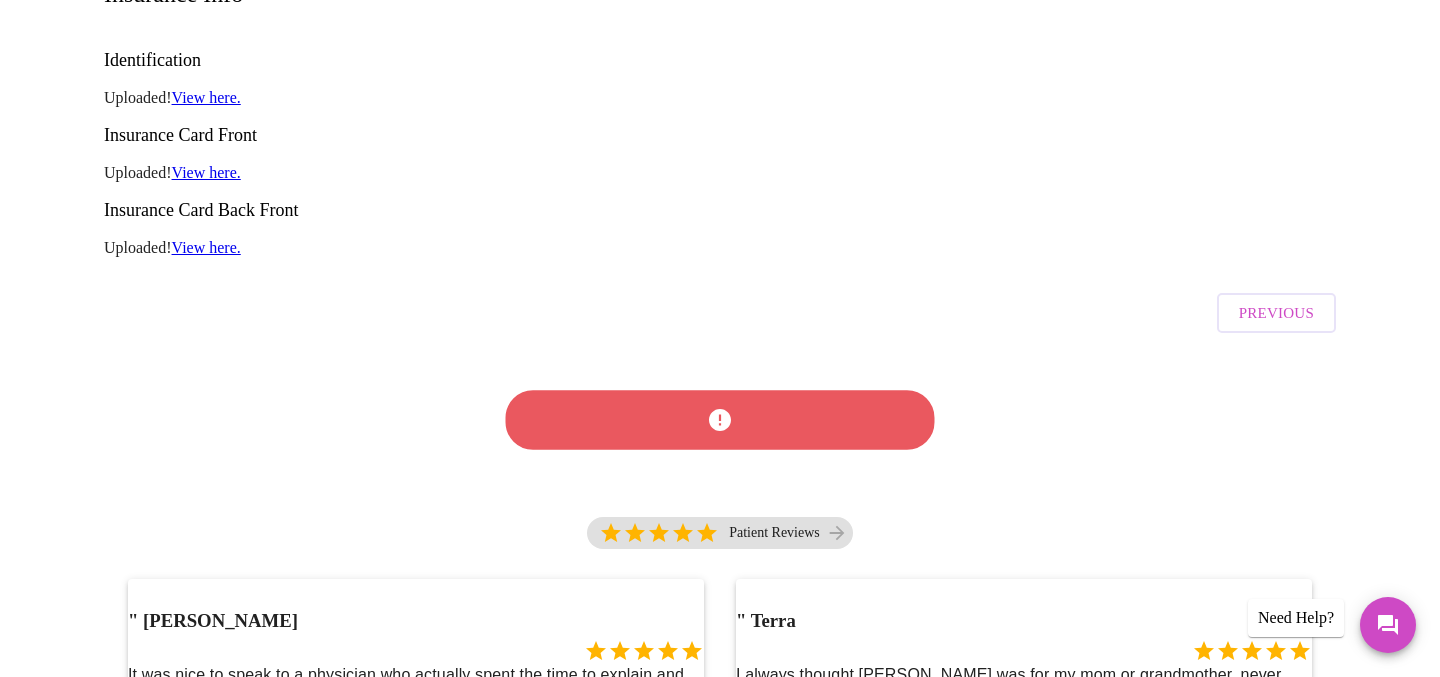click at bounding box center [720, 420] 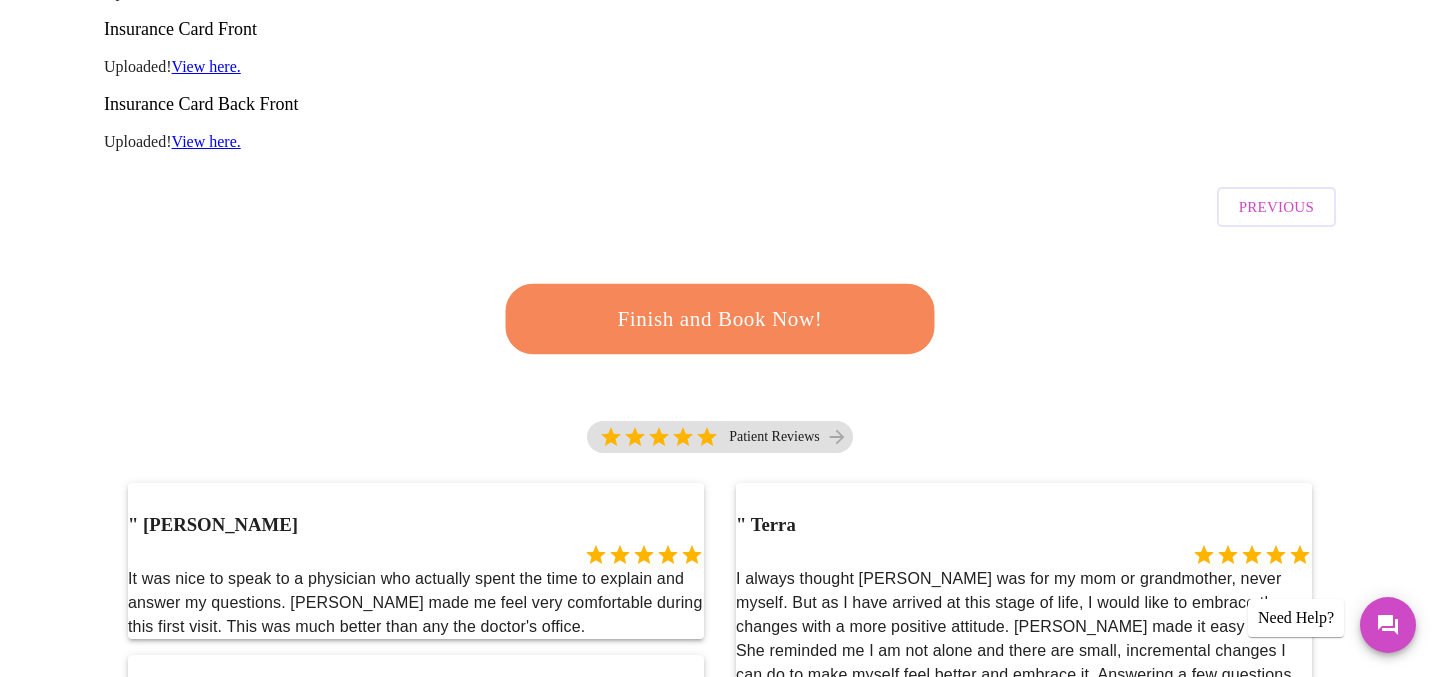 scroll, scrollTop: 300, scrollLeft: 0, axis: vertical 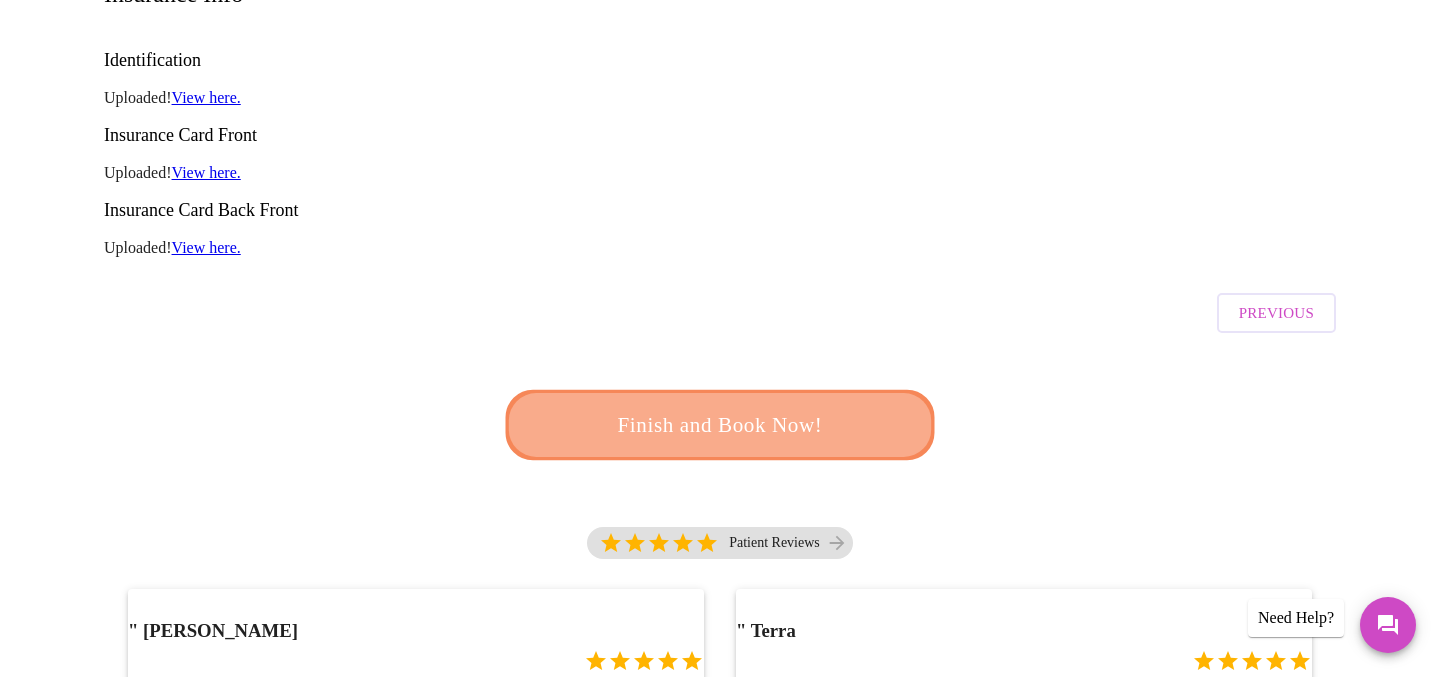 click on "Finish and Book Now!" at bounding box center (720, 425) 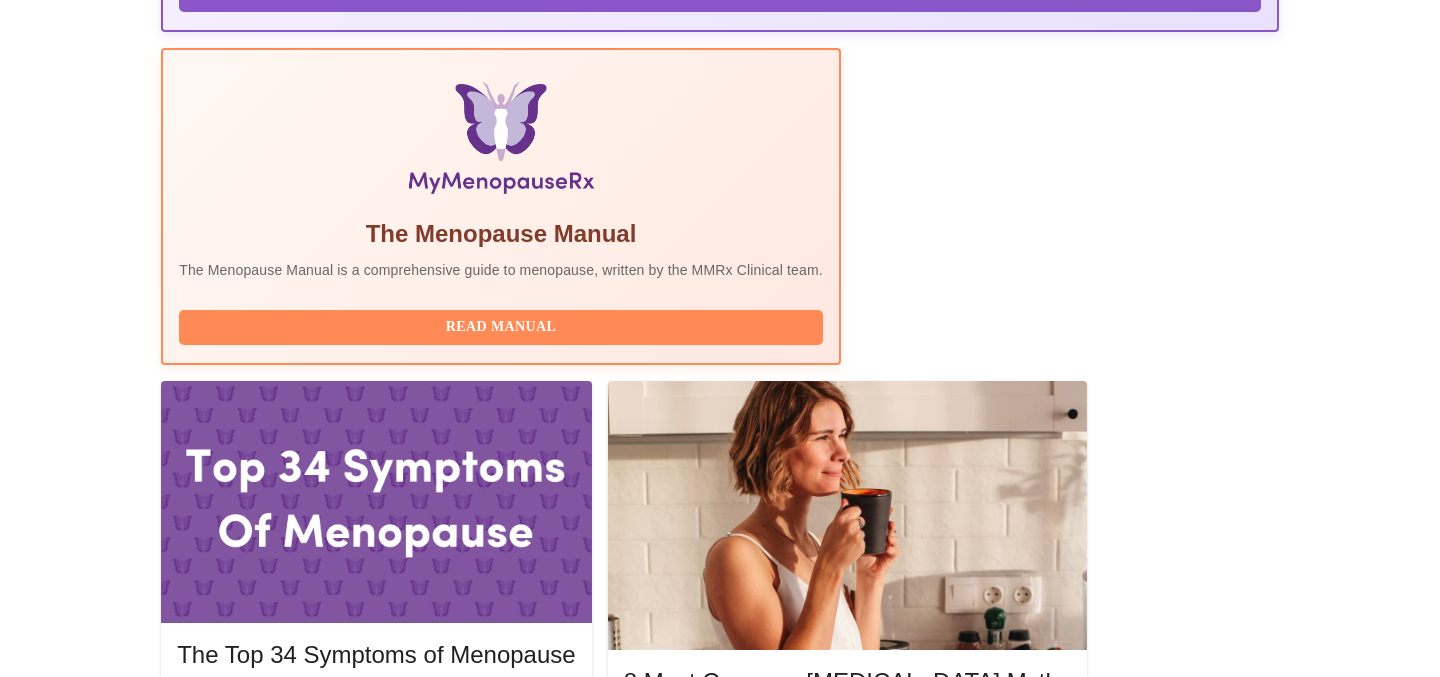 scroll, scrollTop: 593, scrollLeft: 0, axis: vertical 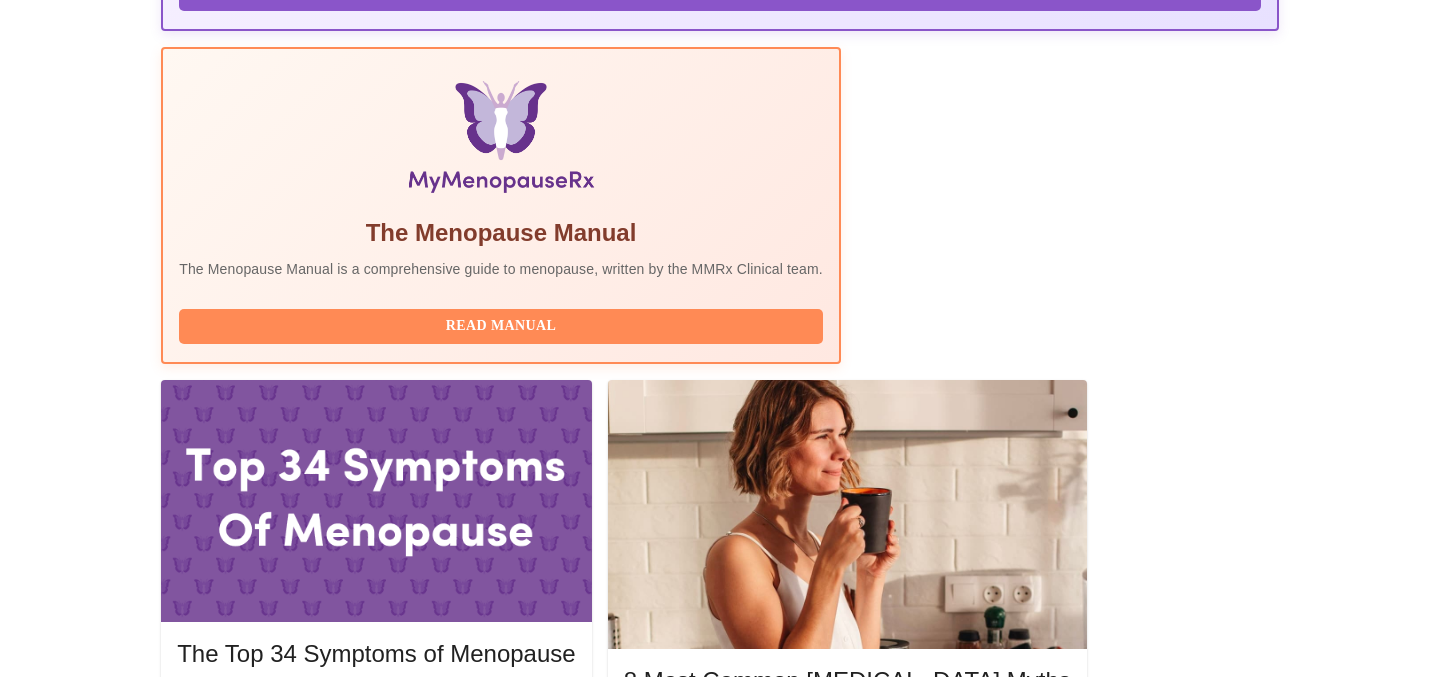 click on "Complete Pre-Assessment" at bounding box center [1143, 1959] 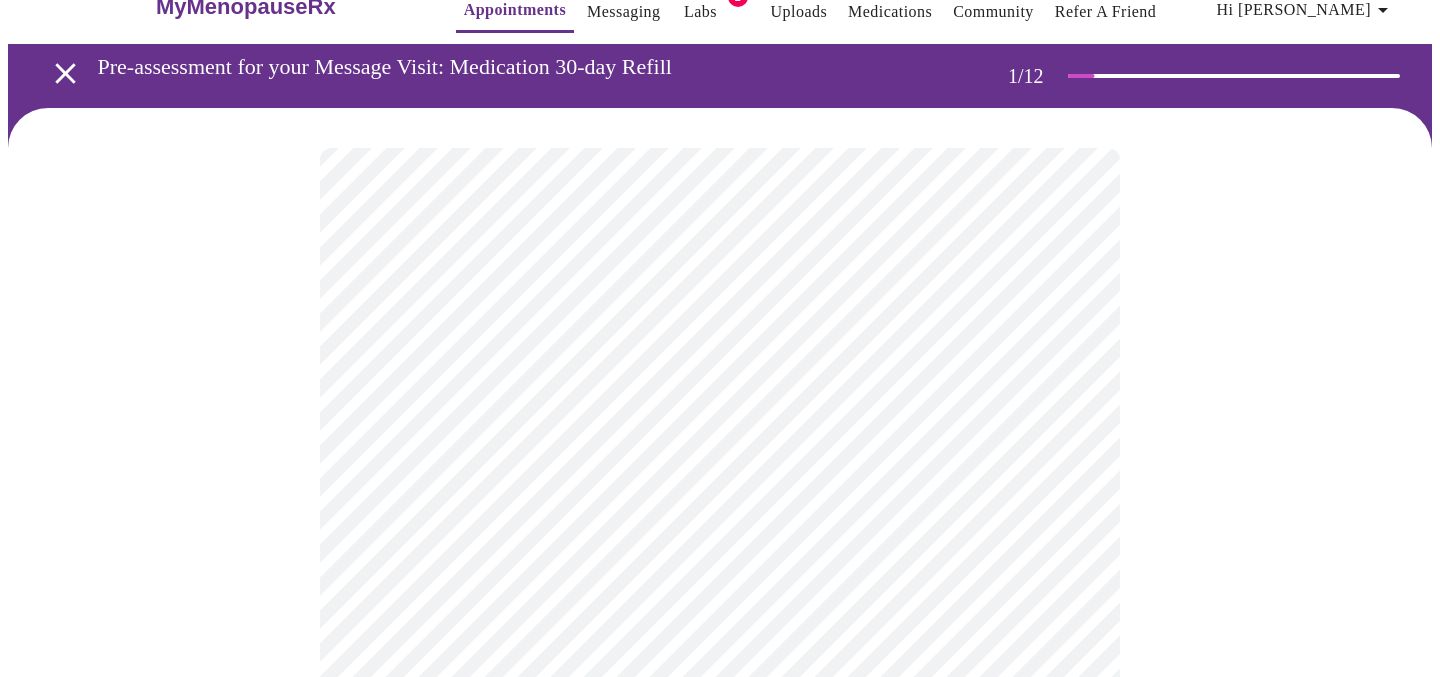 scroll, scrollTop: 53, scrollLeft: 0, axis: vertical 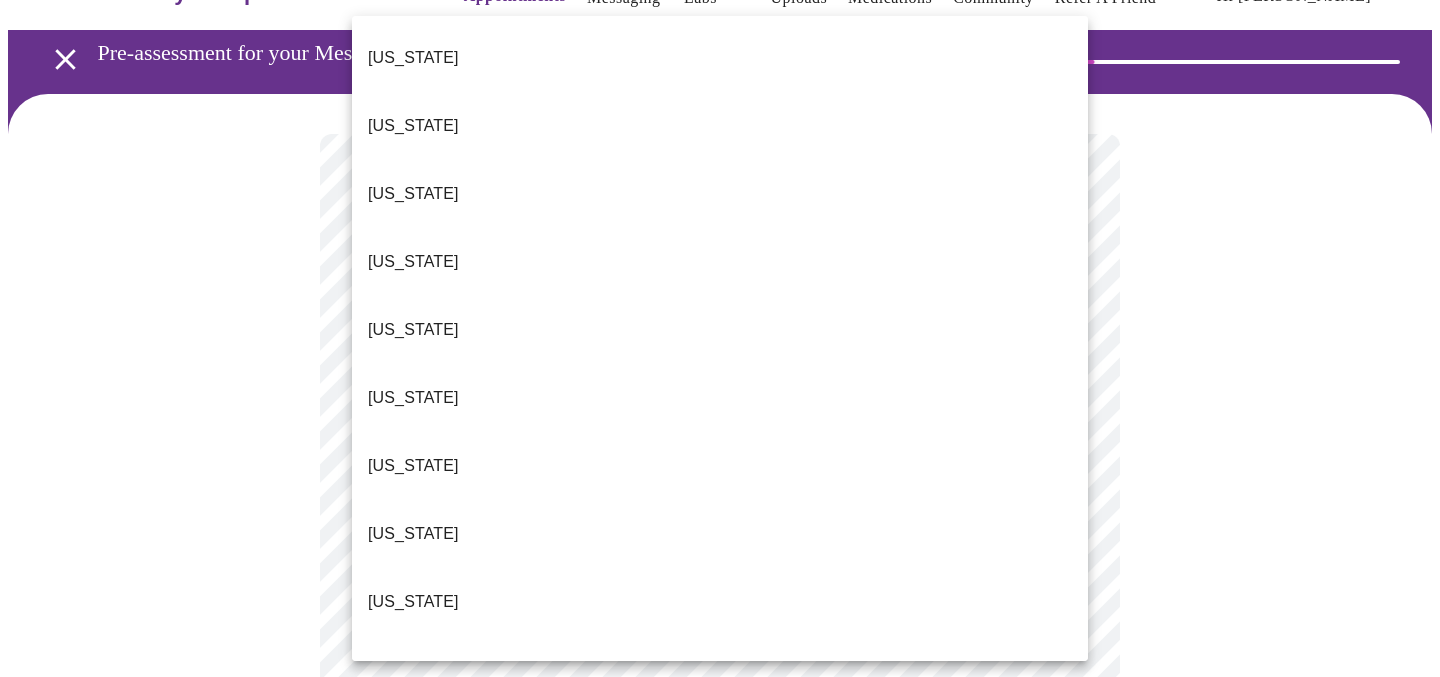 click on "MyMenopauseRx Appointments Messaging Labs 1 Uploads Medications Community Refer a Friend Hi [PERSON_NAME]   Pre-assessment for your Message Visit: Medication 30-day Refill 1  /  12 Settings Billing Invoices Log out [US_STATE]
[US_STATE]
[US_STATE]
[US_STATE]
[US_STATE]
[US_STATE]
[US_STATE]
[US_STATE]
[US_STATE]
[US_STATE]
[US_STATE]
[US_STATE]
[US_STATE]
[US_STATE]
[US_STATE]
[US_STATE]
[US_STATE]
[US_STATE]
[US_STATE]
[US_STATE]
[US_STATE]
[US_STATE]
[US_STATE]
[US_STATE]
[US_STATE]
[US_STATE]
[US_STATE]
[US_STATE]
[GEOGRAPHIC_DATA]
[US_STATE]
[US_STATE]
[US_STATE]
[US_STATE]
[US_STATE]
[US_STATE]
[US_STATE]
[US_STATE]
[US_STATE]
[US_STATE]
[US_STATE]
[US_STATE]
[US_STATE]
[US_STATE]
[US_STATE]
[US_STATE][PERSON_NAME][US_STATE]
[US_STATE], D.C. ([US_STATE])
[US_STATE]
[US_STATE]
[US_STATE]" at bounding box center [720, 868] 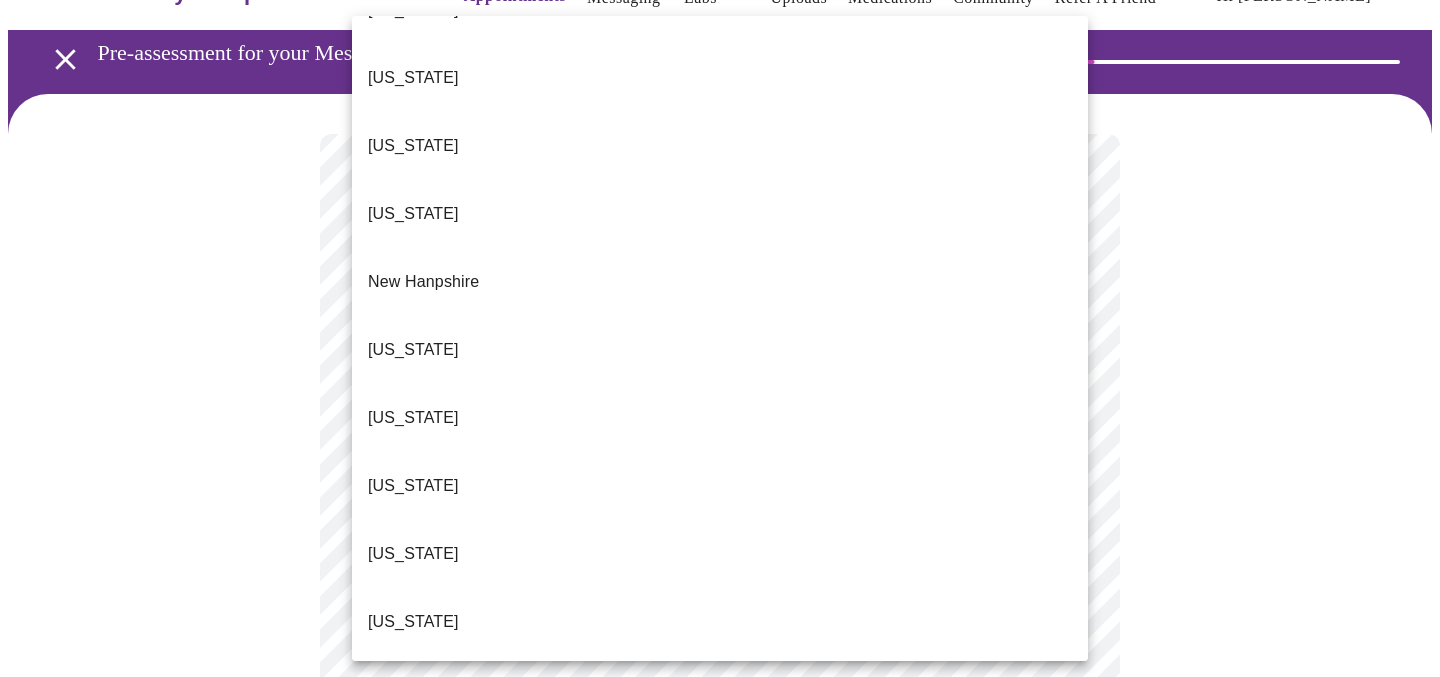 scroll, scrollTop: 1971, scrollLeft: 0, axis: vertical 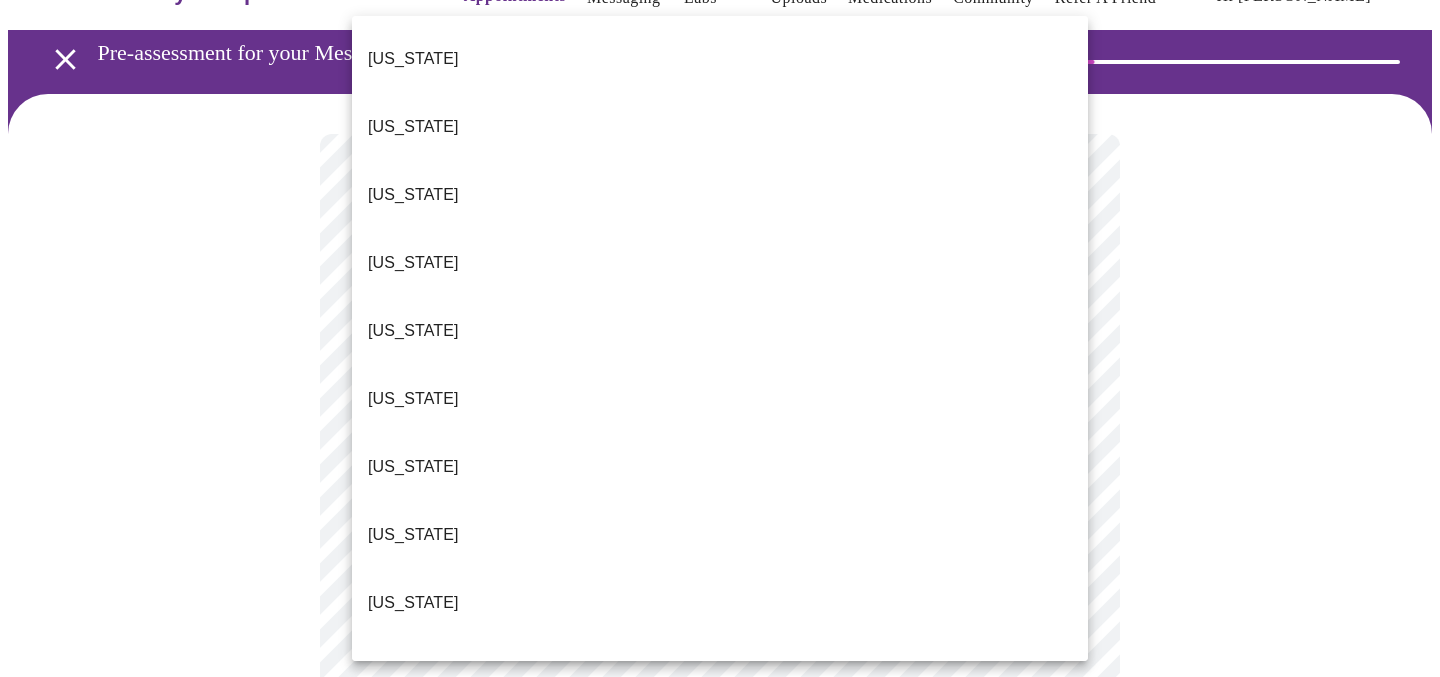 click on "[US_STATE]" at bounding box center (720, 807) 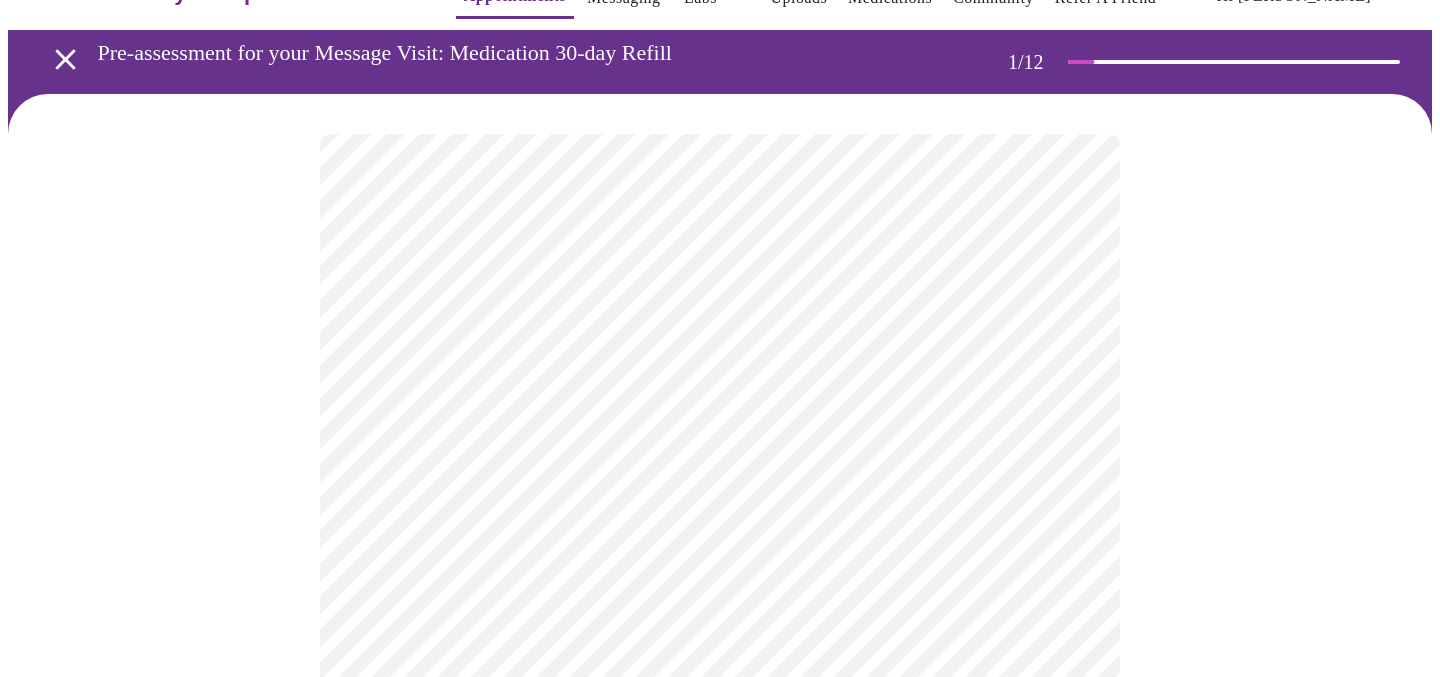 click on "MyMenopauseRx Appointments Messaging Labs 1 Uploads Medications Community Refer a Friend Hi [PERSON_NAME]   Pre-assessment for your Message Visit: Medication 30-day Refill 1  /  12 Settings Billing Invoices Log out" at bounding box center (720, 862) 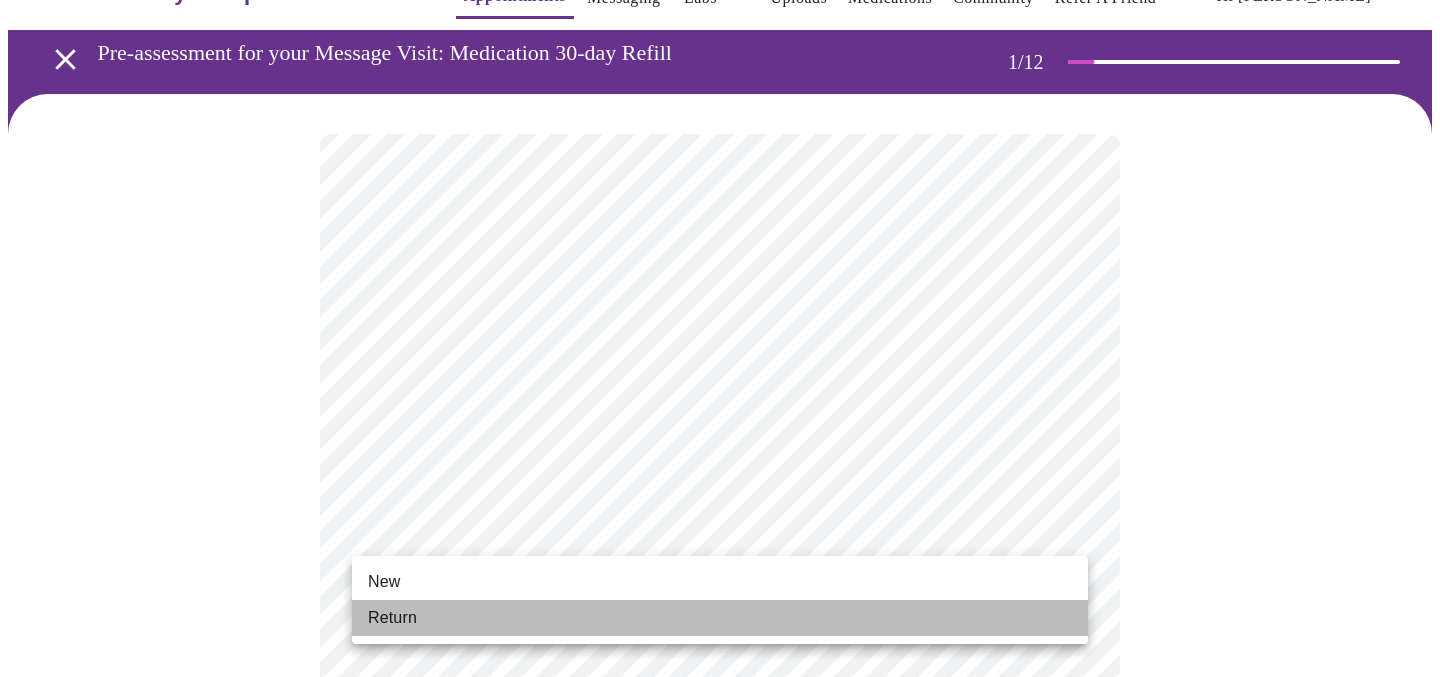 click on "Return" at bounding box center (392, 618) 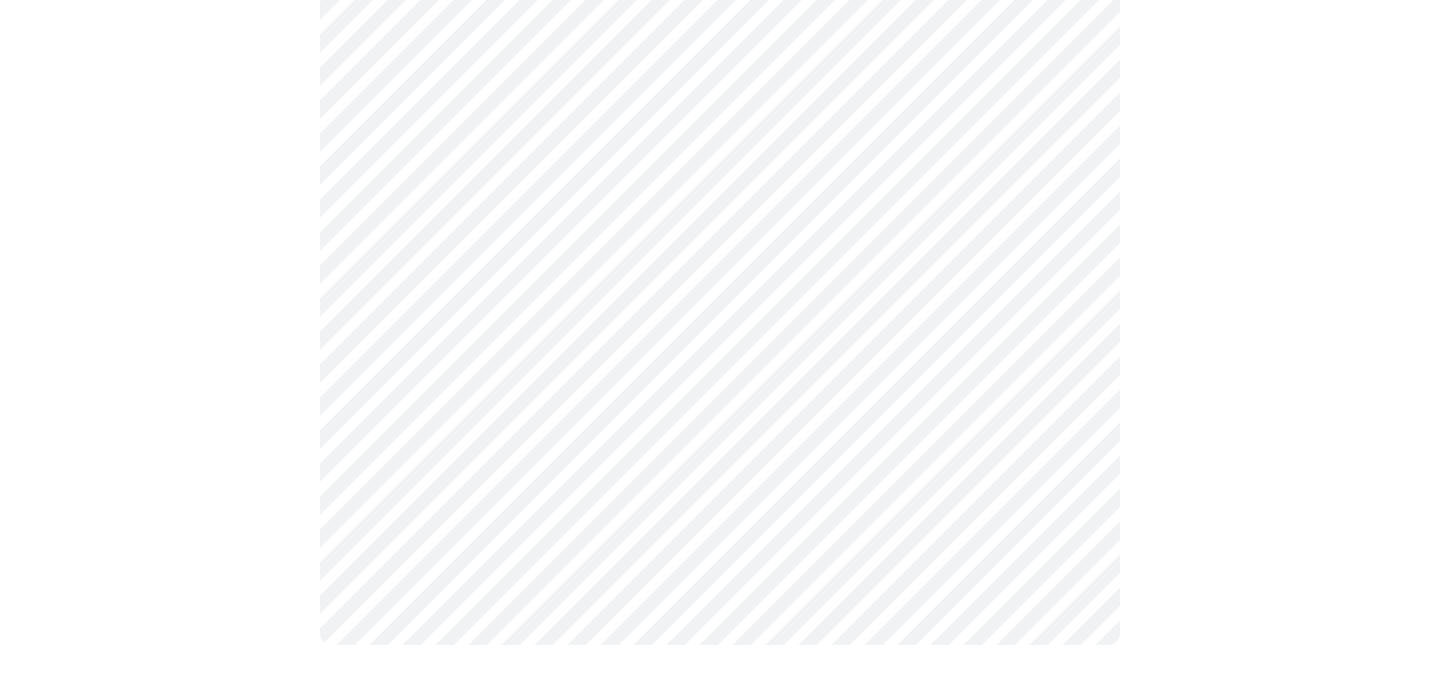scroll, scrollTop: 0, scrollLeft: 0, axis: both 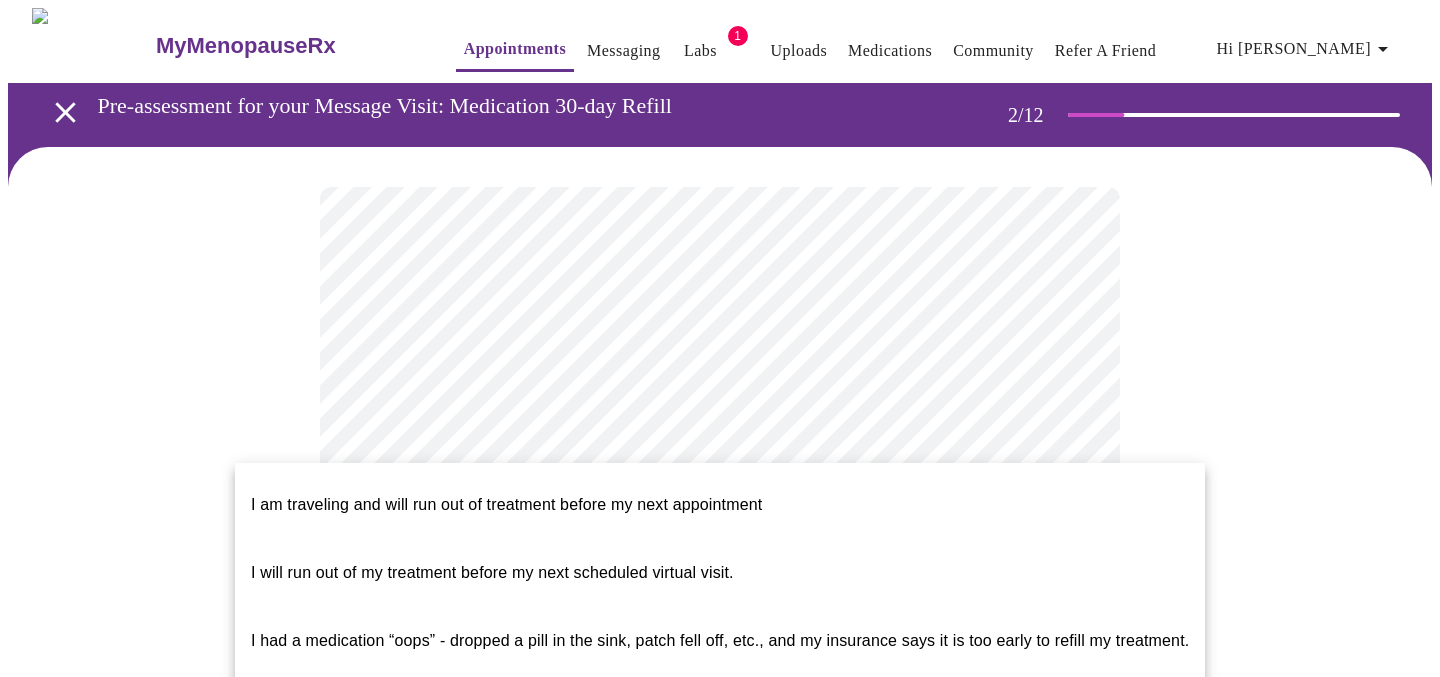 click on "MyMenopauseRx Appointments Messaging Labs 1 Uploads Medications Community Refer a Friend Hi [PERSON_NAME]   Pre-assessment for your Message Visit: Medication 30-day Refill 2  /  12 Settings Billing Invoices Log out I am traveling and will run out of treatment before my next appointment
I will run out of my treatment before my next scheduled virtual visit.
I had a medication “oops” - dropped a pill in the sink, patch fell off, etc., and my insurance says it is too early to refill my treatment." at bounding box center [720, 818] 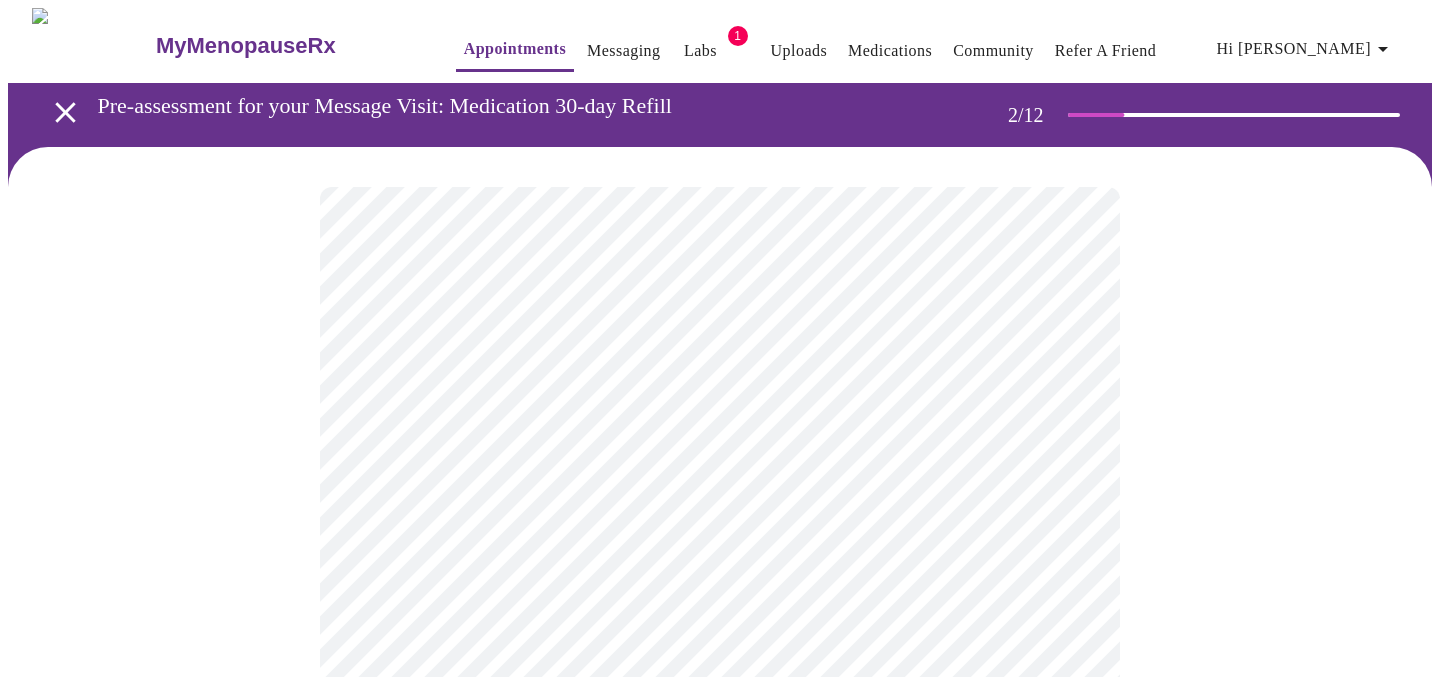 scroll, scrollTop: 59, scrollLeft: 0, axis: vertical 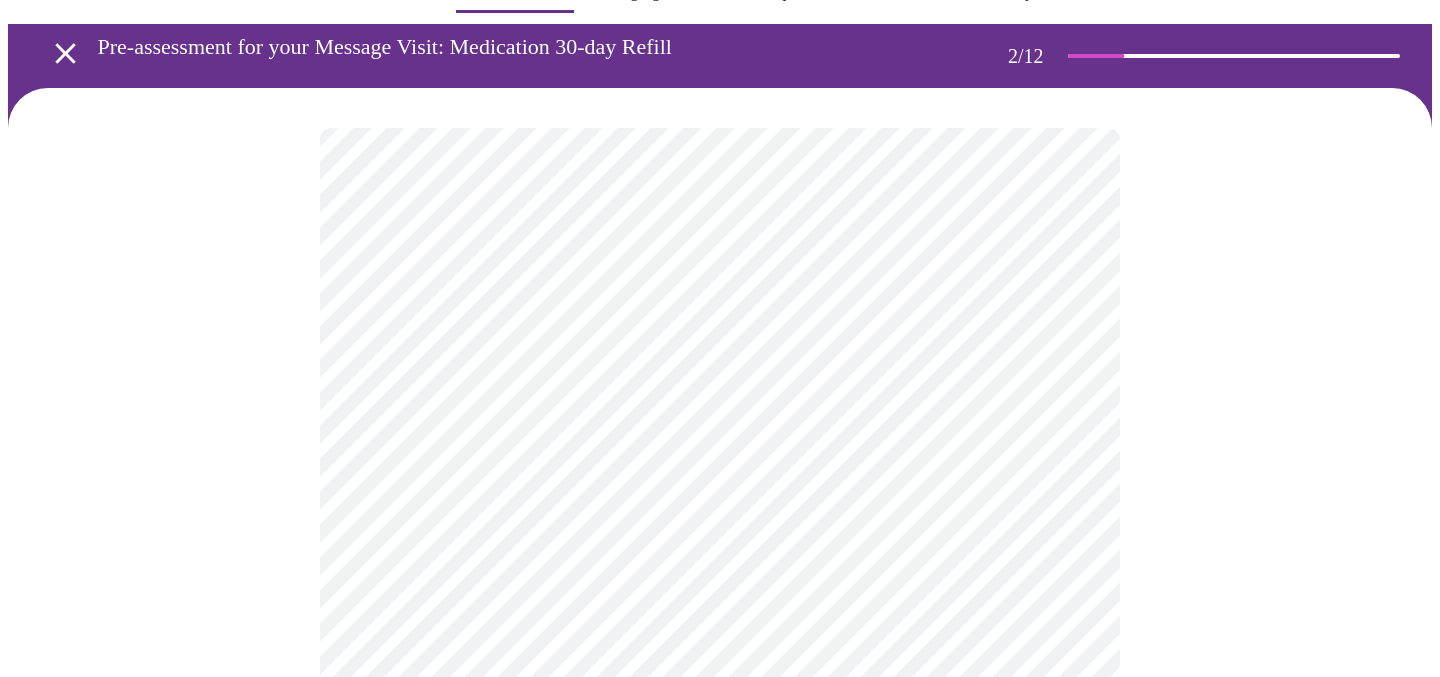 click at bounding box center (720, 801) 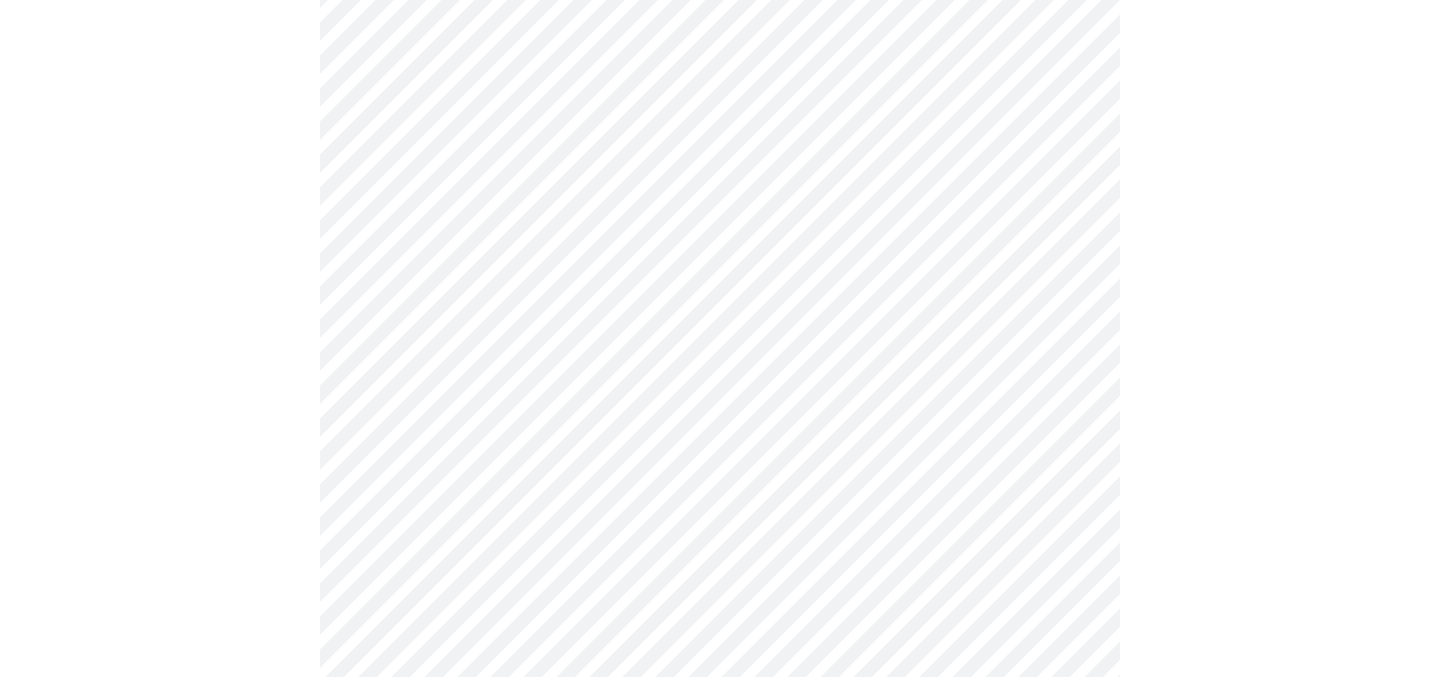 scroll, scrollTop: 788, scrollLeft: 0, axis: vertical 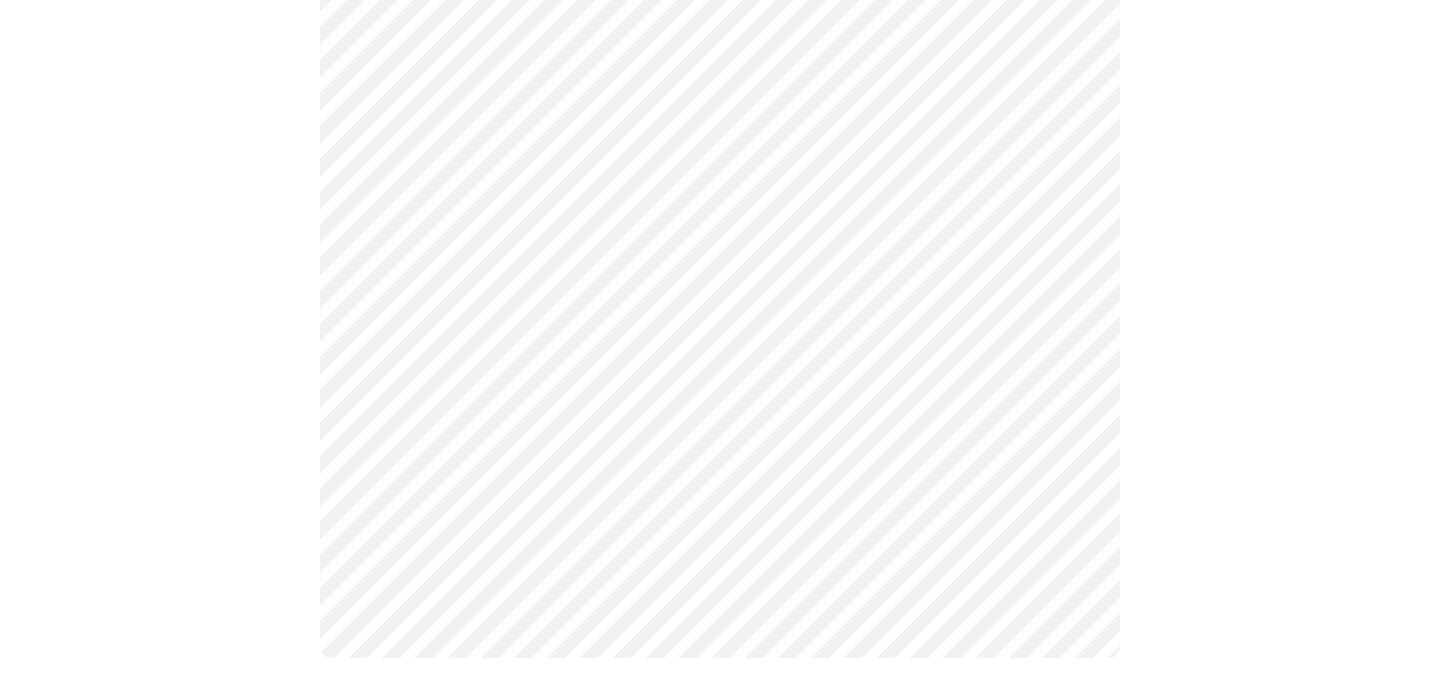 click on "MyMenopauseRx Appointments Messaging Labs 1 Uploads Medications Community Refer a Friend Hi [PERSON_NAME]   Pre-assessment for your Message Visit: Medication 30-day Refill 2  /  12 Settings Billing Invoices Log out" at bounding box center [720, -41] 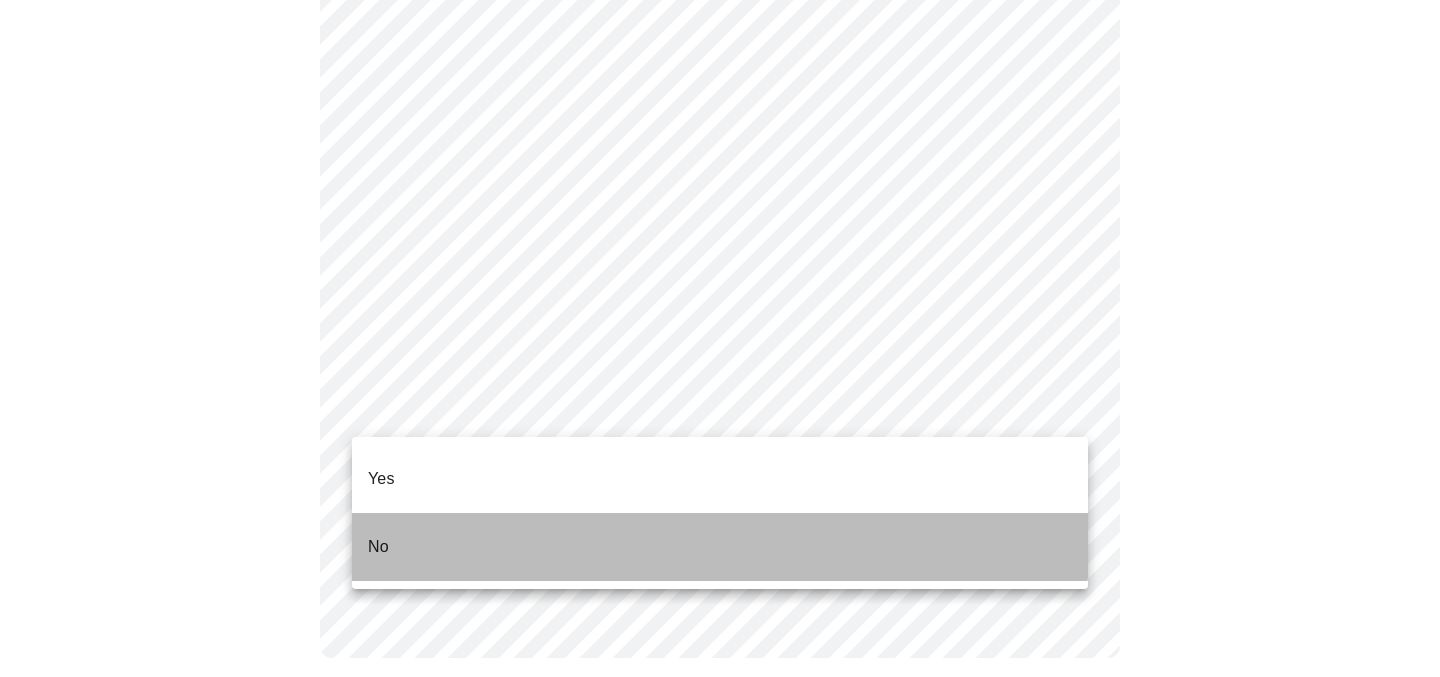 click on "No" at bounding box center [720, 547] 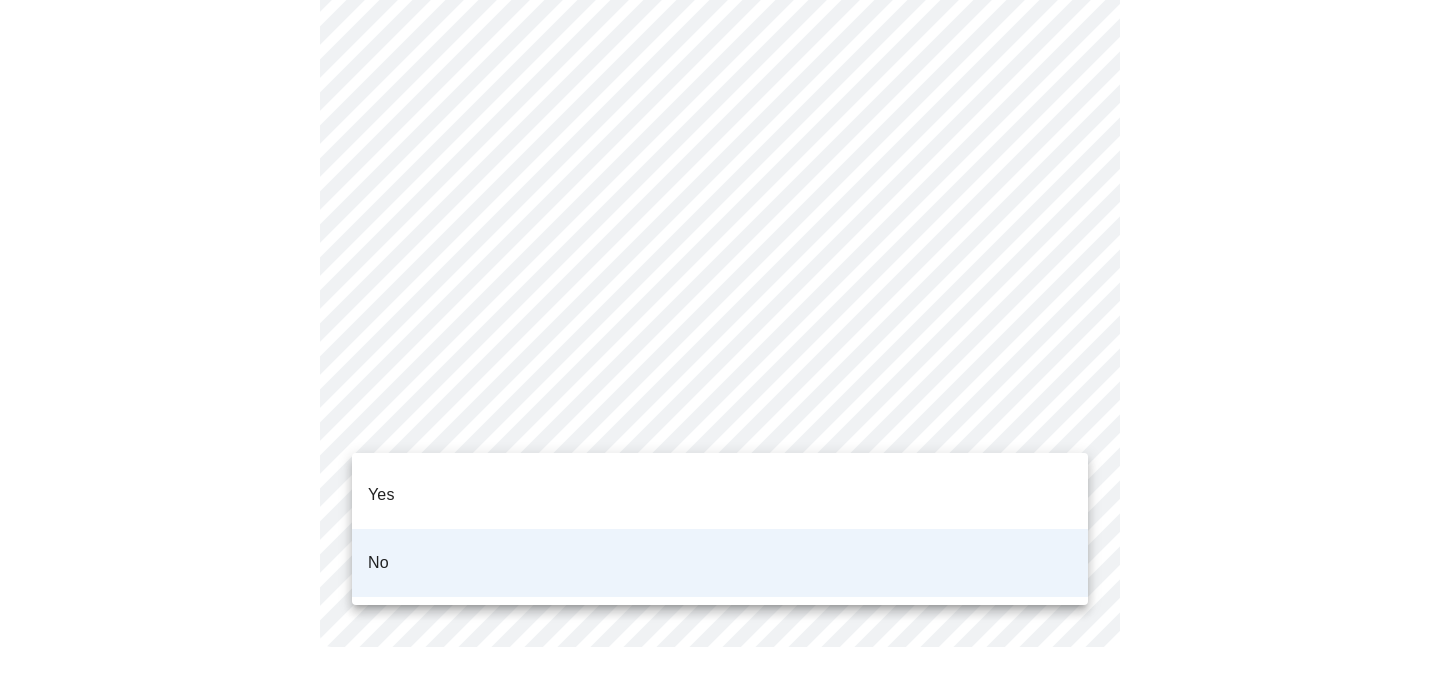 click on "MyMenopauseRx Appointments Messaging Labs 1 Uploads Medications Community Refer a Friend Hi [PERSON_NAME]   Pre-assessment for your Message Visit: Medication 30-day Refill 2  /  12 Settings Billing Invoices Log out Yes
No" at bounding box center (720, -47) 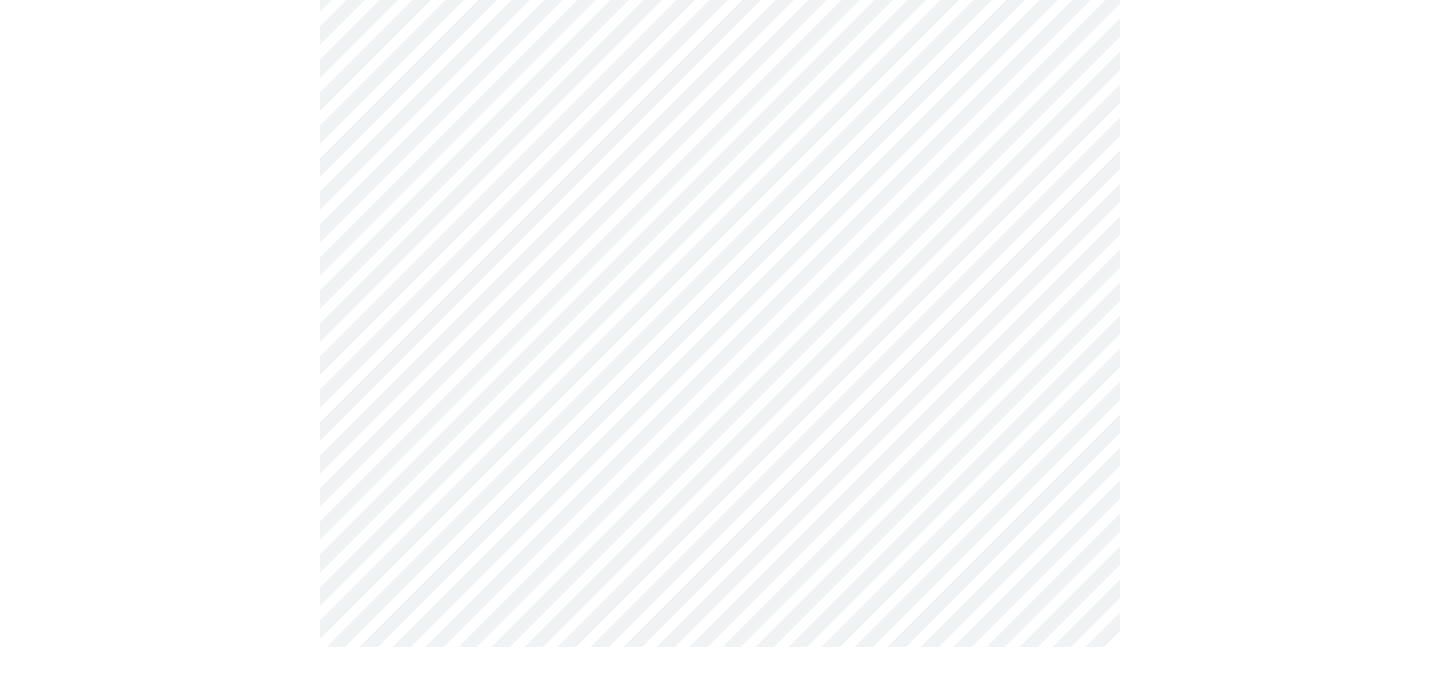 scroll, scrollTop: 0, scrollLeft: 0, axis: both 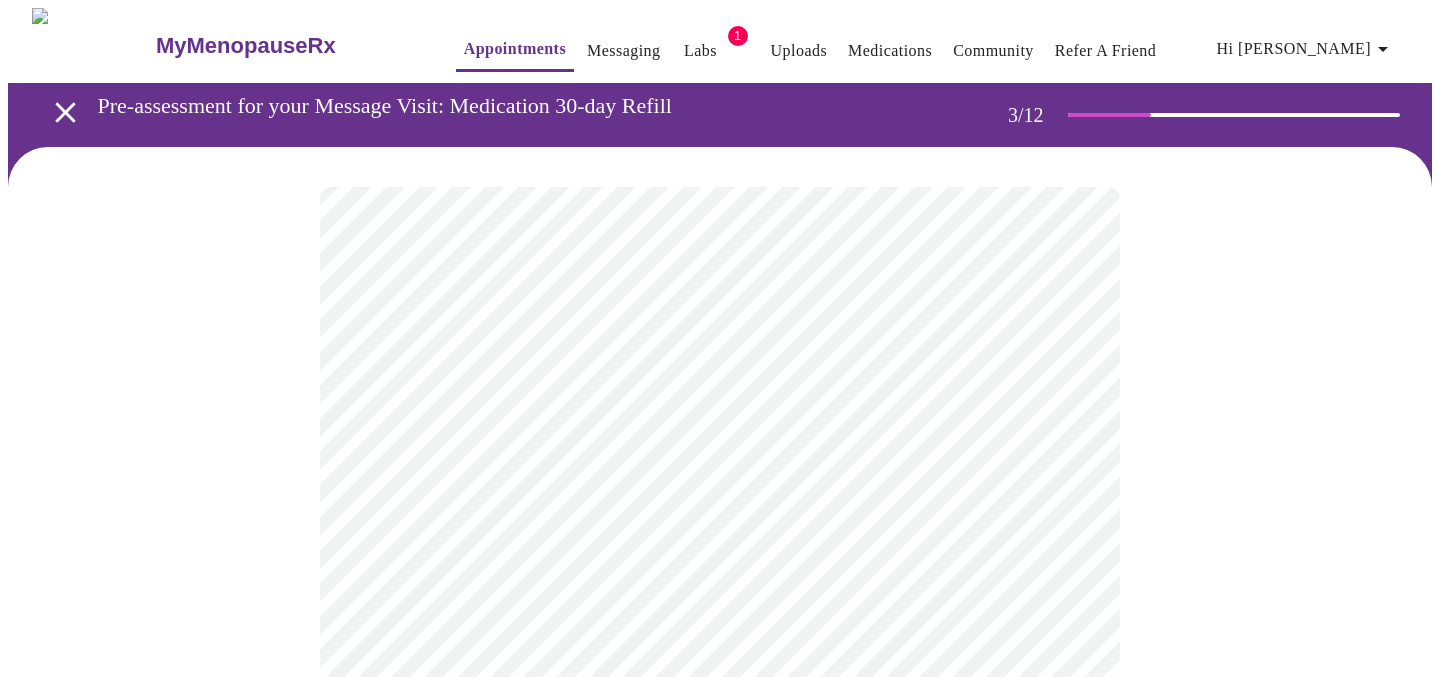 click on "MyMenopauseRx Appointments Messaging Labs 1 Uploads Medications Community Refer a Friend Hi [PERSON_NAME]   Pre-assessment for your Message Visit: Medication 30-day Refill 3  /  12 Settings Billing Invoices Log out" at bounding box center [720, 1359] 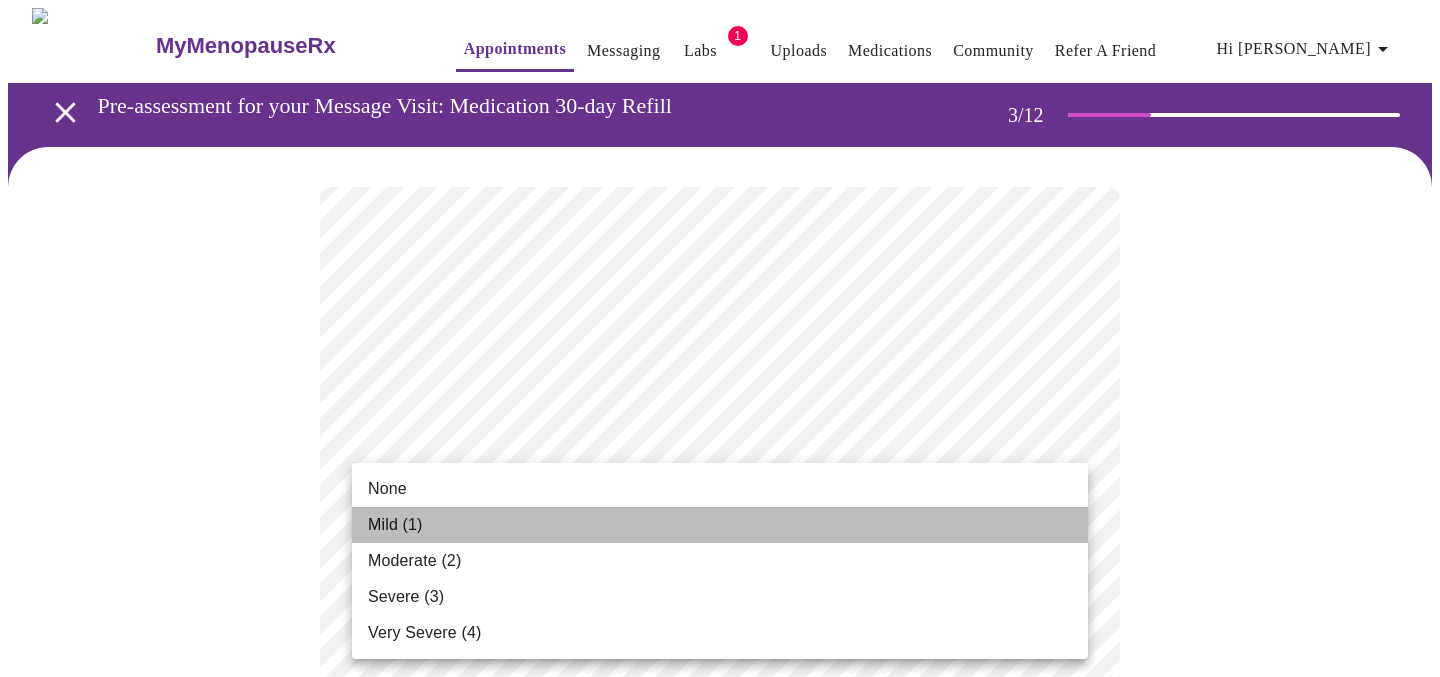 click on "Mild (1)" at bounding box center (720, 525) 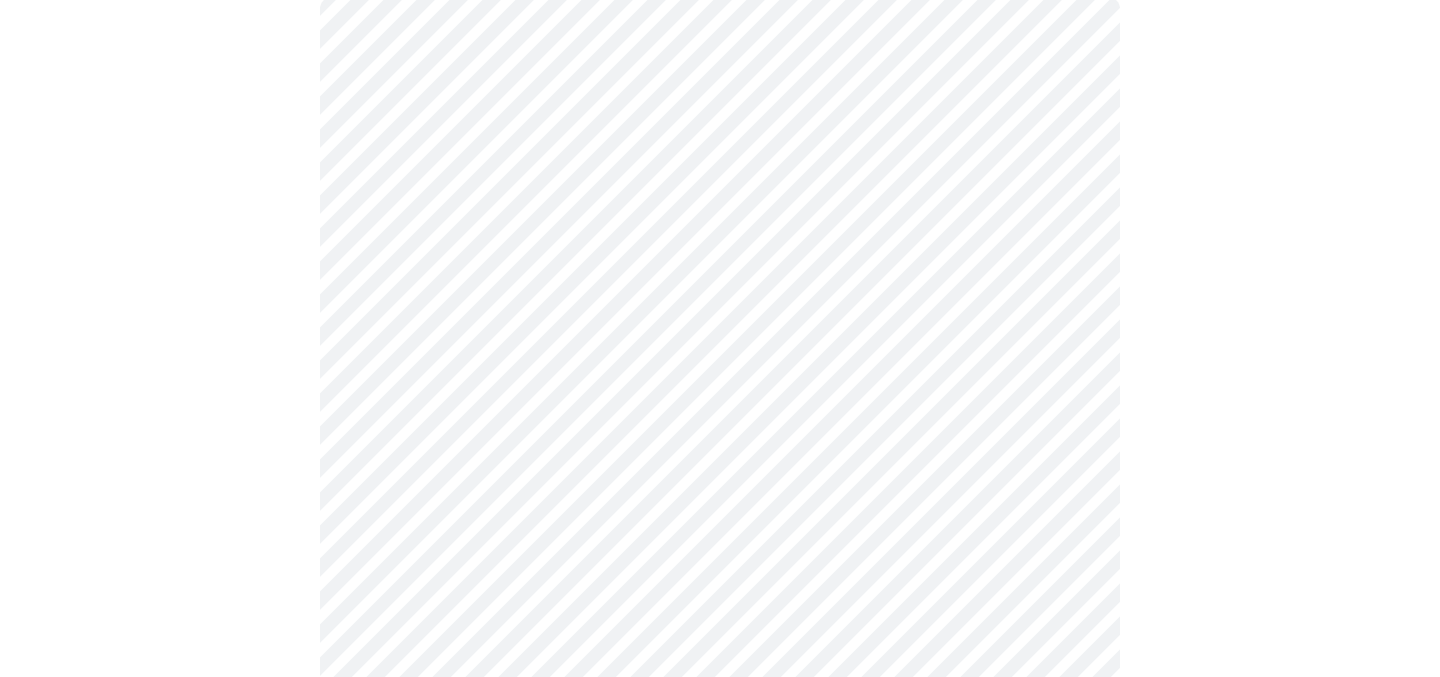 scroll, scrollTop: 211, scrollLeft: 0, axis: vertical 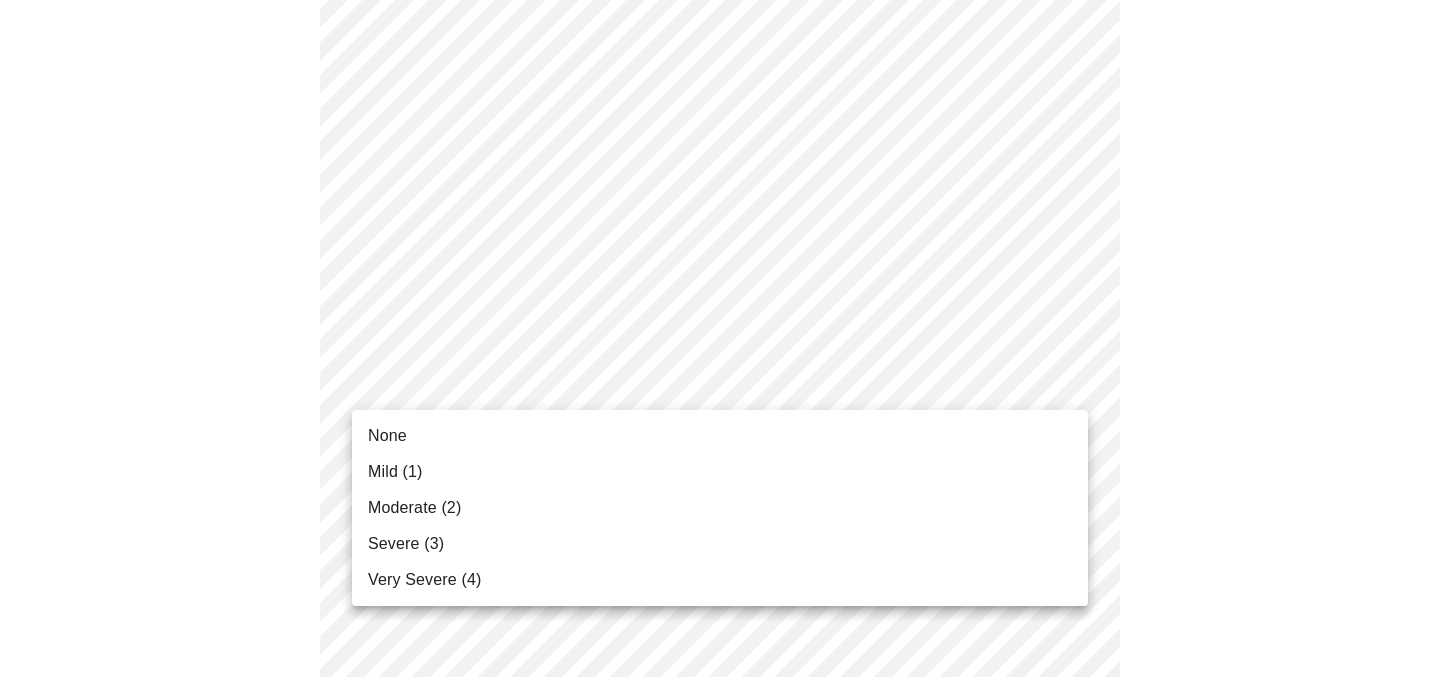 click on "MyMenopauseRx Appointments Messaging Labs 1 Uploads Medications Community Refer a Friend Hi [PERSON_NAME]   Pre-assessment for your Message Visit: Medication 30-day Refill 3  /  12 Settings Billing Invoices Log out None Mild (1) Moderate (2) Severe (3) Very Severe (4)" at bounding box center [720, 1113] 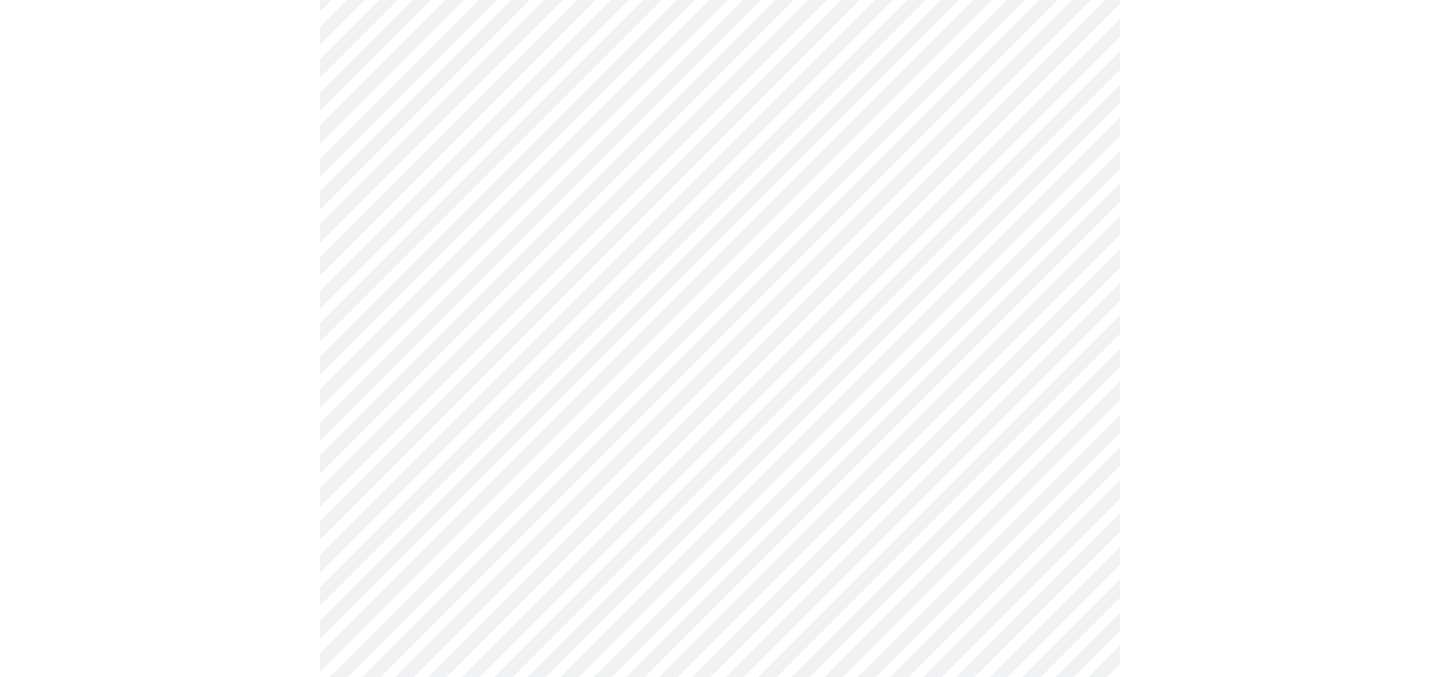 scroll, scrollTop: 393, scrollLeft: 0, axis: vertical 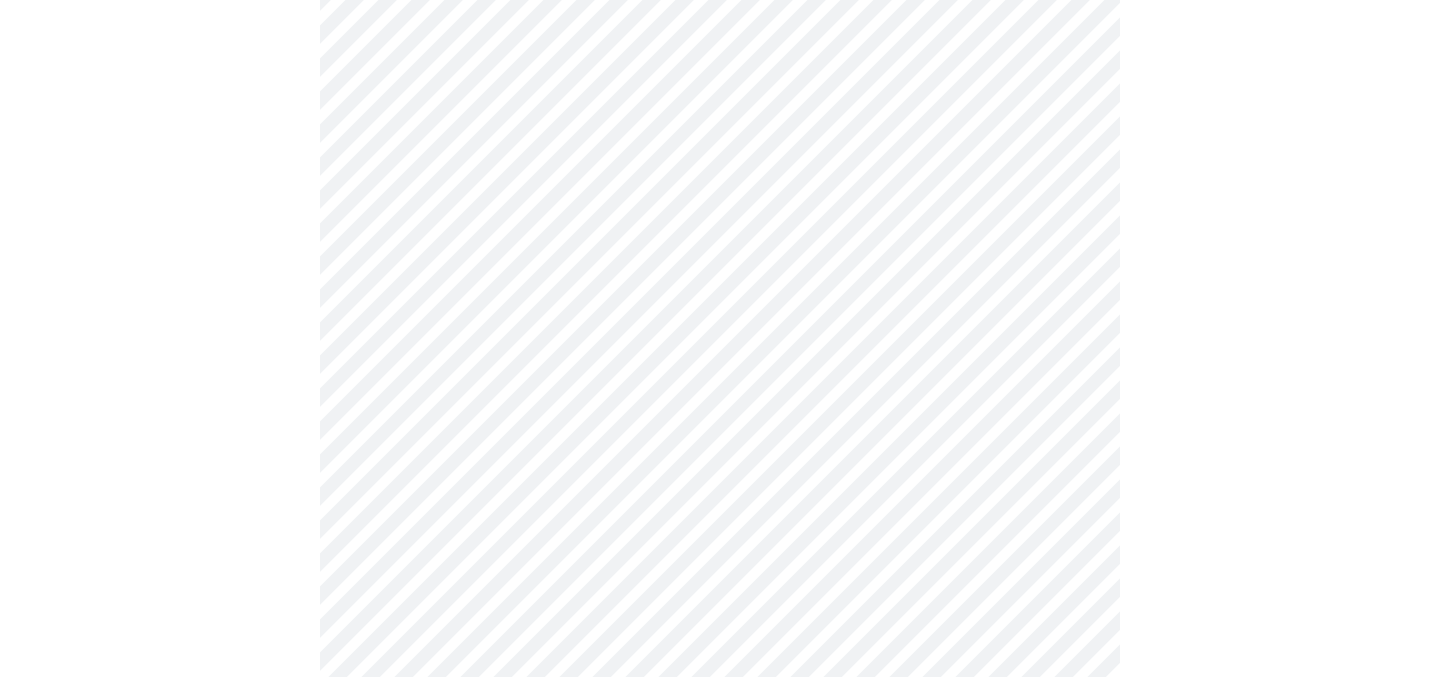 click on "MyMenopauseRx Appointments Messaging Labs 1 Uploads Medications Community Refer a Friend Hi [PERSON_NAME]   Pre-assessment for your Message Visit: Medication 30-day Refill 3  /  12 Settings Billing Invoices Log out" at bounding box center (720, 917) 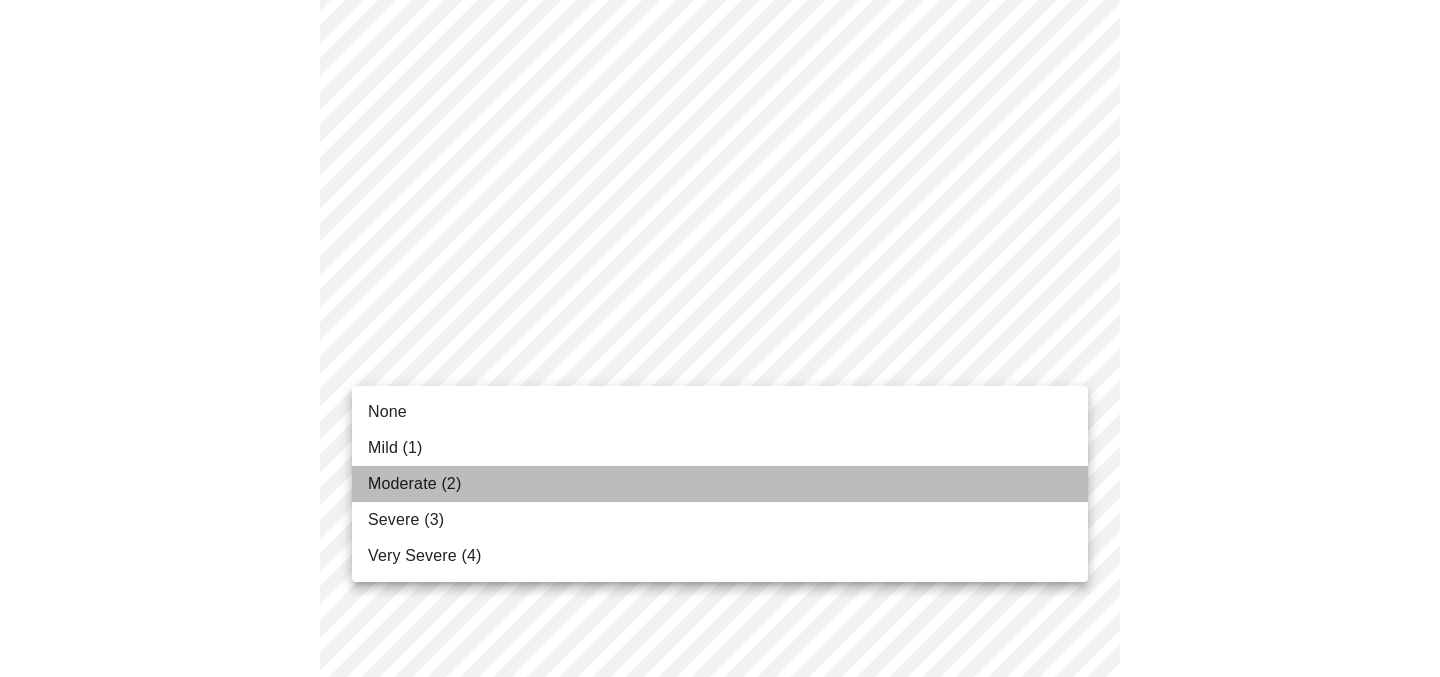 click on "Moderate (2)" at bounding box center [720, 484] 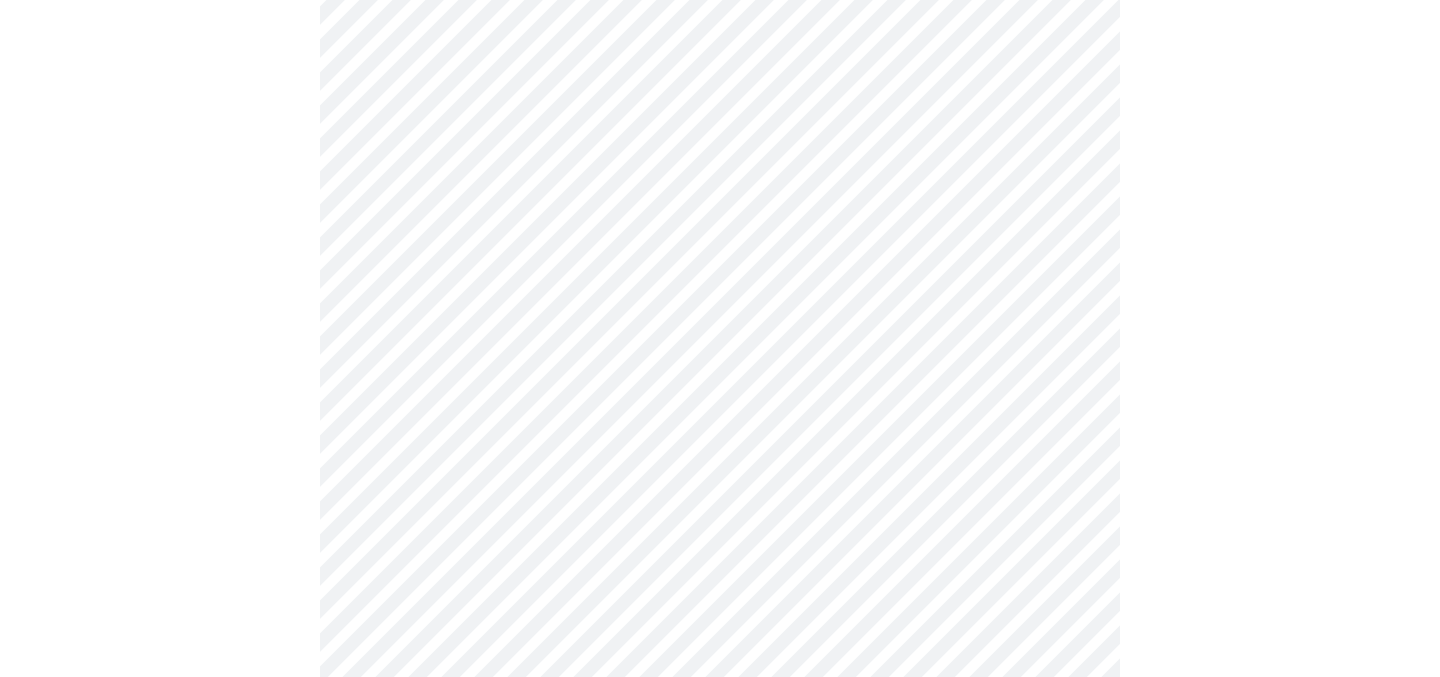 scroll, scrollTop: 480, scrollLeft: 0, axis: vertical 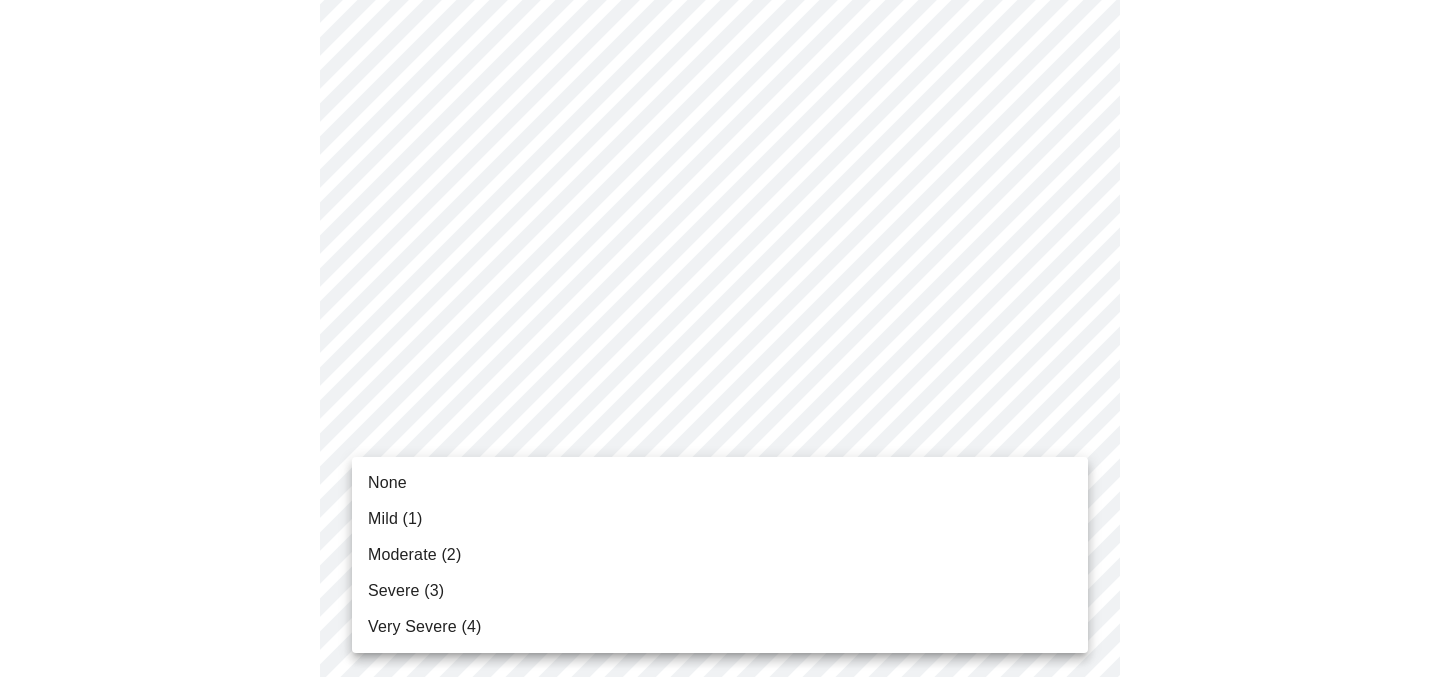 click on "MyMenopauseRx Appointments Messaging Labs 1 Uploads Medications Community Refer a Friend Hi [PERSON_NAME]   Pre-assessment for your Message Visit: Medication 30-day Refill 3  /  12 Settings Billing Invoices Log out None Mild (1) Moderate (2) Severe (3) Very Severe (4)" at bounding box center (720, 816) 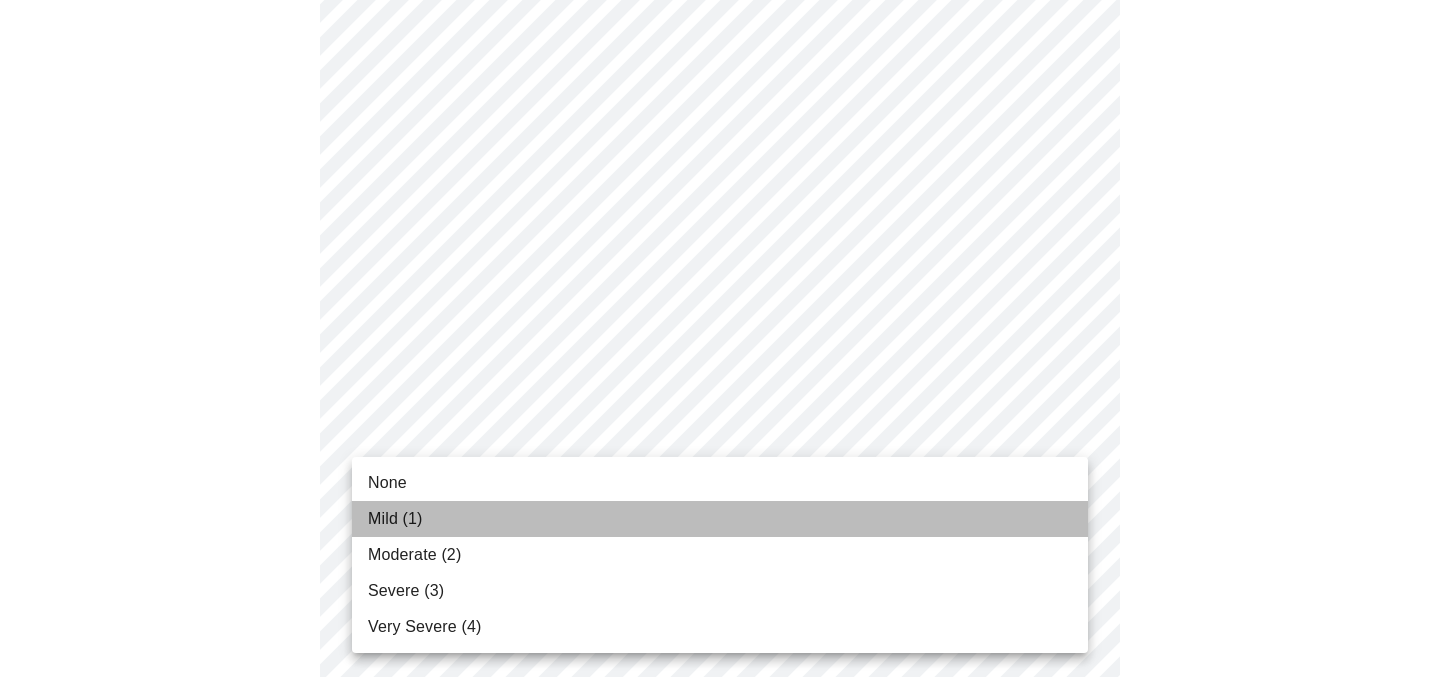 click on "Mild (1)" at bounding box center (720, 519) 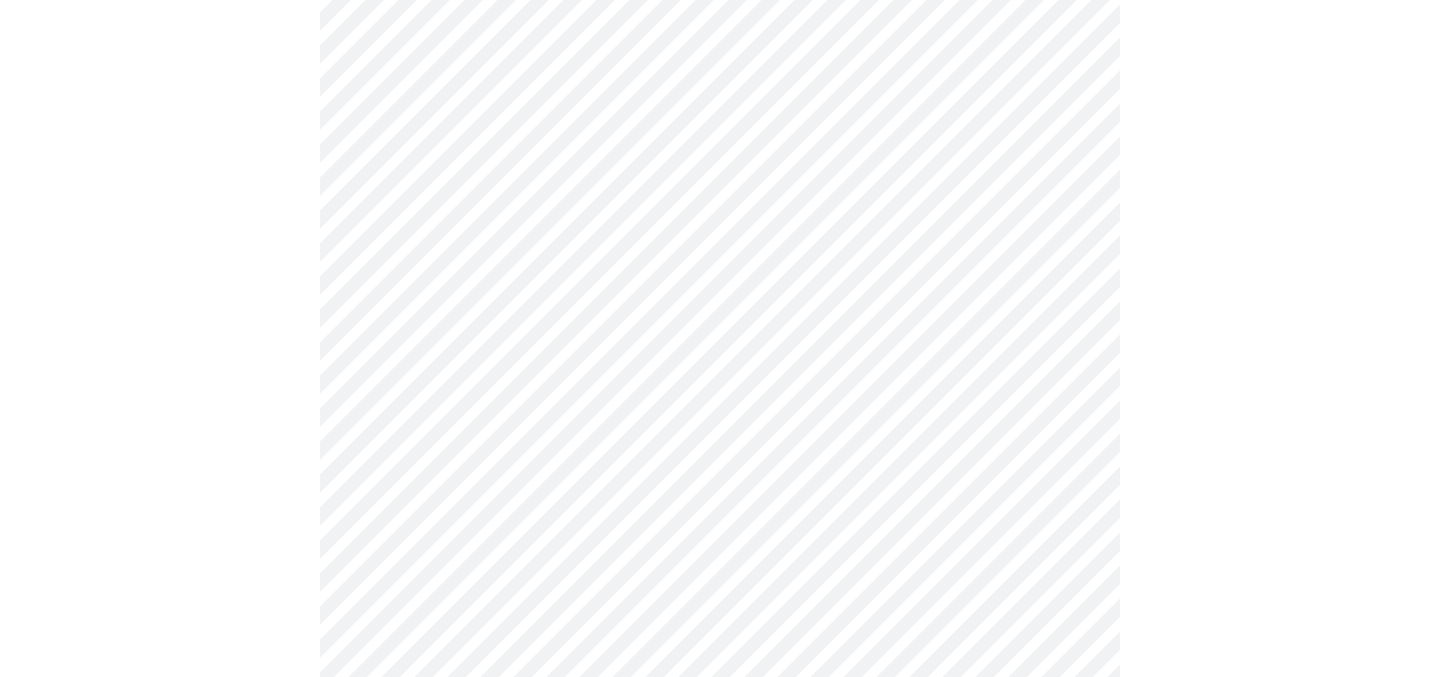 scroll, scrollTop: 638, scrollLeft: 0, axis: vertical 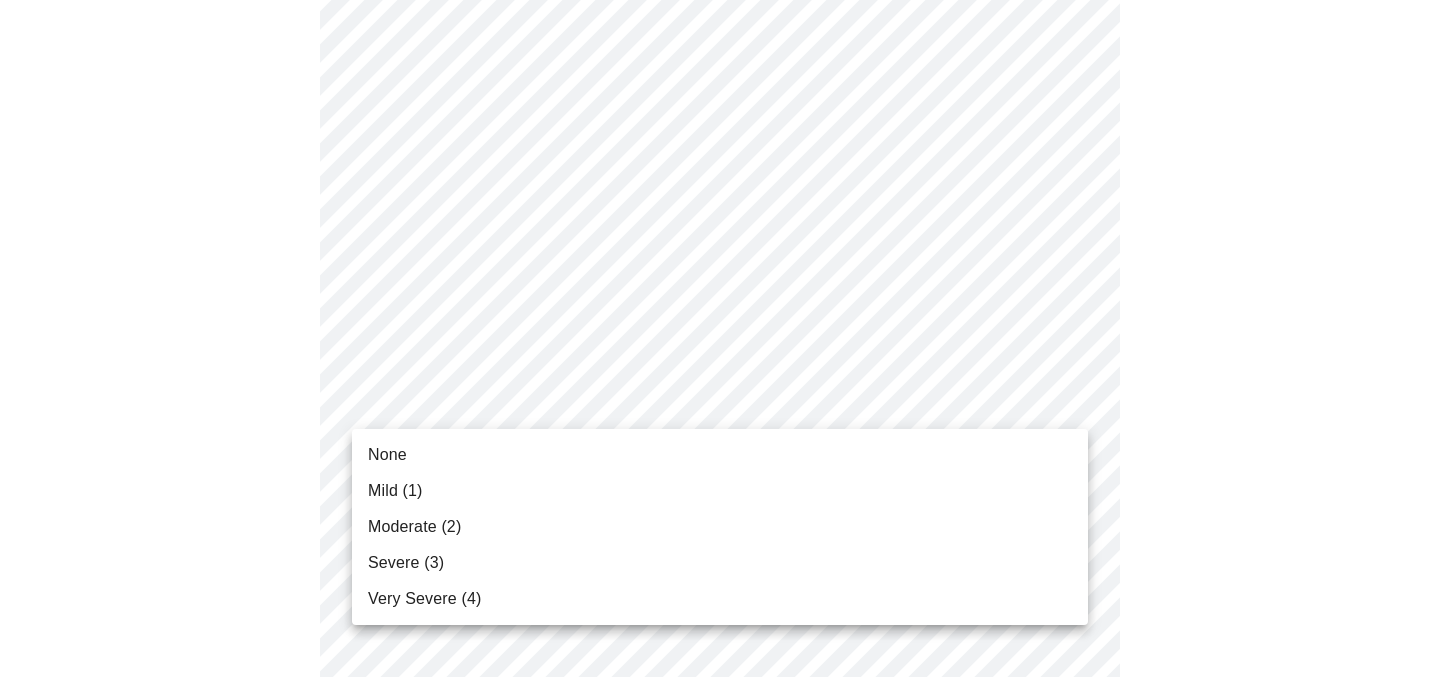 click on "MyMenopauseRx Appointments Messaging Labs 1 Uploads Medications Community Refer a Friend Hi [PERSON_NAME]   Pre-assessment for your Message Visit: Medication 30-day Refill 3  /  12 Settings Billing Invoices Log out None Mild (1) Moderate (2) Severe (3) Very Severe (4)" at bounding box center [720, 644] 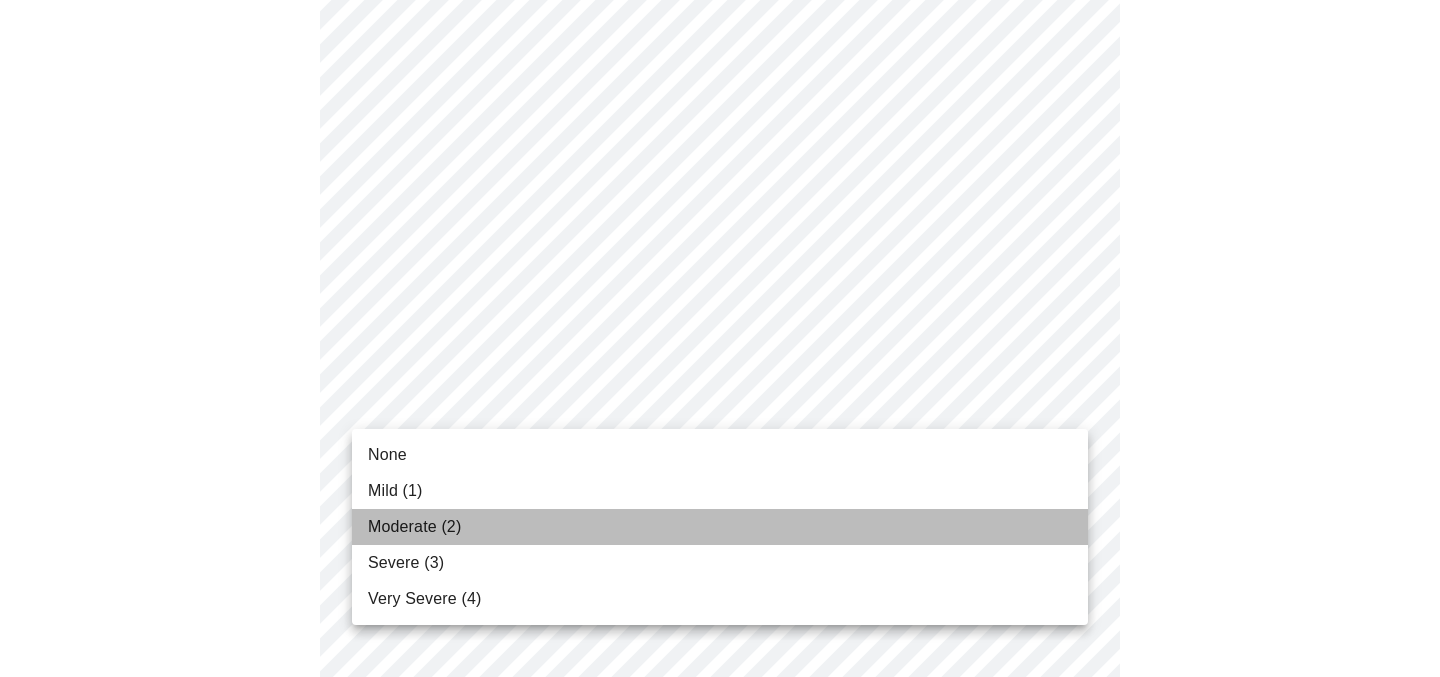 click on "Moderate (2)" at bounding box center [414, 527] 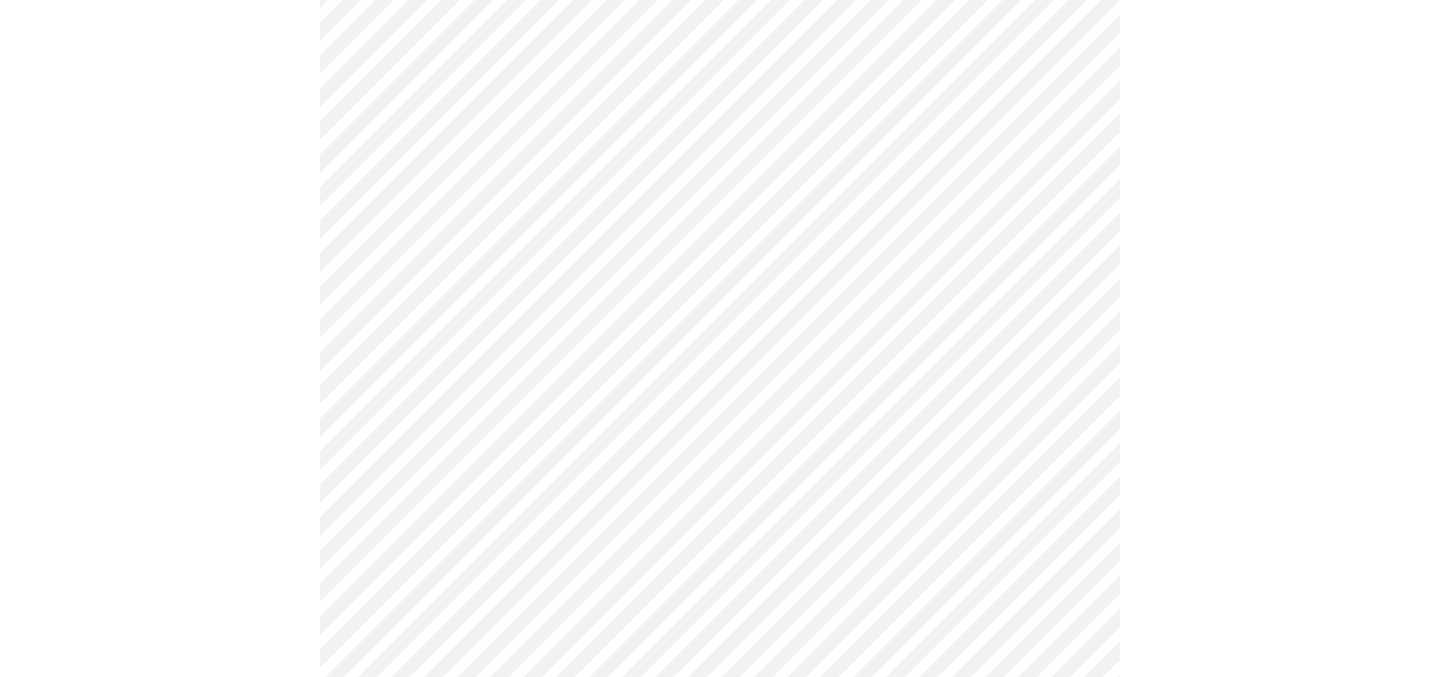 scroll, scrollTop: 761, scrollLeft: 0, axis: vertical 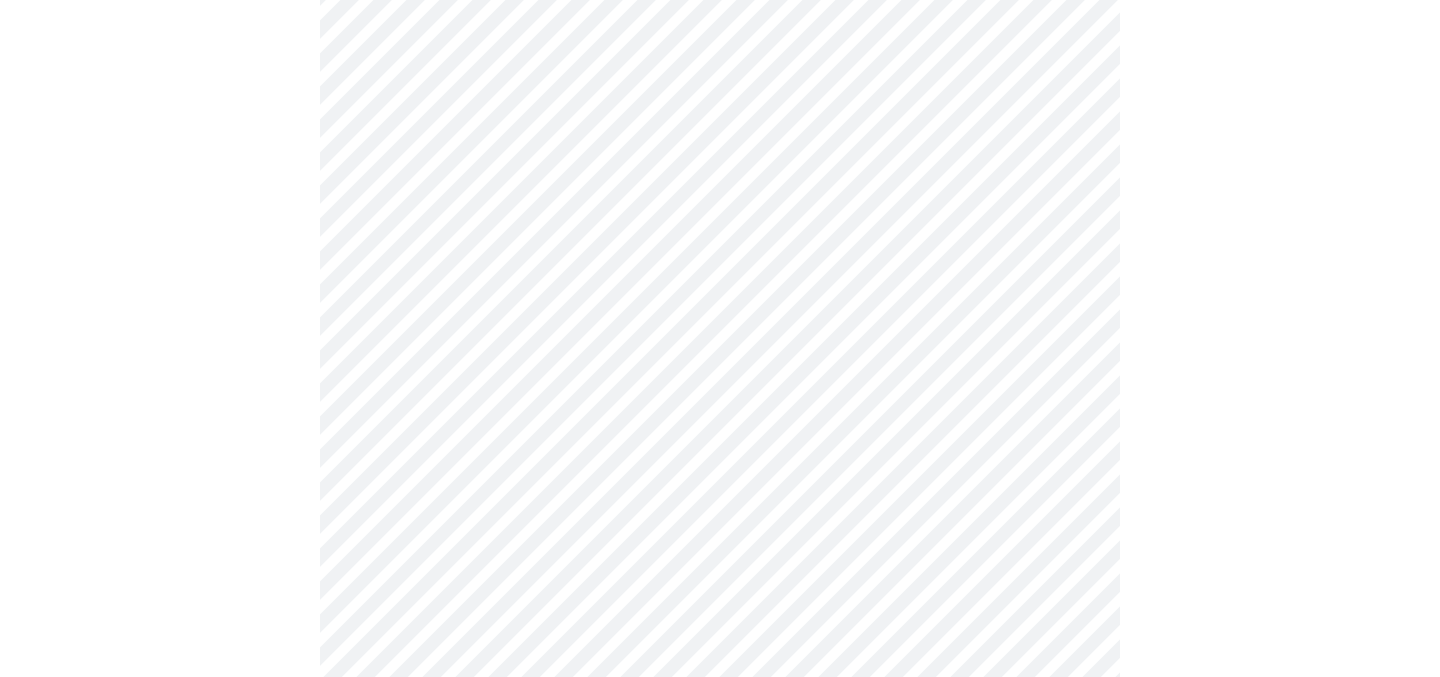 click on "MyMenopauseRx Appointments Messaging Labs 1 Uploads Medications Community Refer a Friend Hi [PERSON_NAME]   Pre-assessment for your Message Visit: Medication 30-day Refill 3  /  12 Settings Billing Invoices Log out" at bounding box center [720, 507] 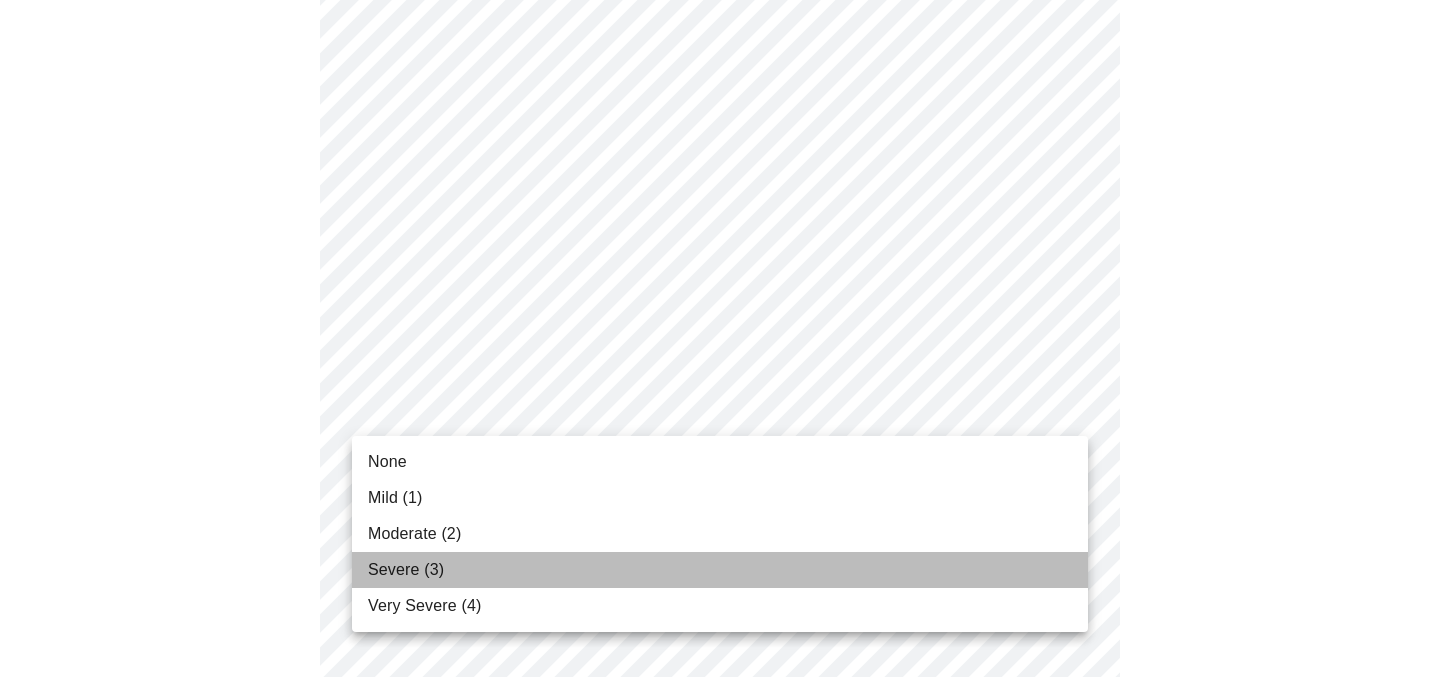 click on "Severe (3)" at bounding box center (406, 570) 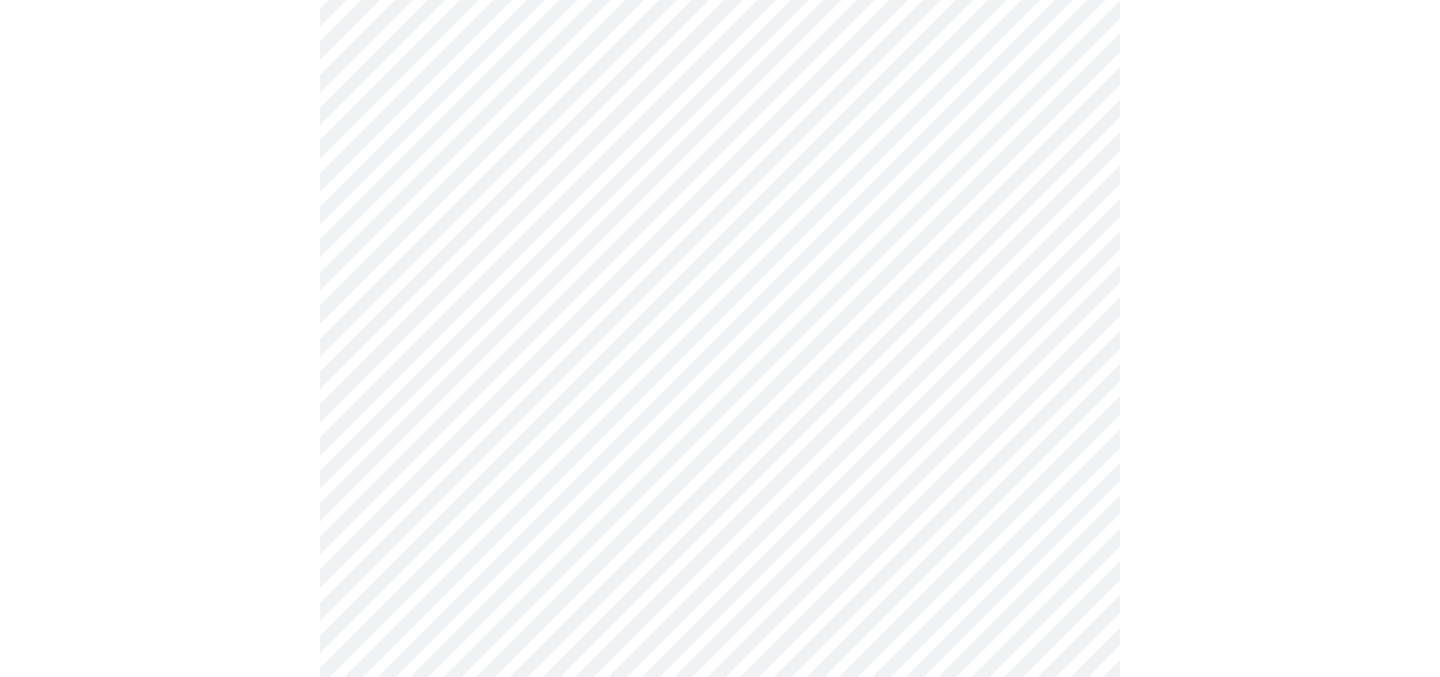 scroll, scrollTop: 937, scrollLeft: 0, axis: vertical 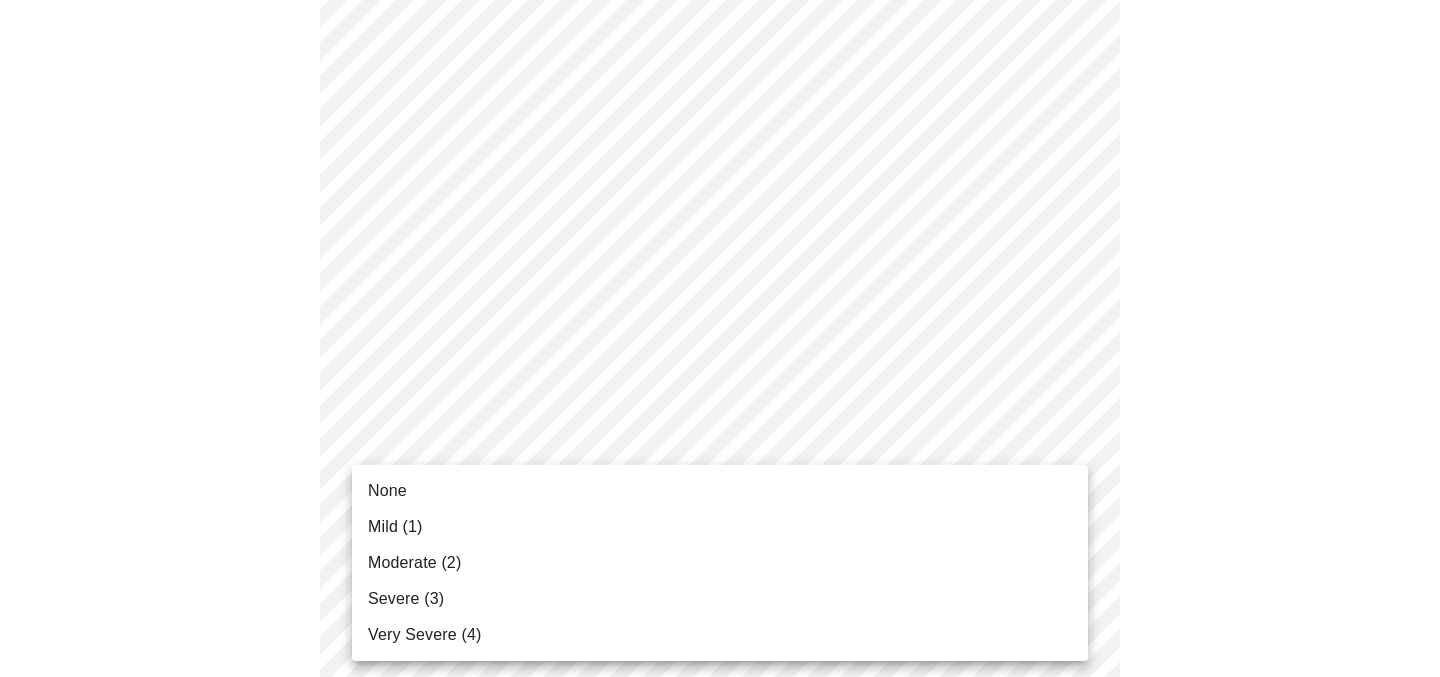 click on "MyMenopauseRx Appointments Messaging Labs 1 Uploads Medications Community Refer a Friend Hi [PERSON_NAME]   Pre-assessment for your Message Visit: Medication 30-day Refill 3  /  12 Settings Billing Invoices Log out None Mild (1) Moderate (2) Severe (3) Very Severe (4)" at bounding box center (720, 317) 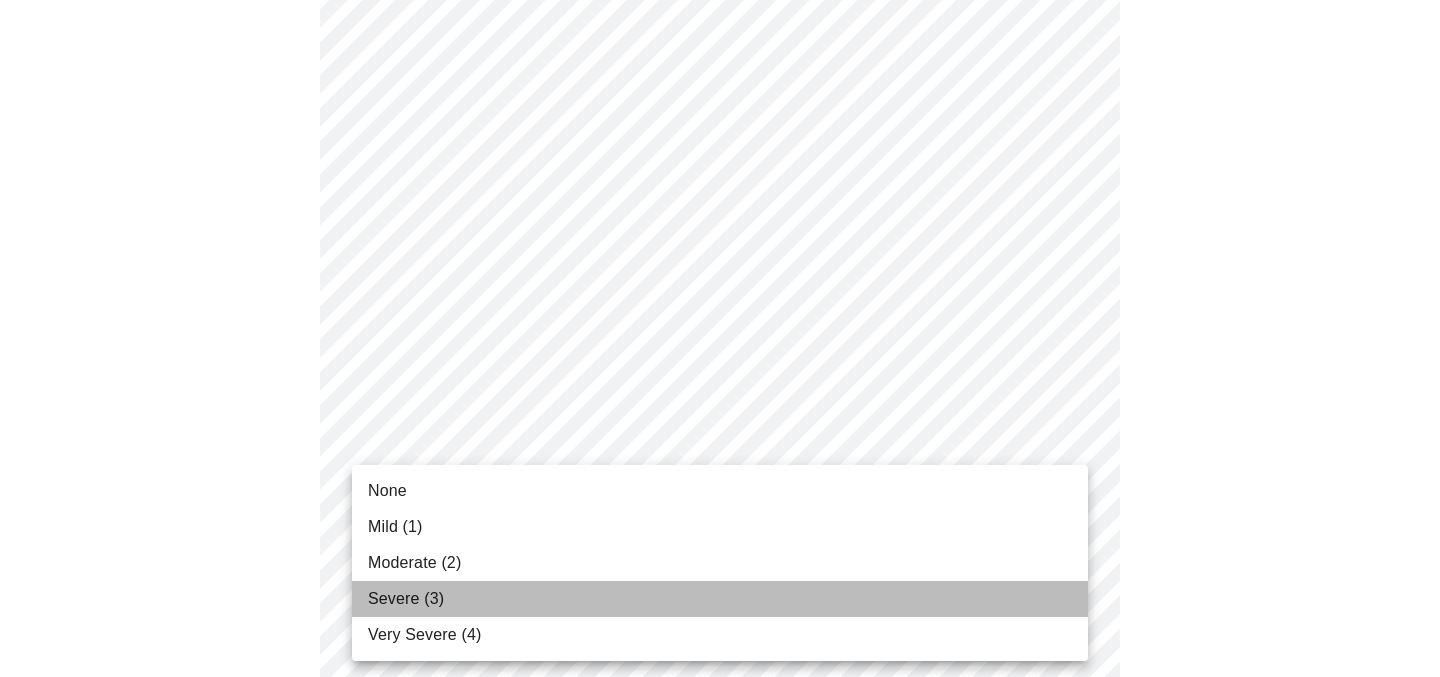 click on "Severe (3)" at bounding box center [406, 599] 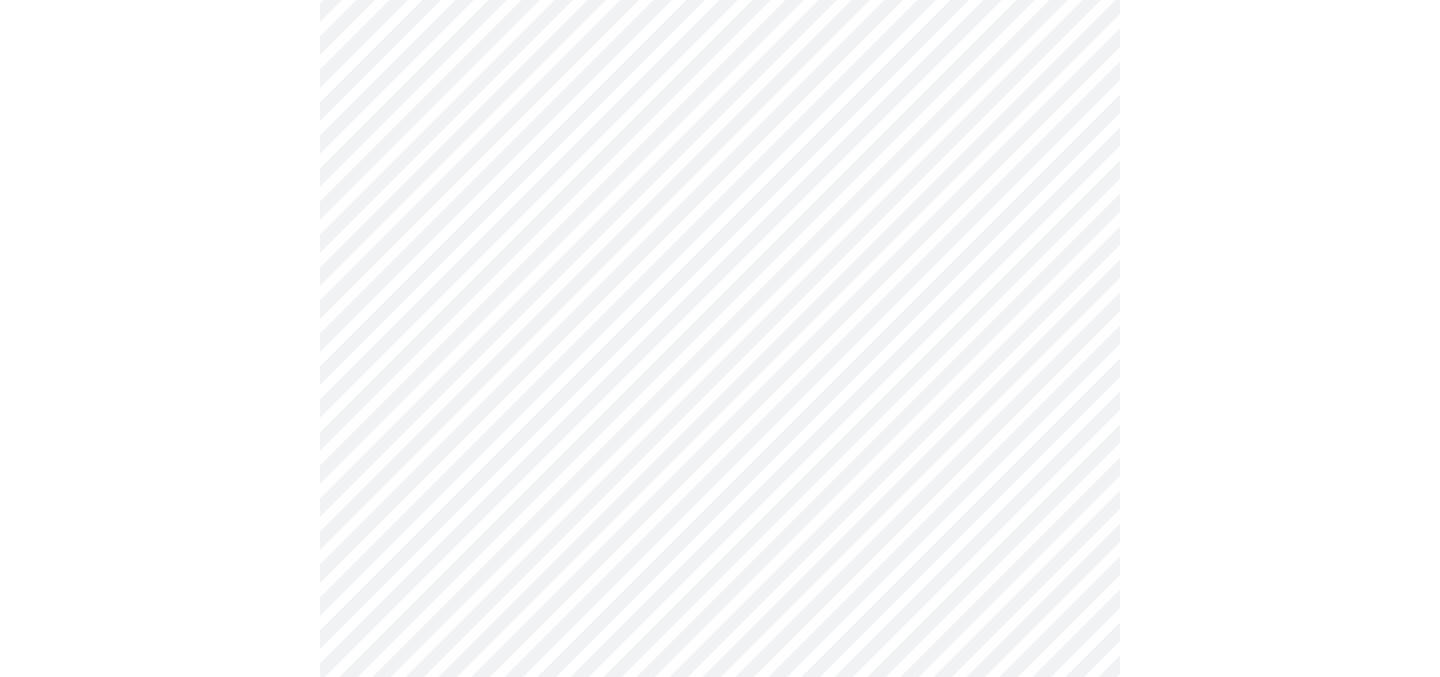 scroll, scrollTop: 1112, scrollLeft: 0, axis: vertical 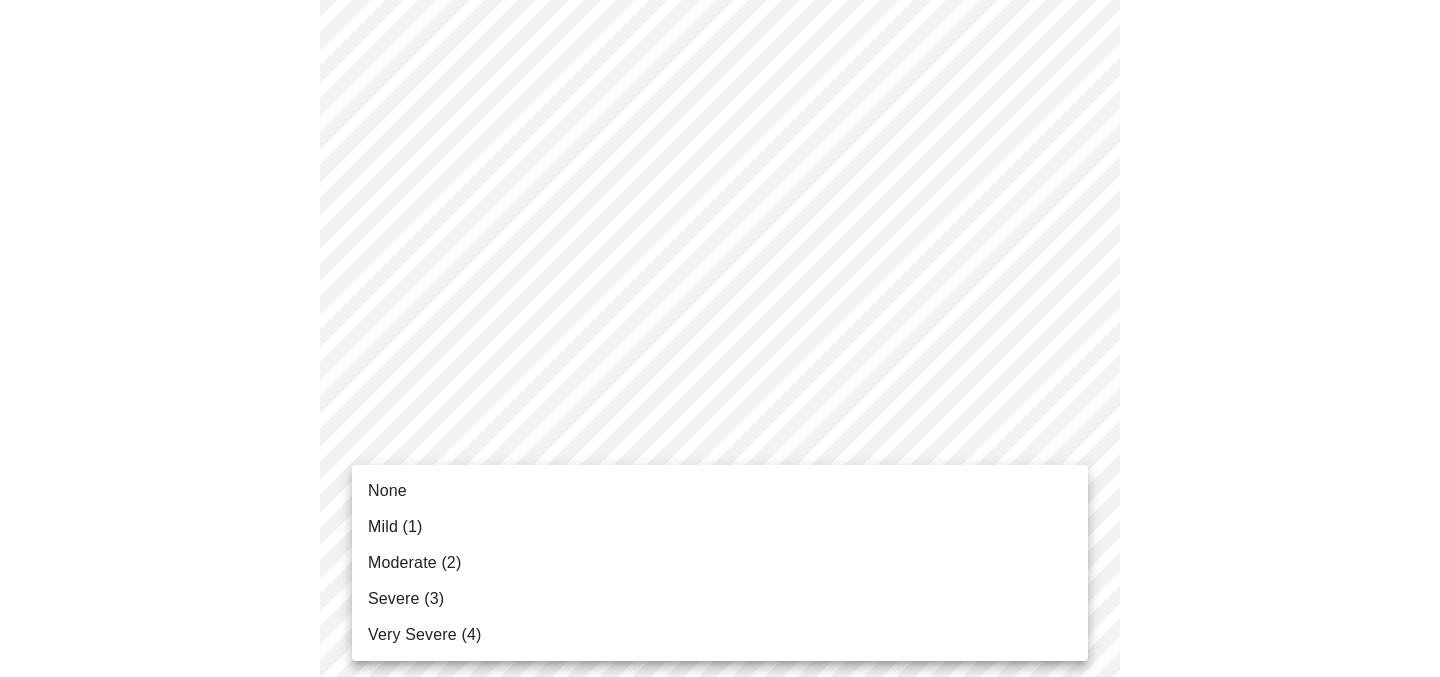 click on "MyMenopauseRx Appointments Messaging Labs 1 Uploads Medications Community Refer a Friend Hi [PERSON_NAME]   Pre-assessment for your Message Visit: Medication 30-day Refill 3  /  12 Settings Billing Invoices Log out None Mild (1) Moderate (2) Severe (3) Very Severe (4)" at bounding box center [720, 128] 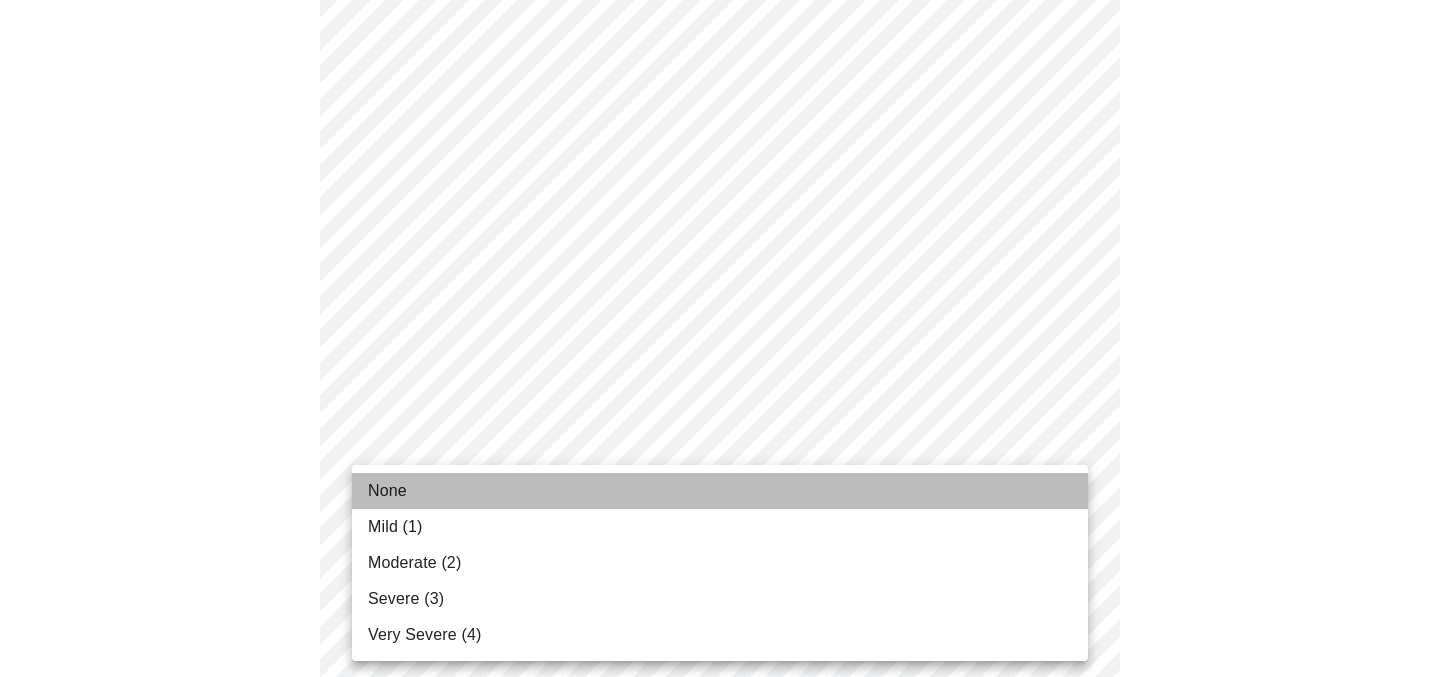 click on "None" at bounding box center [720, 491] 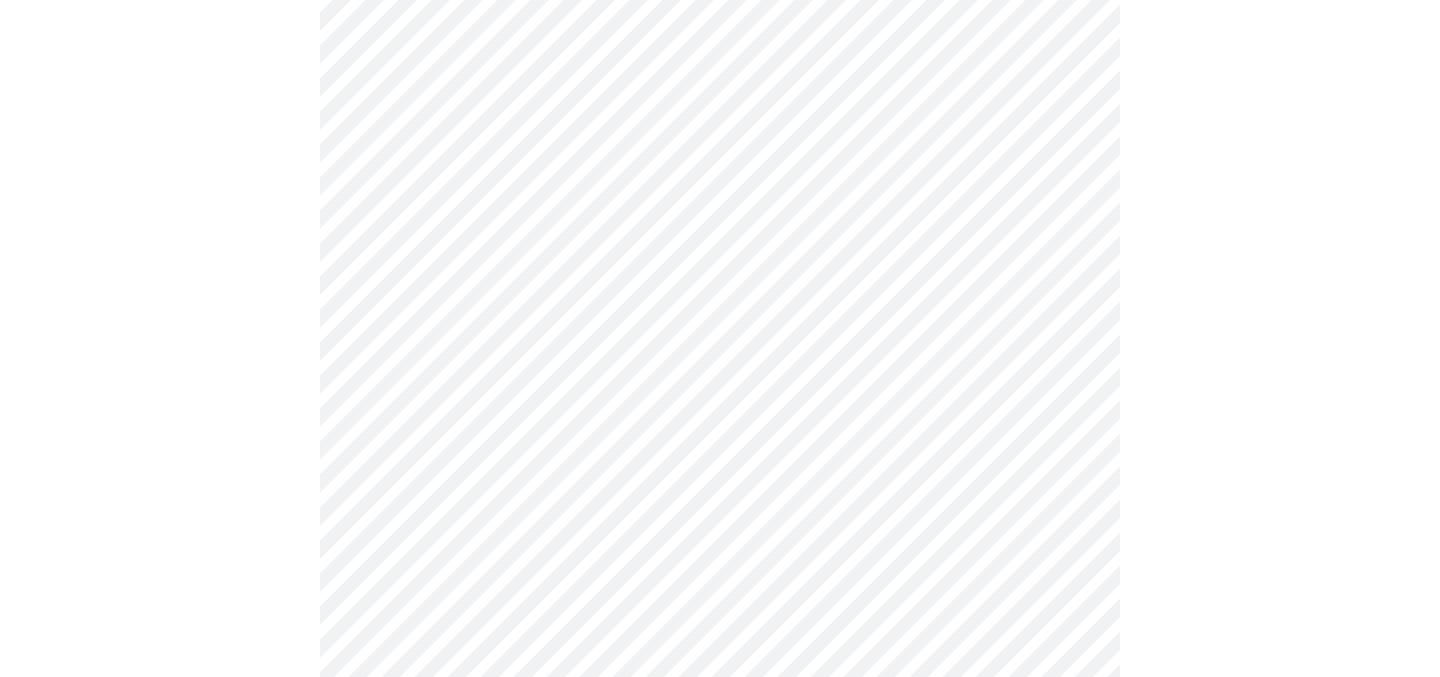 scroll, scrollTop: 1299, scrollLeft: 0, axis: vertical 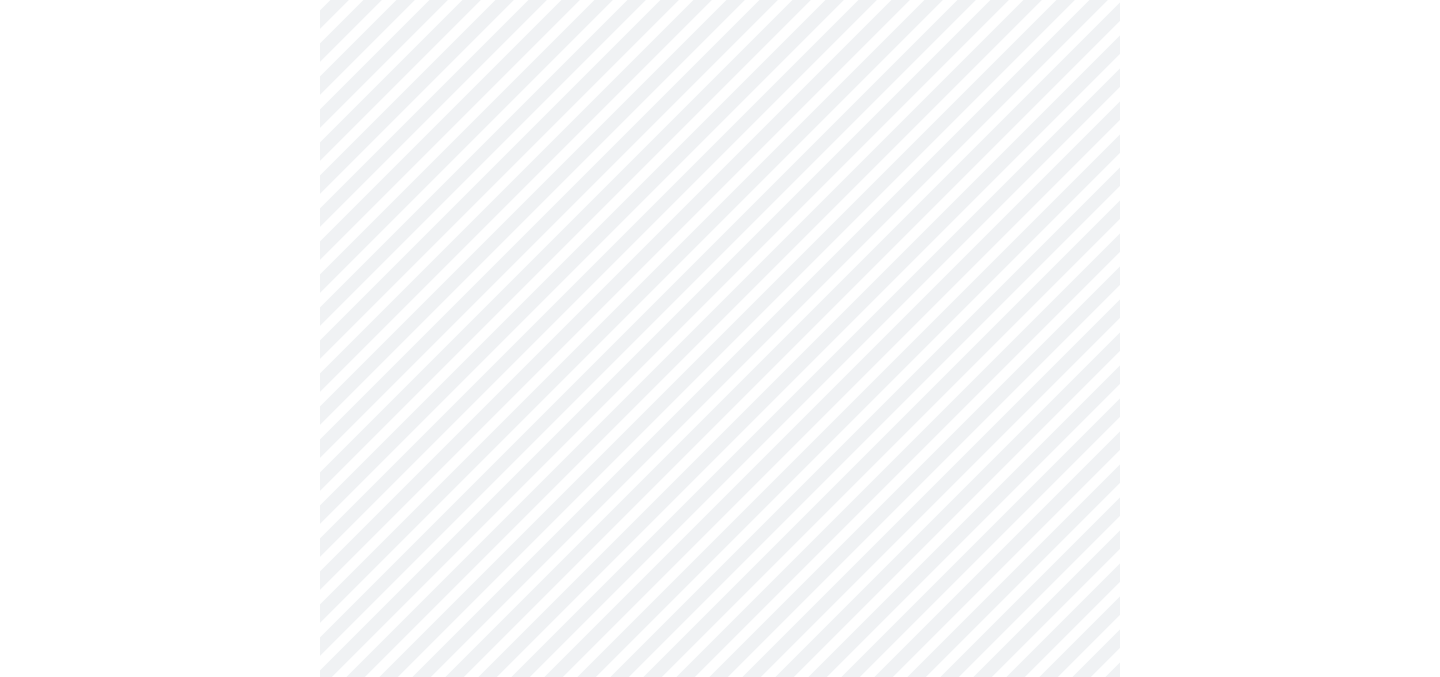 click on "MyMenopauseRx Appointments Messaging Labs 1 Uploads Medications Community Refer a Friend Hi [PERSON_NAME]   Pre-assessment for your Message Visit: Medication 30-day Refill 3  /  12 Settings Billing Invoices Log out" at bounding box center (720, -73) 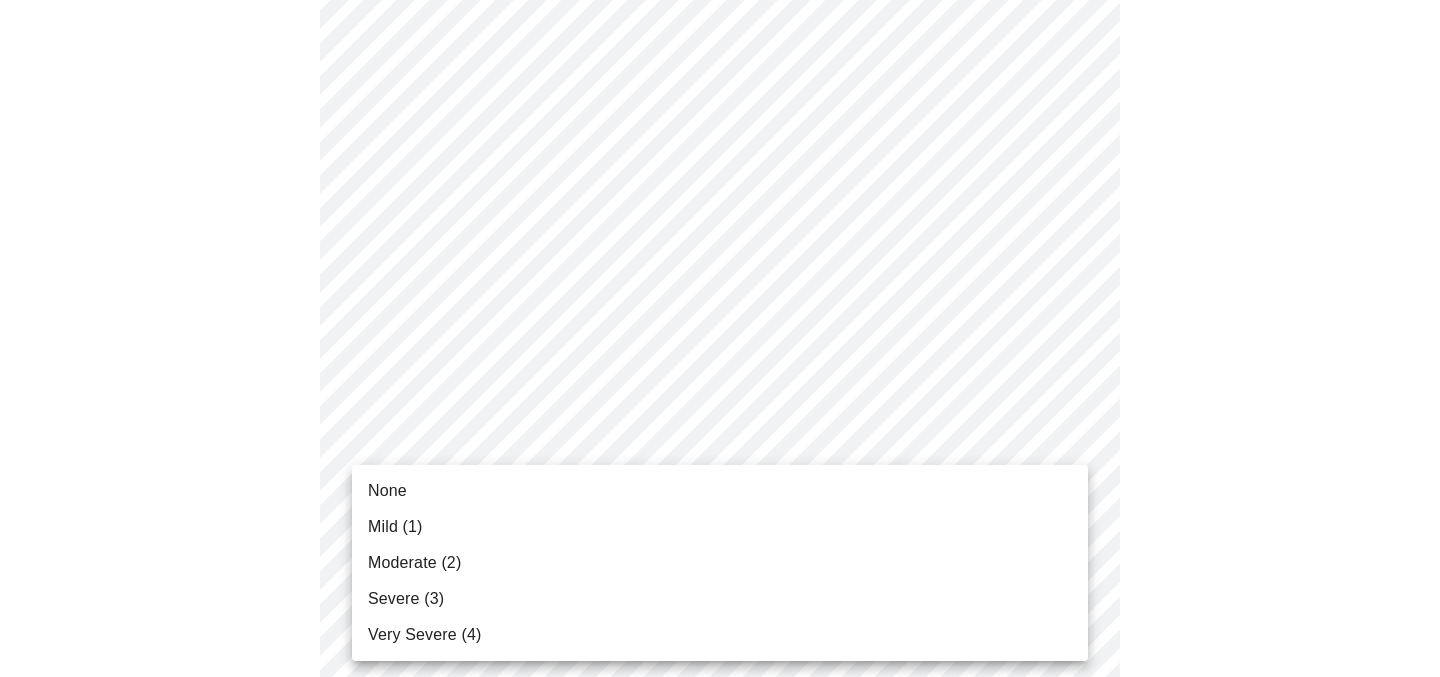 click on "None" at bounding box center (720, 491) 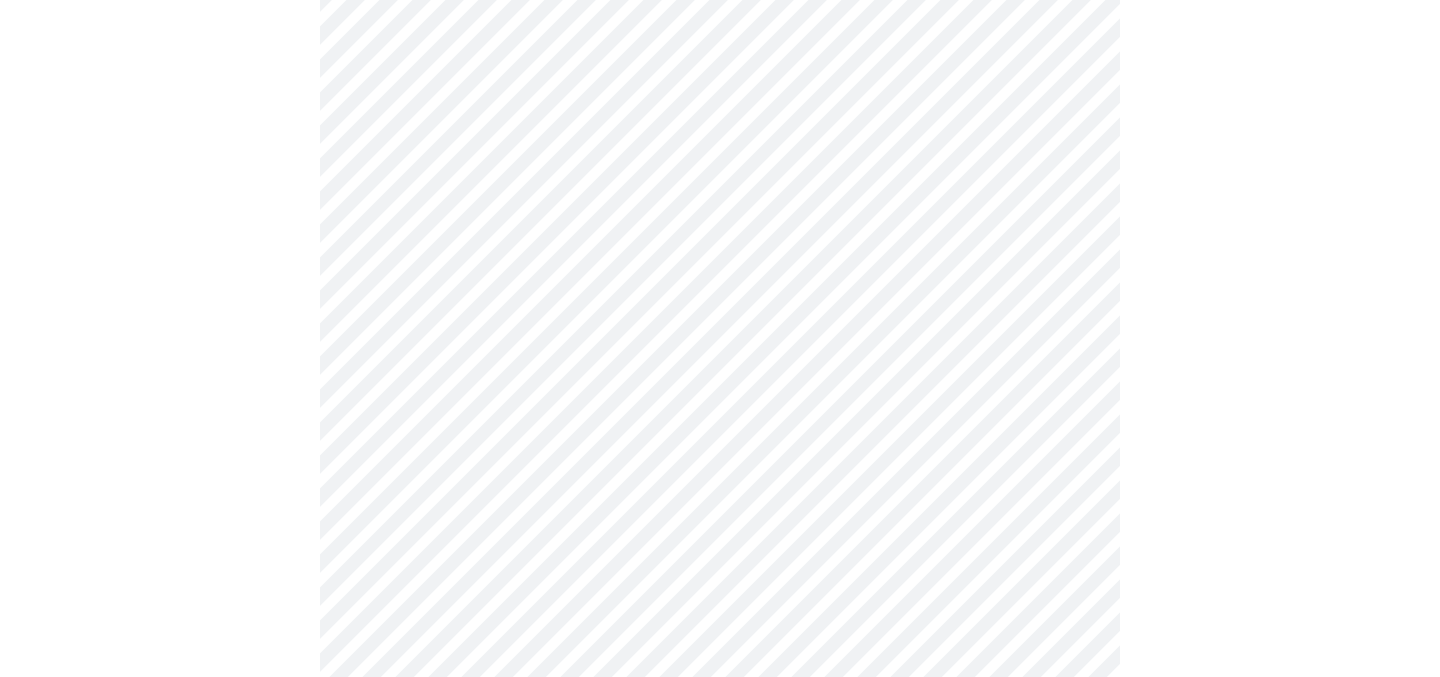 scroll, scrollTop: 1482, scrollLeft: 0, axis: vertical 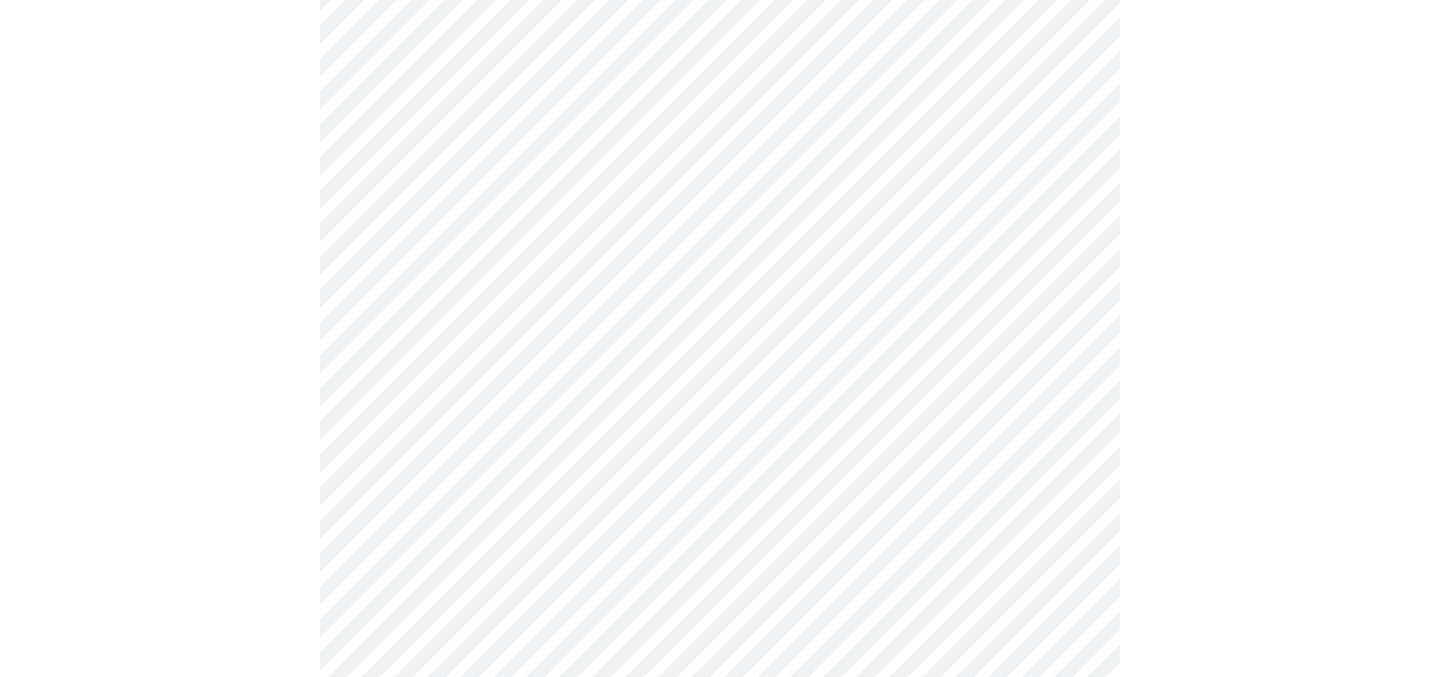 click on "MyMenopauseRx Appointments Messaging Labs 1 Uploads Medications Community Refer a Friend Hi [PERSON_NAME]   Pre-assessment for your Message Visit: Medication 30-day Refill 3  /  12 Settings Billing Invoices Log out" at bounding box center (720, -270) 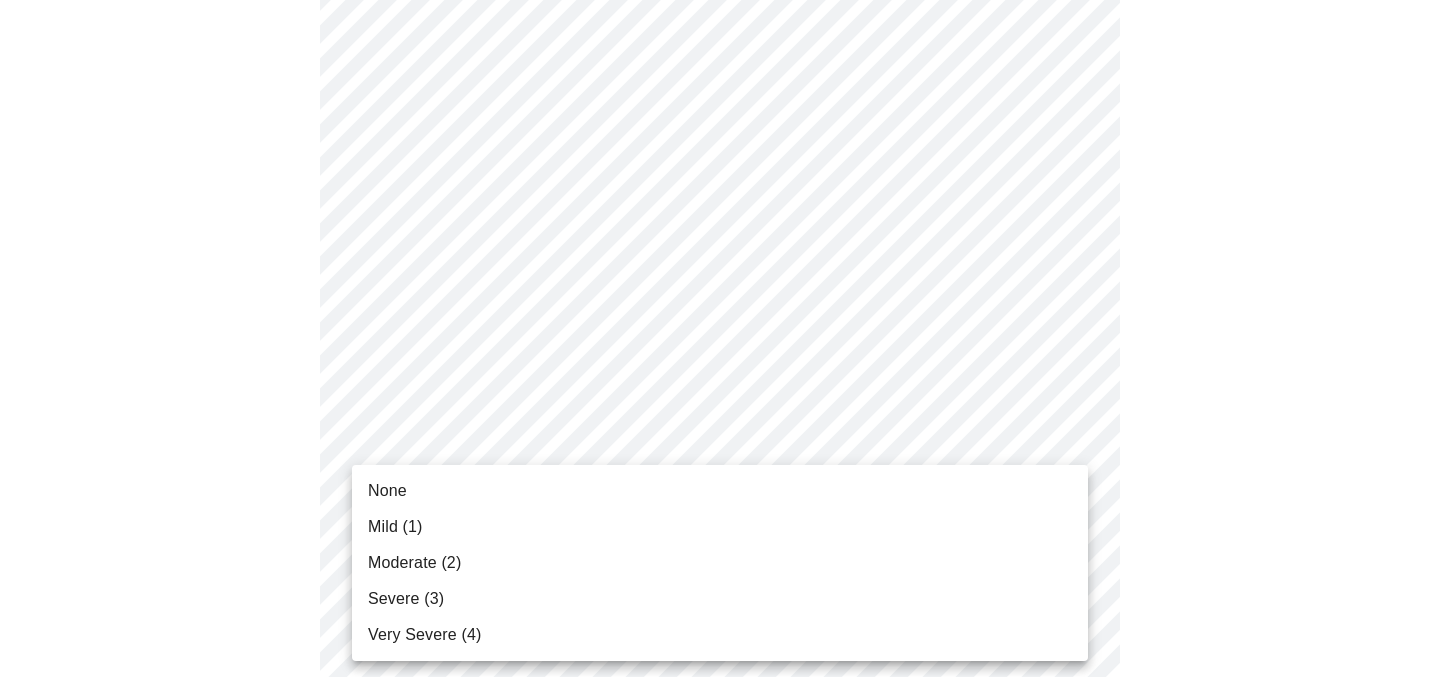 click on "Severe (3)" at bounding box center (720, 599) 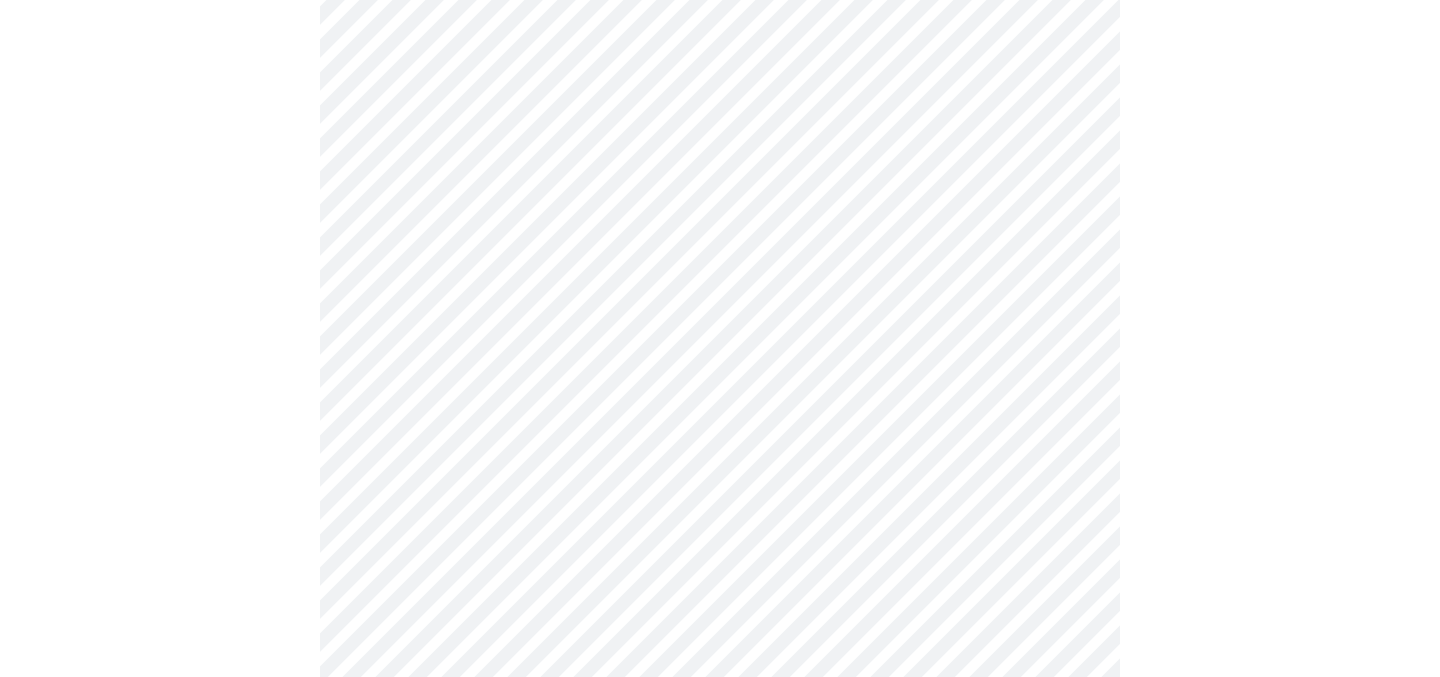 scroll, scrollTop: 880, scrollLeft: 0, axis: vertical 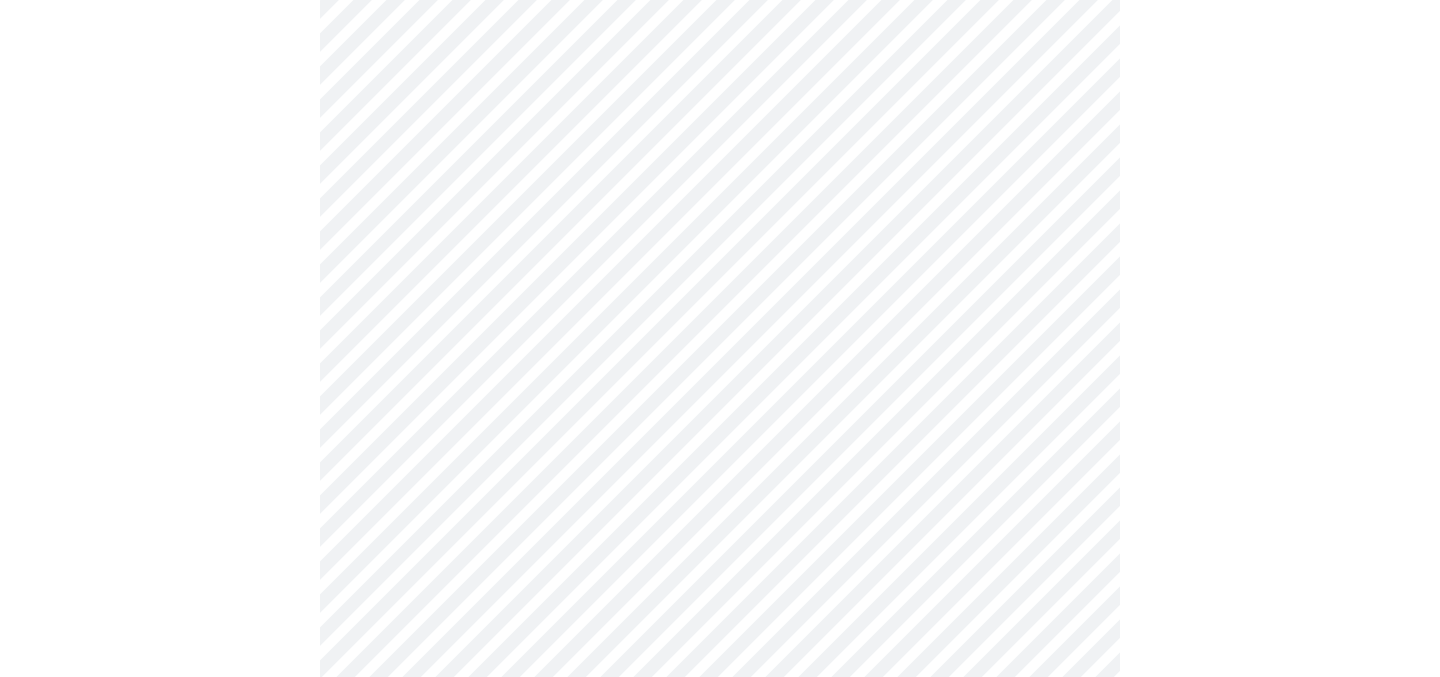 click on "MyMenopauseRx Appointments Messaging Labs 1 Uploads Medications Community Refer a Friend Hi [PERSON_NAME]   Pre-assessment for your Message Visit: Medication 30-day Refill 3  /  12 Settings Billing Invoices Log out" at bounding box center (720, 318) 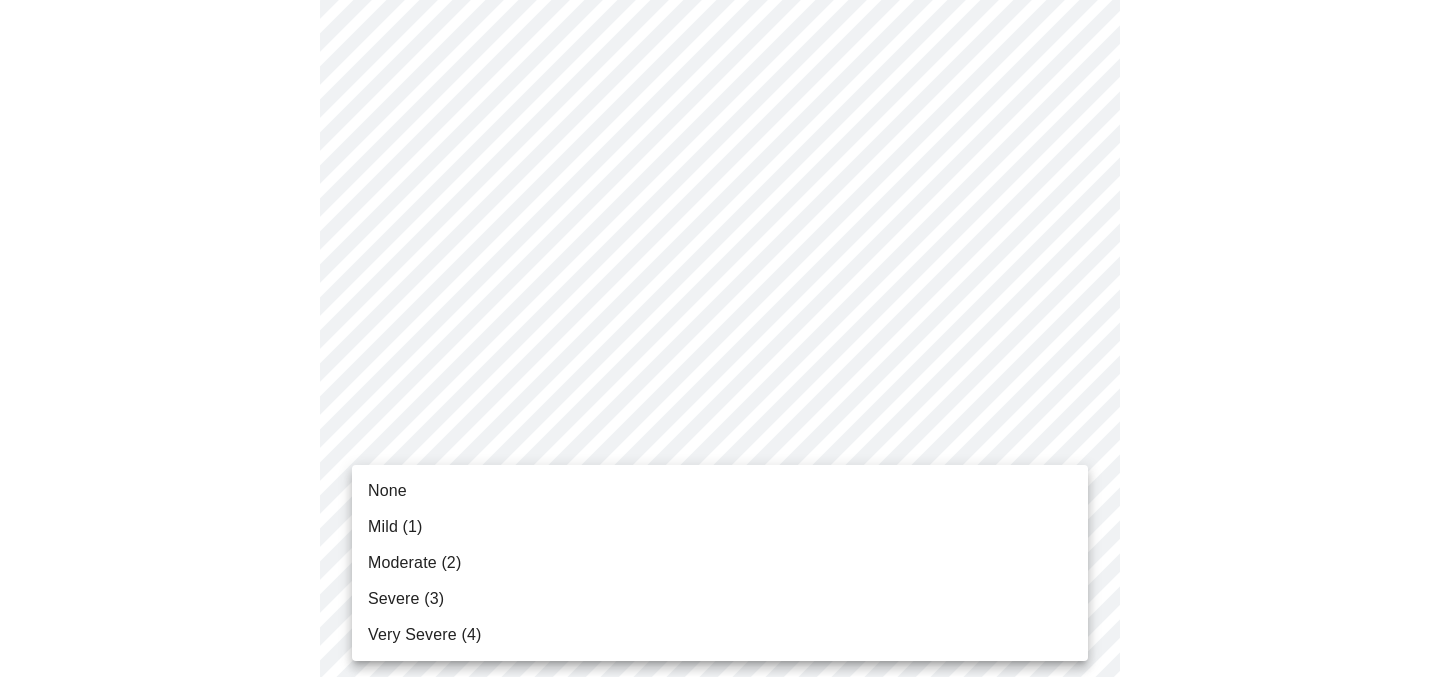 click on "Severe (3)" at bounding box center (406, 599) 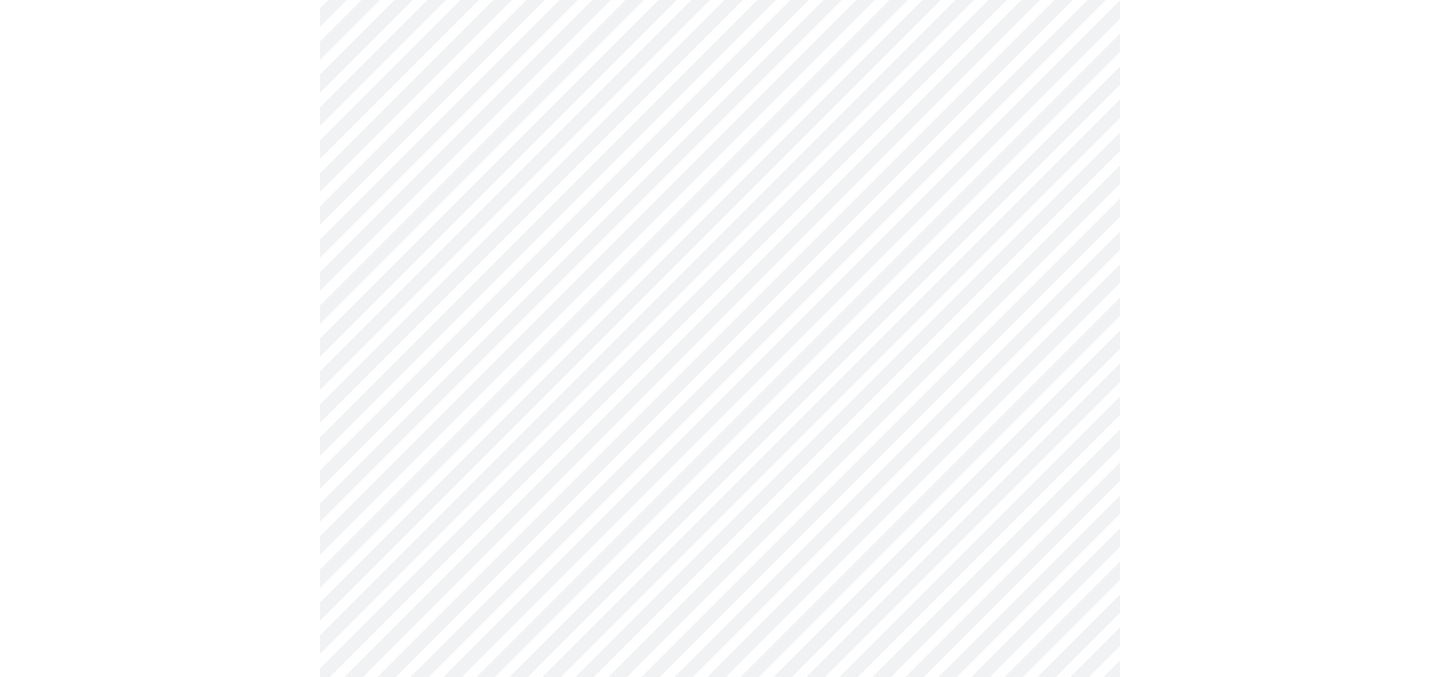 scroll, scrollTop: 868, scrollLeft: 0, axis: vertical 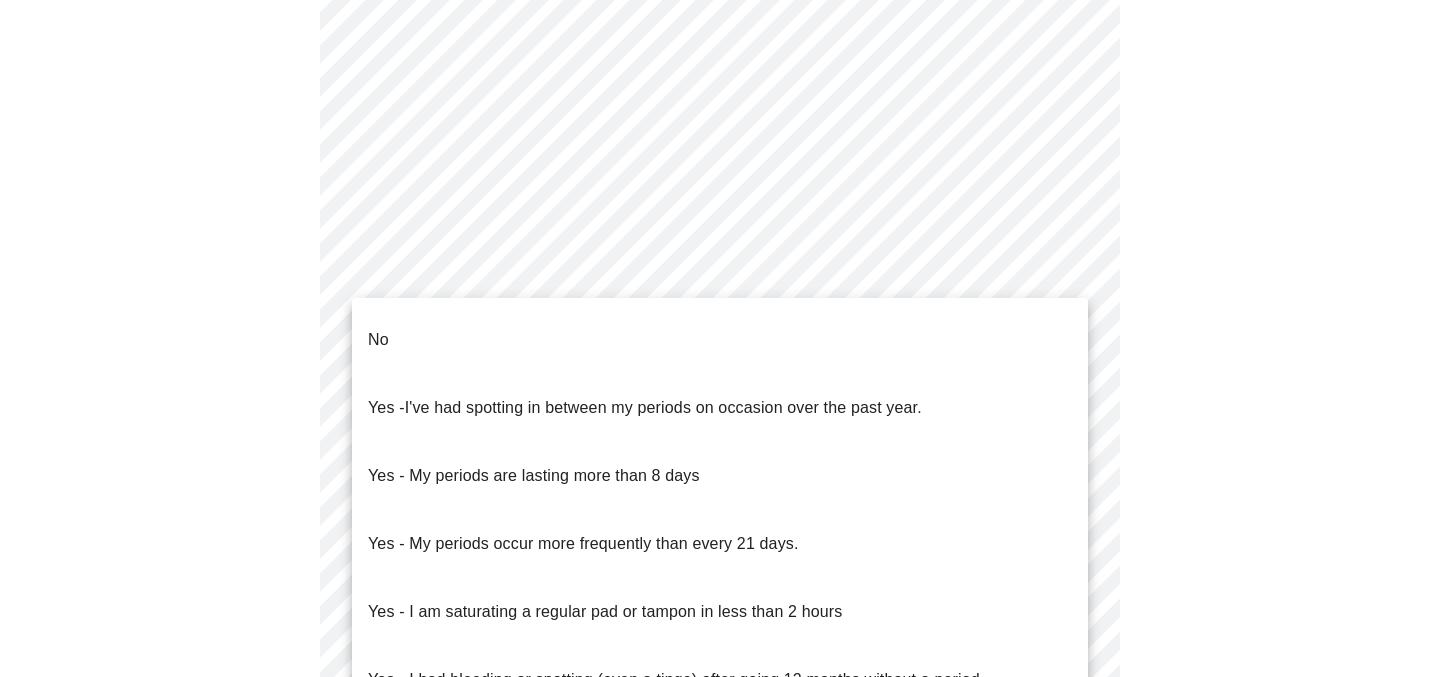 click on "MyMenopauseRx Appointments Messaging Labs 1 Uploads Medications Community Refer a Friend Hi [PERSON_NAME]   Pre-assessment for your Message Visit: Medication 30-day Refill 4  /  12 Settings Billing Invoices Log out No
Yes -  I've had spotting in between my periods on occasion over the past year.
Yes - My periods are lasting more than 8 days
Yes - My periods occur more frequently than every 21 days.
Yes - I am saturating a regular pad or tampon in less than 2 hours
Yes - I had bleeding or spotting (even a tinge) after going 12 months without a period" at bounding box center (720, 86) 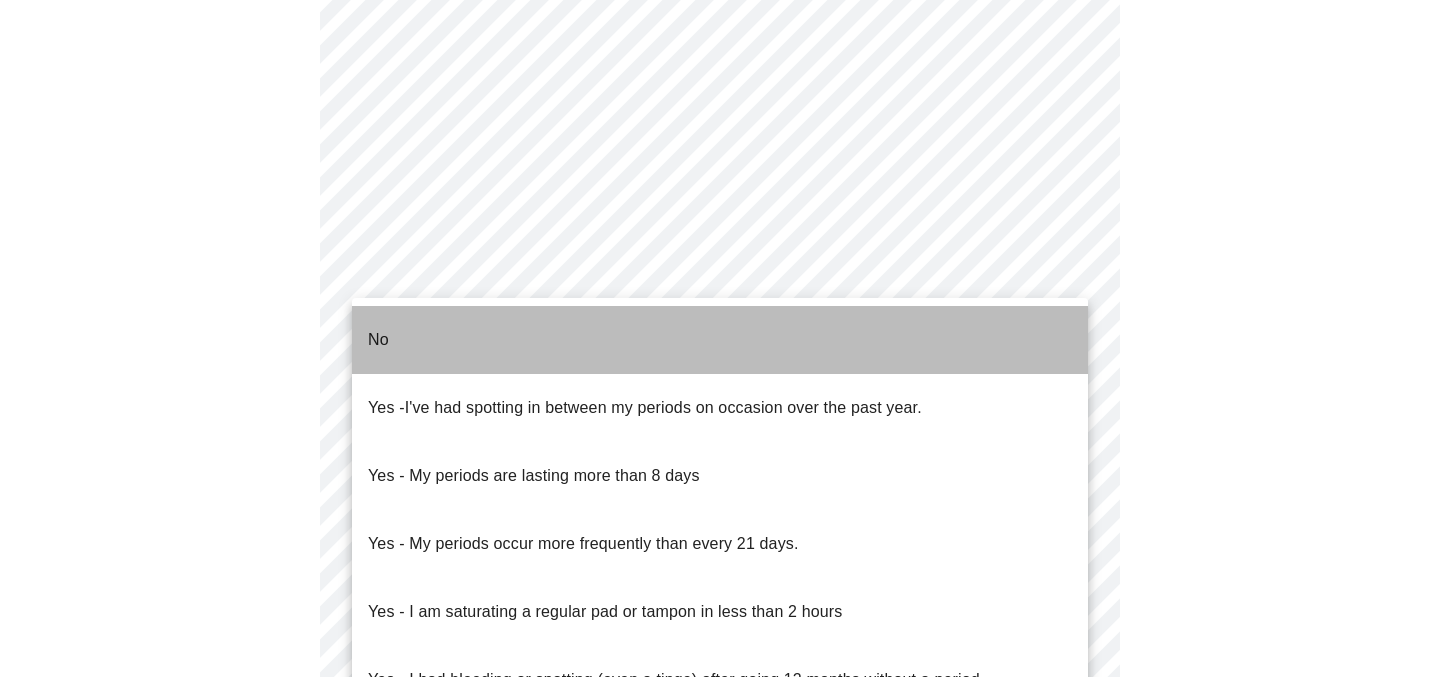 click on "No" at bounding box center [720, 340] 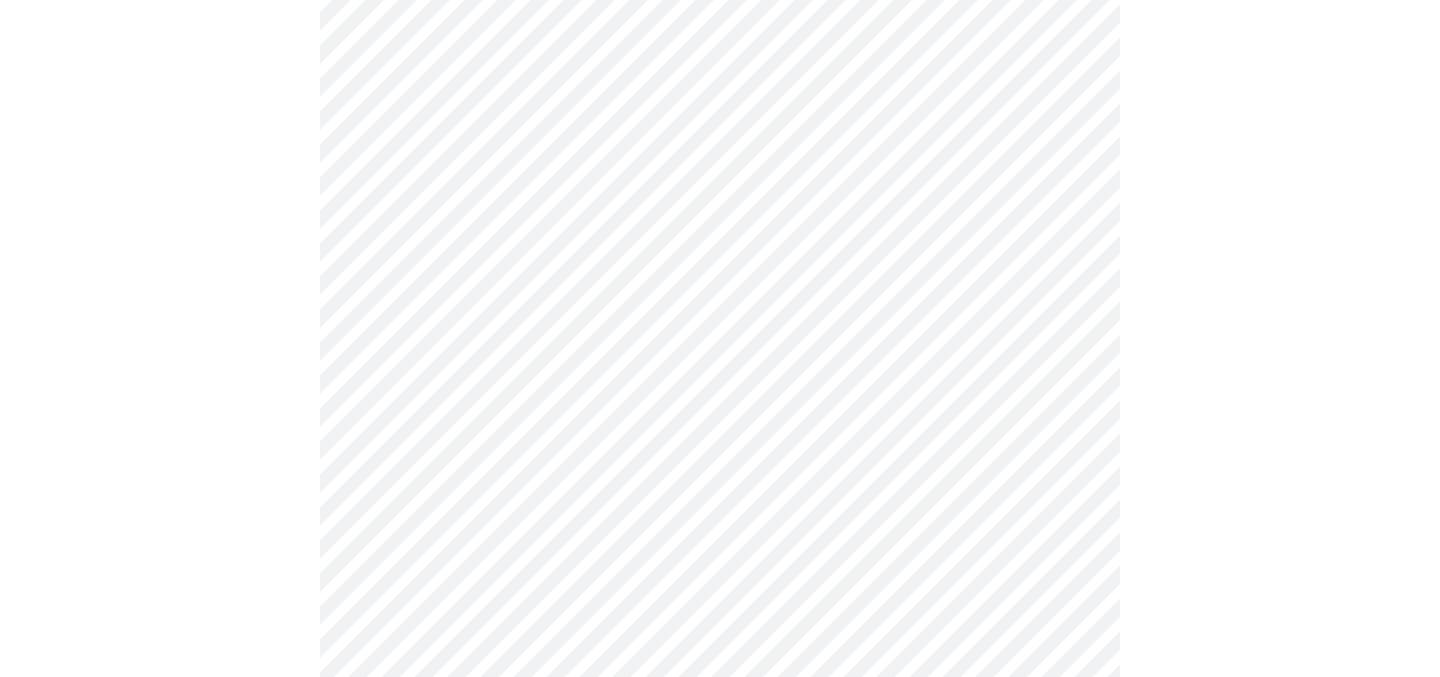 click on "MyMenopauseRx Appointments Messaging Labs 1 Uploads Medications Community Refer a Friend Hi [PERSON_NAME]   Pre-assessment for your Message Visit: Medication 30-day Refill 4  /  12 Settings Billing Invoices Log out" at bounding box center [720, 80] 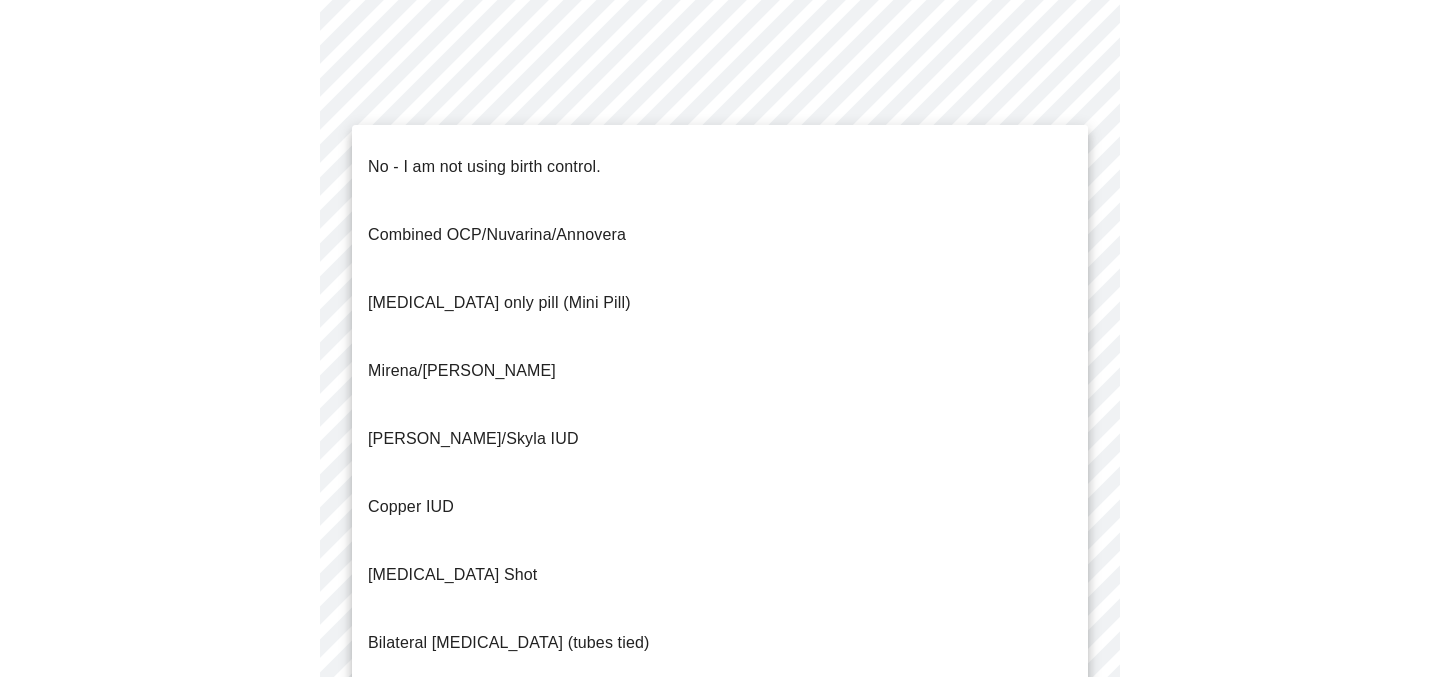 click on "No - I am not using birth control." at bounding box center (484, 167) 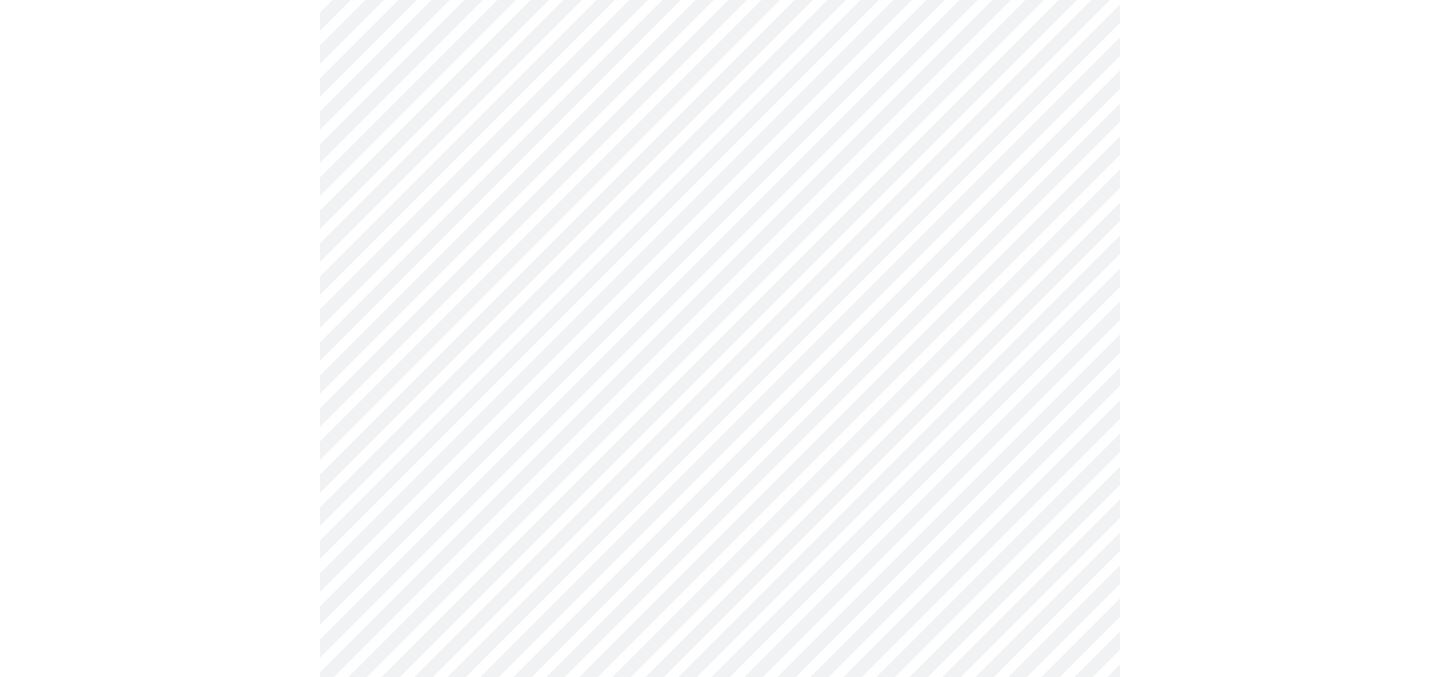 click on "MyMenopauseRx Appointments Messaging Labs 1 Uploads Medications Community Refer a Friend Hi [PERSON_NAME]   Pre-assessment for your Message Visit: Medication 30-day Refill 4  /  12 Settings Billing Invoices Log out" at bounding box center (720, 74) 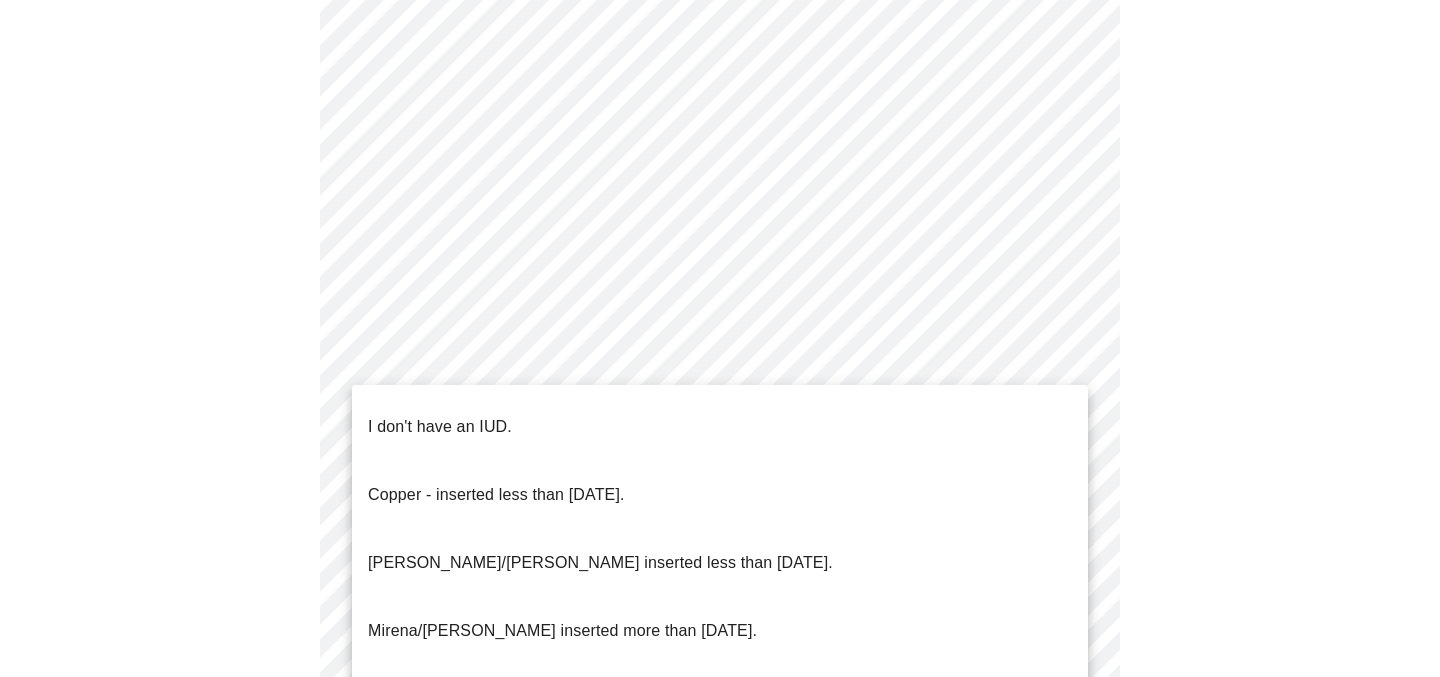 click on "I don't have an IUD." at bounding box center (440, 427) 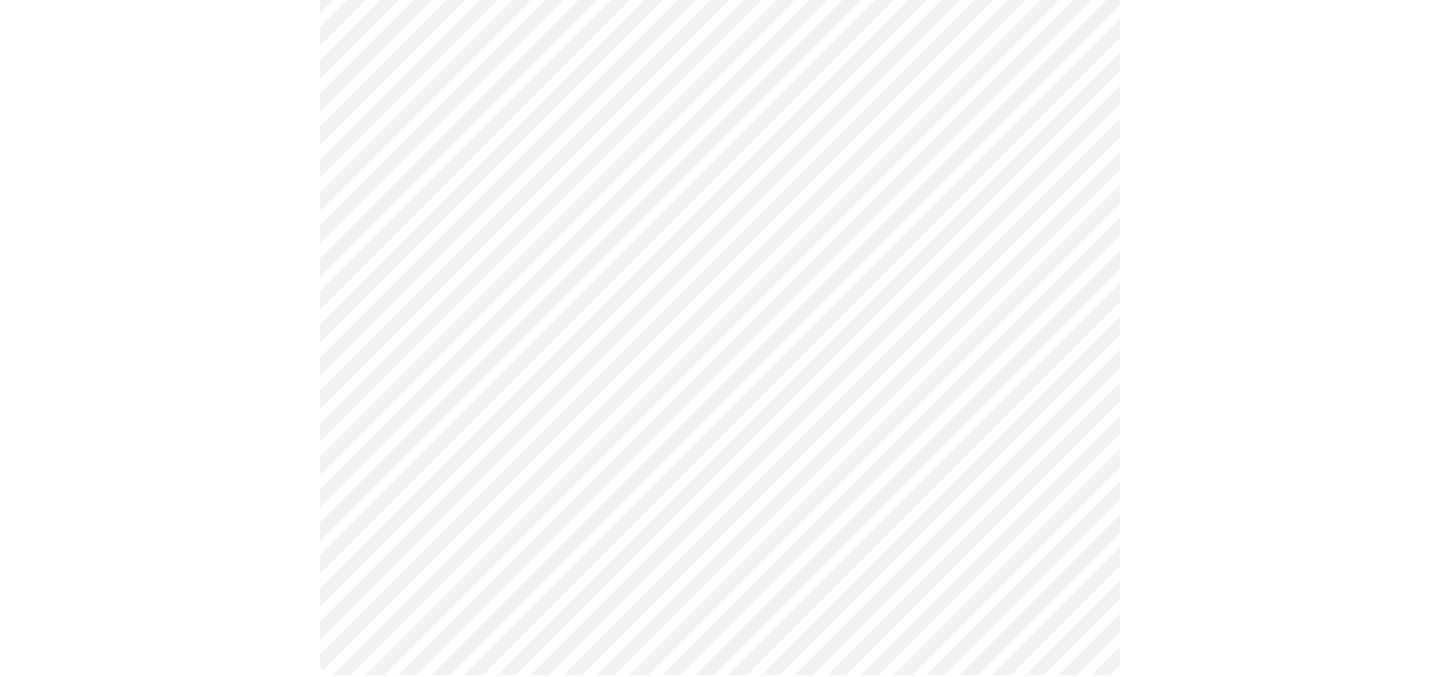 scroll, scrollTop: 1153, scrollLeft: 0, axis: vertical 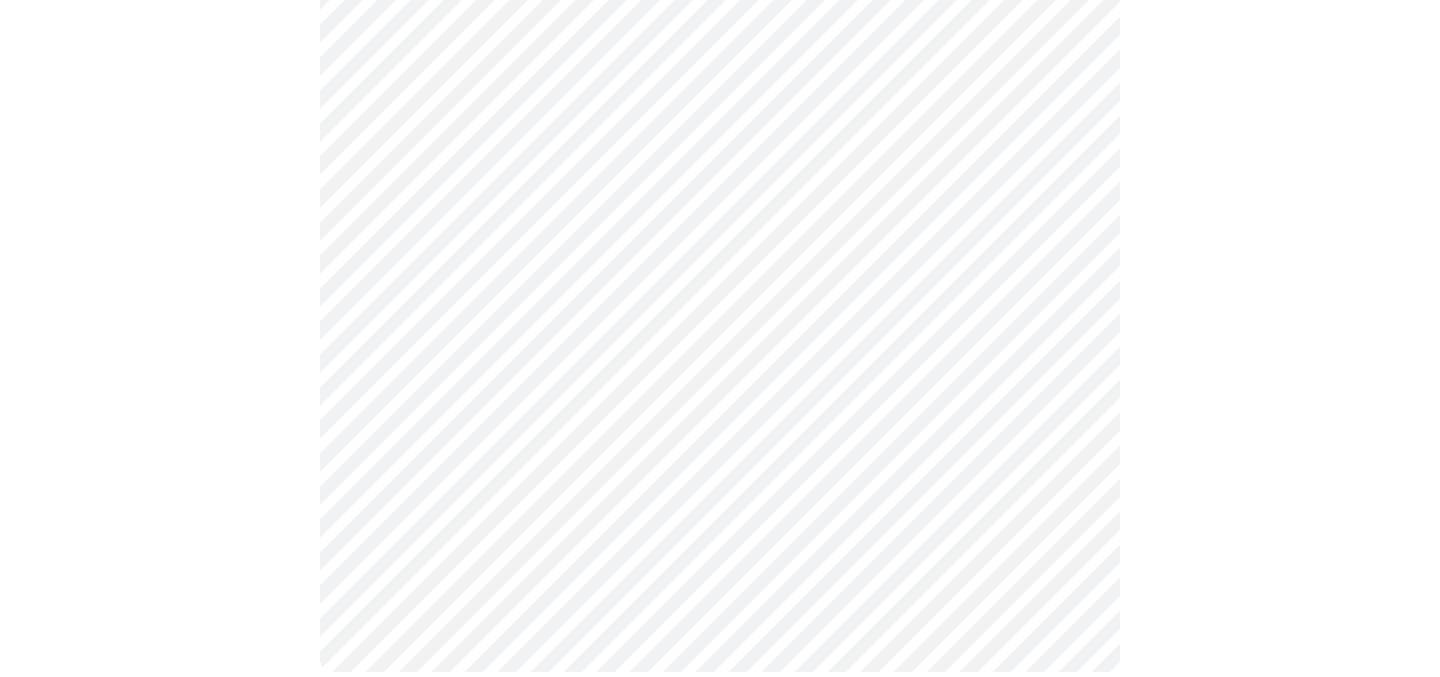 click on "MyMenopauseRx Appointments Messaging Labs 1 Uploads Medications Community Refer a Friend Hi [PERSON_NAME]   Pre-assessment for your Message Visit: Medication 30-day Refill 4  /  12 Settings Billing Invoices Log out" at bounding box center (720, -217) 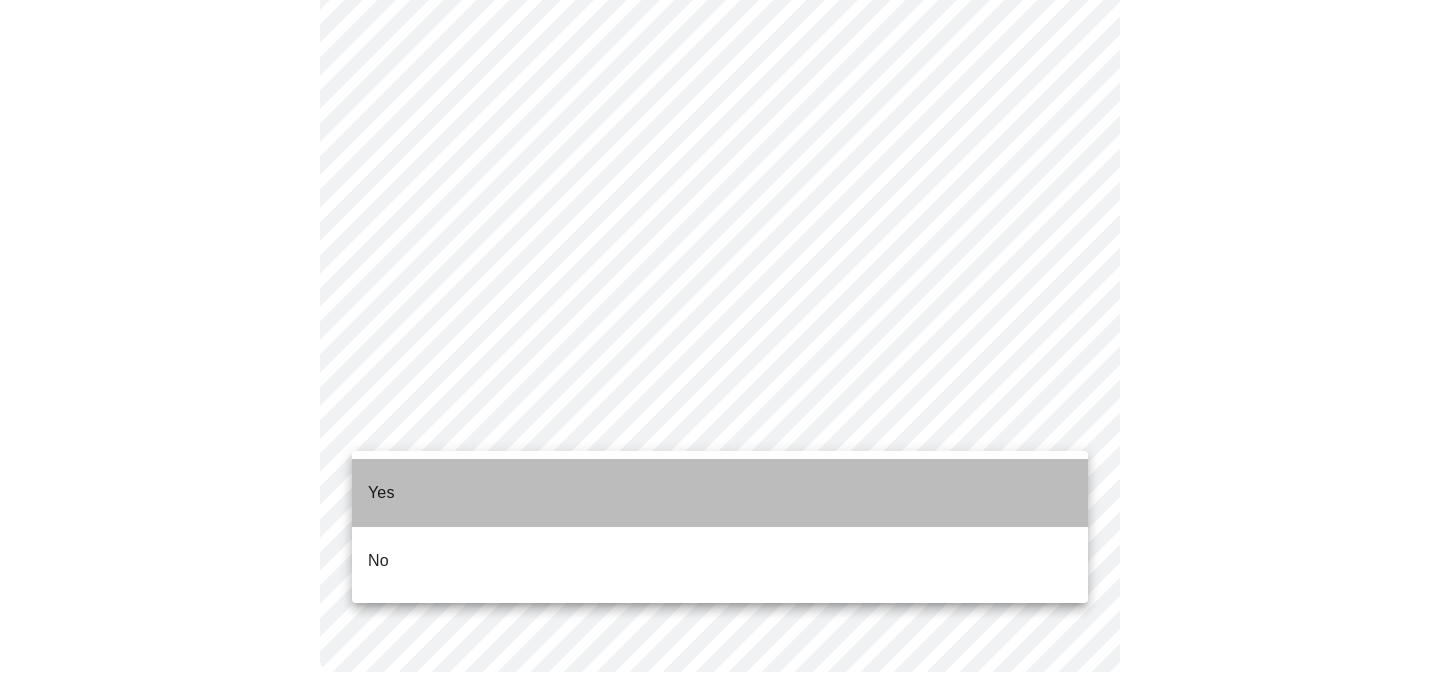 click on "Yes" at bounding box center [720, 493] 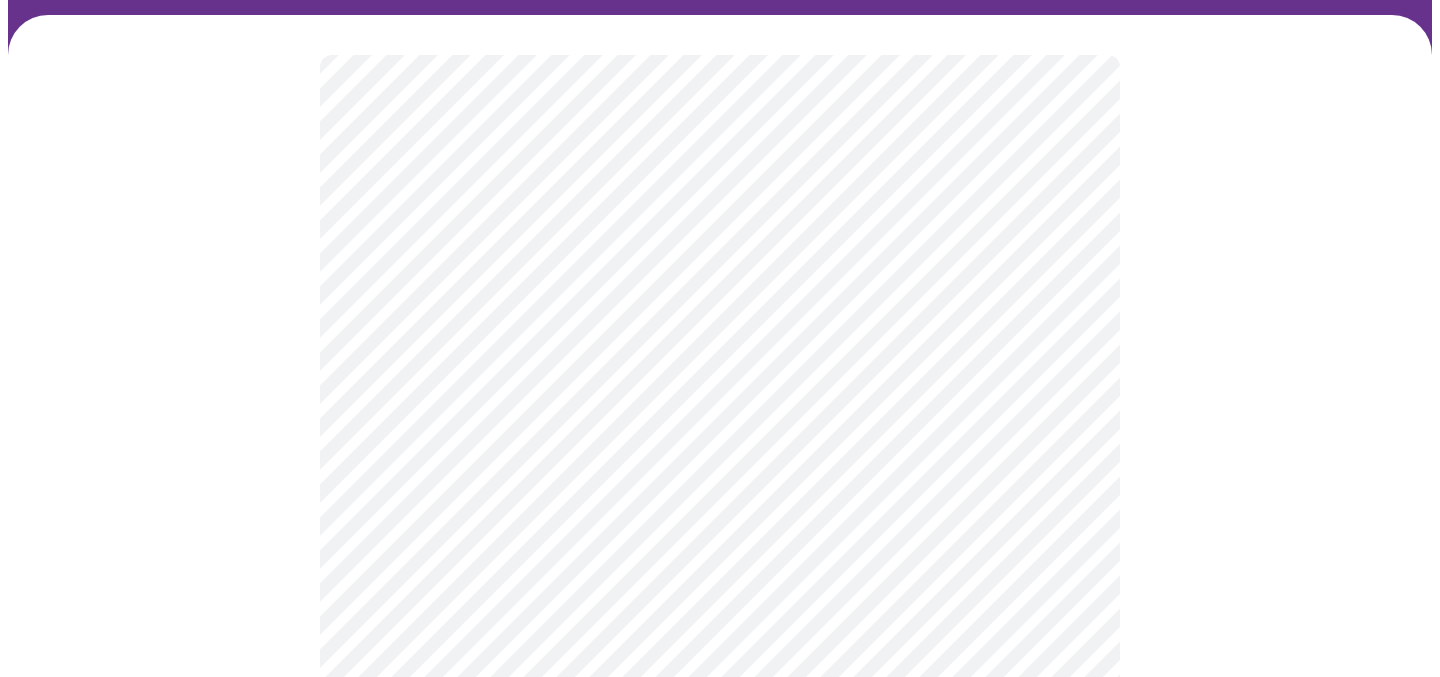 scroll, scrollTop: 133, scrollLeft: 0, axis: vertical 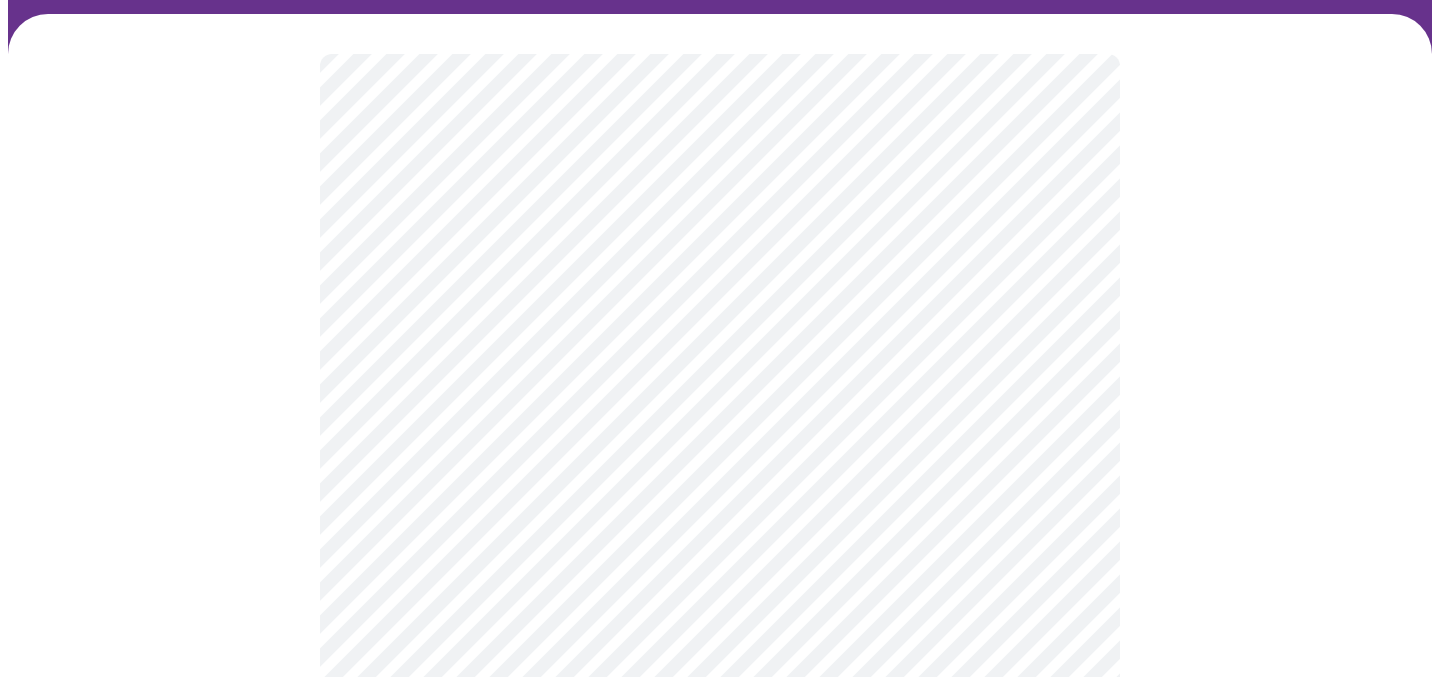 click on "MyMenopauseRx Appointments Messaging Labs 1 Uploads Medications Community Refer a Friend Hi [PERSON_NAME]   Pre-assessment for your Message Visit: Medication 30-day Refill 5  /  12 Settings Billing Invoices Log out" at bounding box center (720, 521) 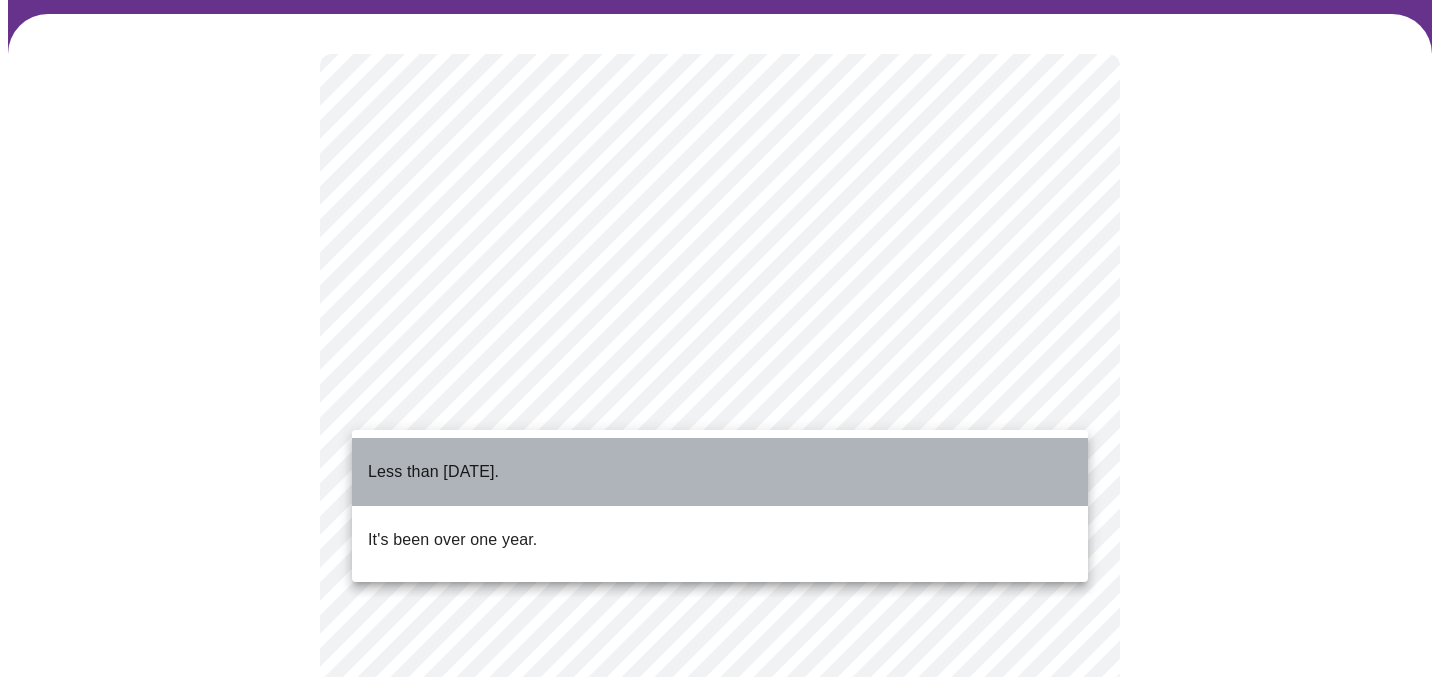click on "Less than [DATE]." at bounding box center (433, 472) 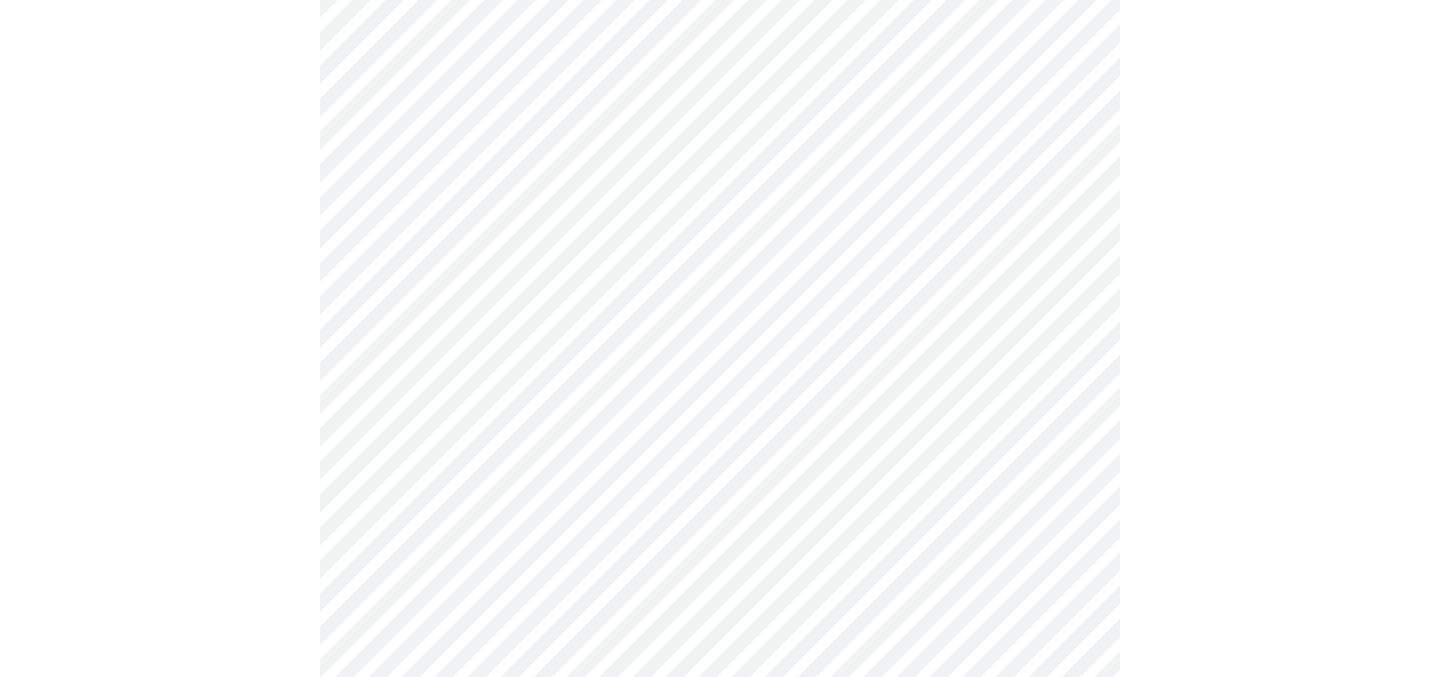 scroll, scrollTop: 5391, scrollLeft: 0, axis: vertical 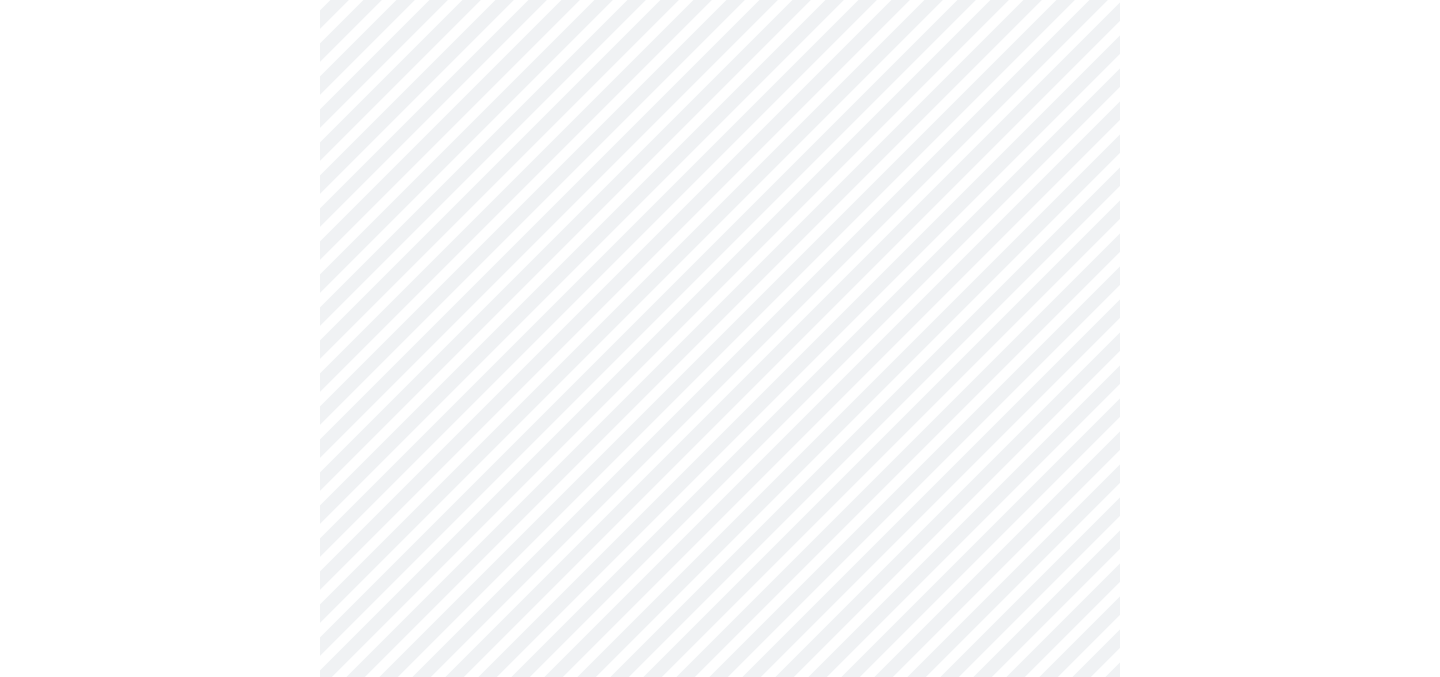 click on "MyMenopauseRx Appointments Messaging Labs 1 Uploads Medications Community Refer a Friend Hi [PERSON_NAME]   Pre-assessment for your Message Visit: Medication 30-day Refill 7  /  12 Settings Billing Invoices Log out" at bounding box center [720, -2198] 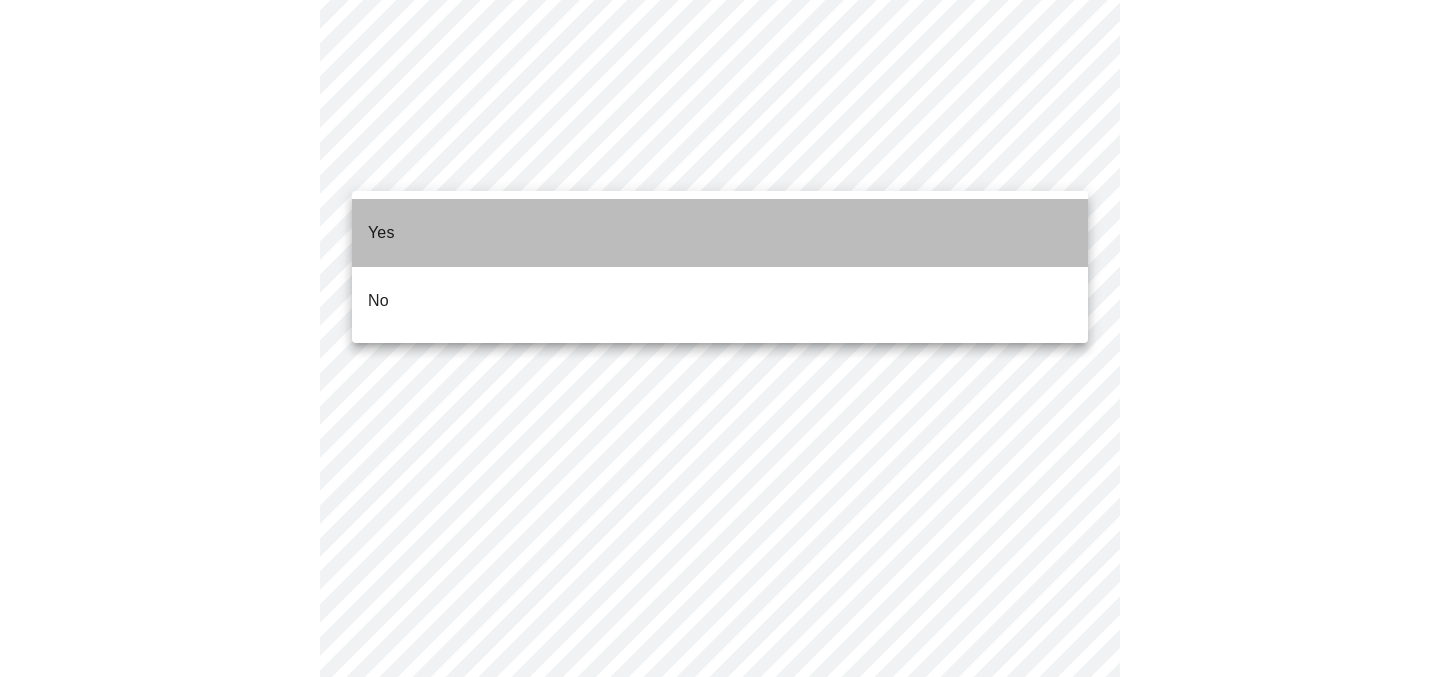 click on "Yes" at bounding box center [720, 233] 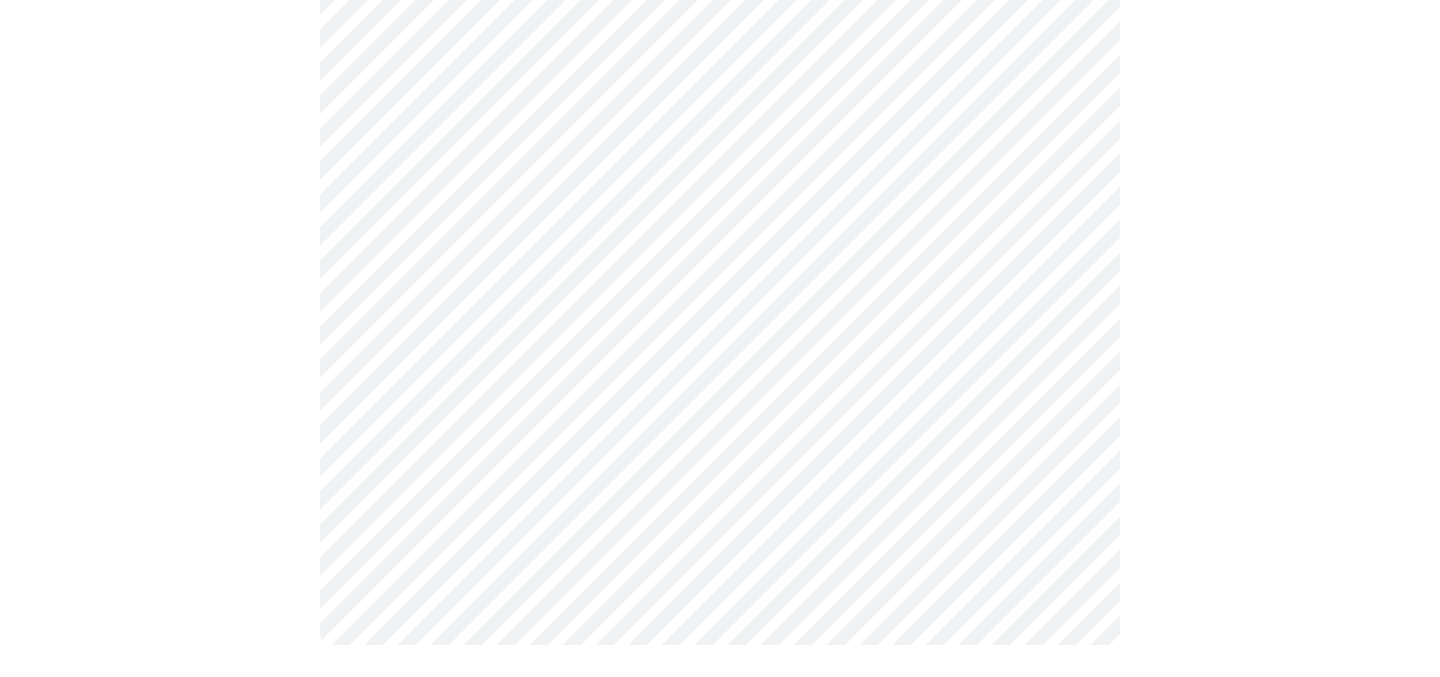 scroll, scrollTop: 0, scrollLeft: 0, axis: both 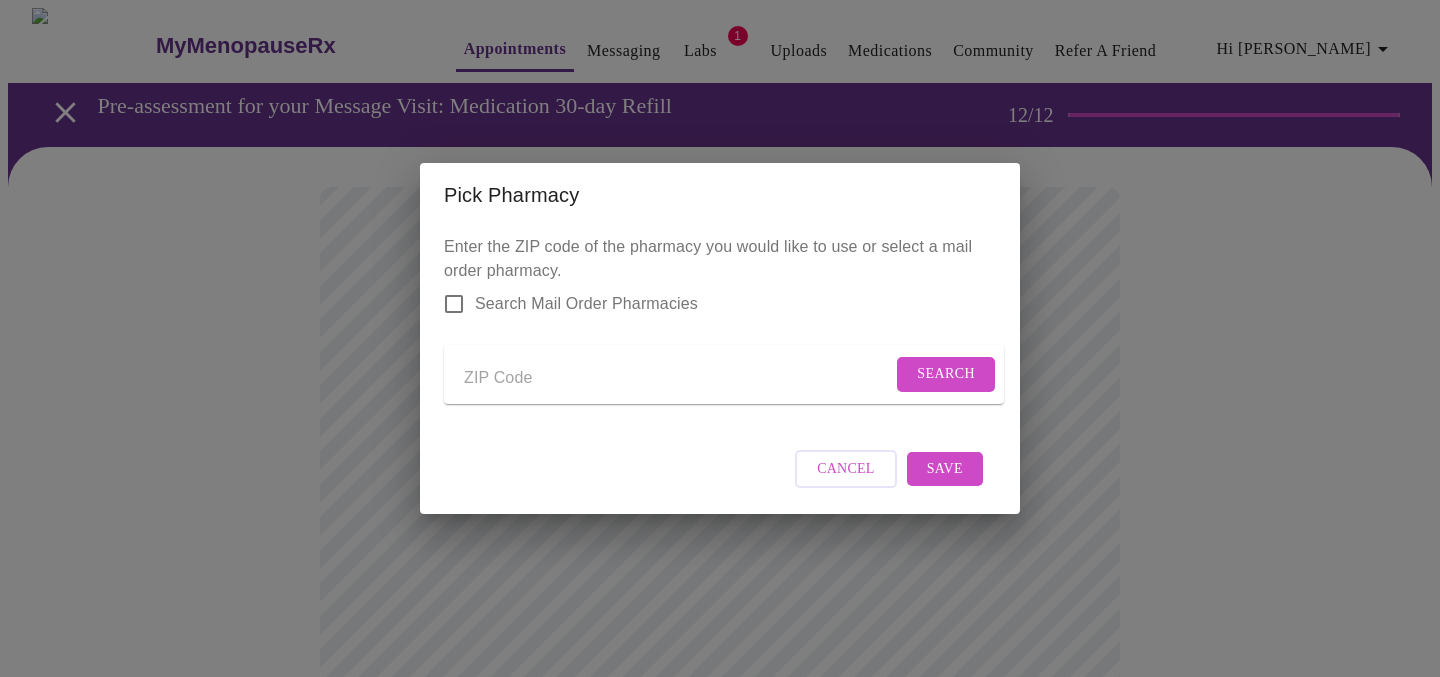 click on "Cancel" at bounding box center [846, 469] 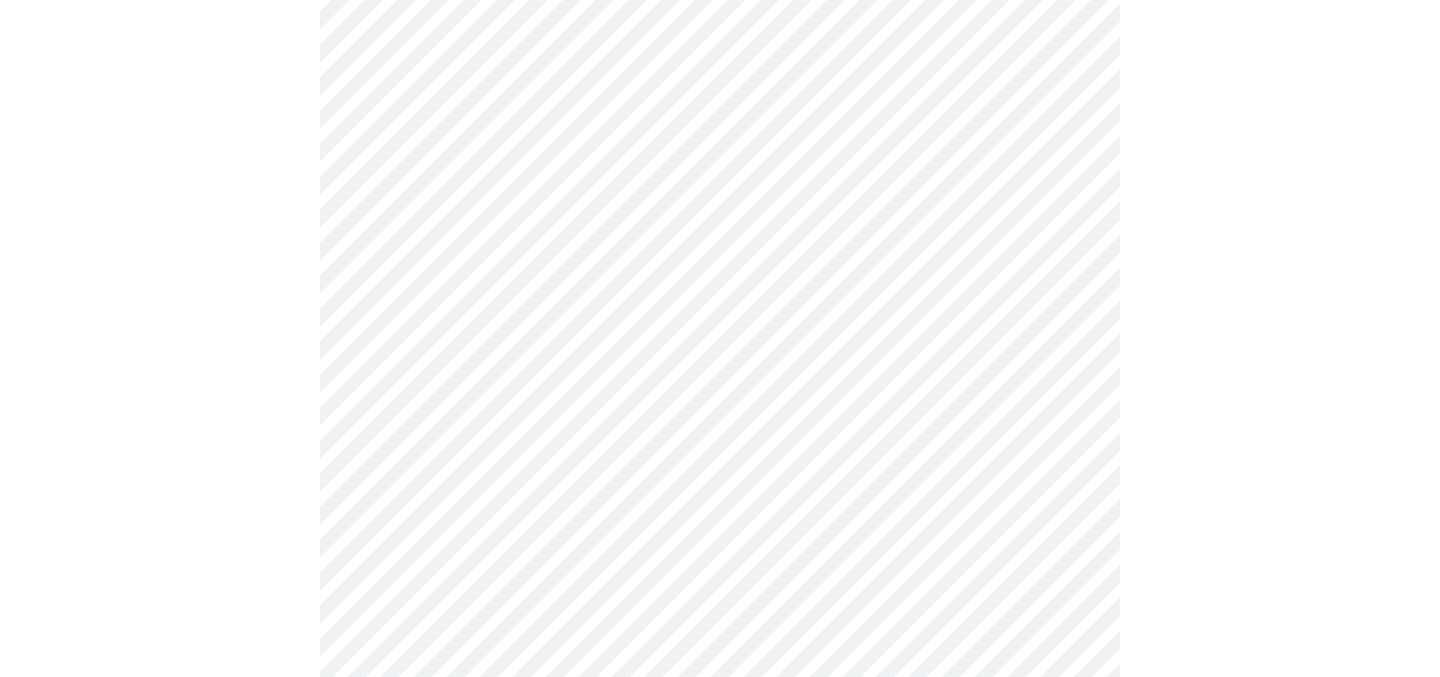 scroll, scrollTop: 1112, scrollLeft: 0, axis: vertical 